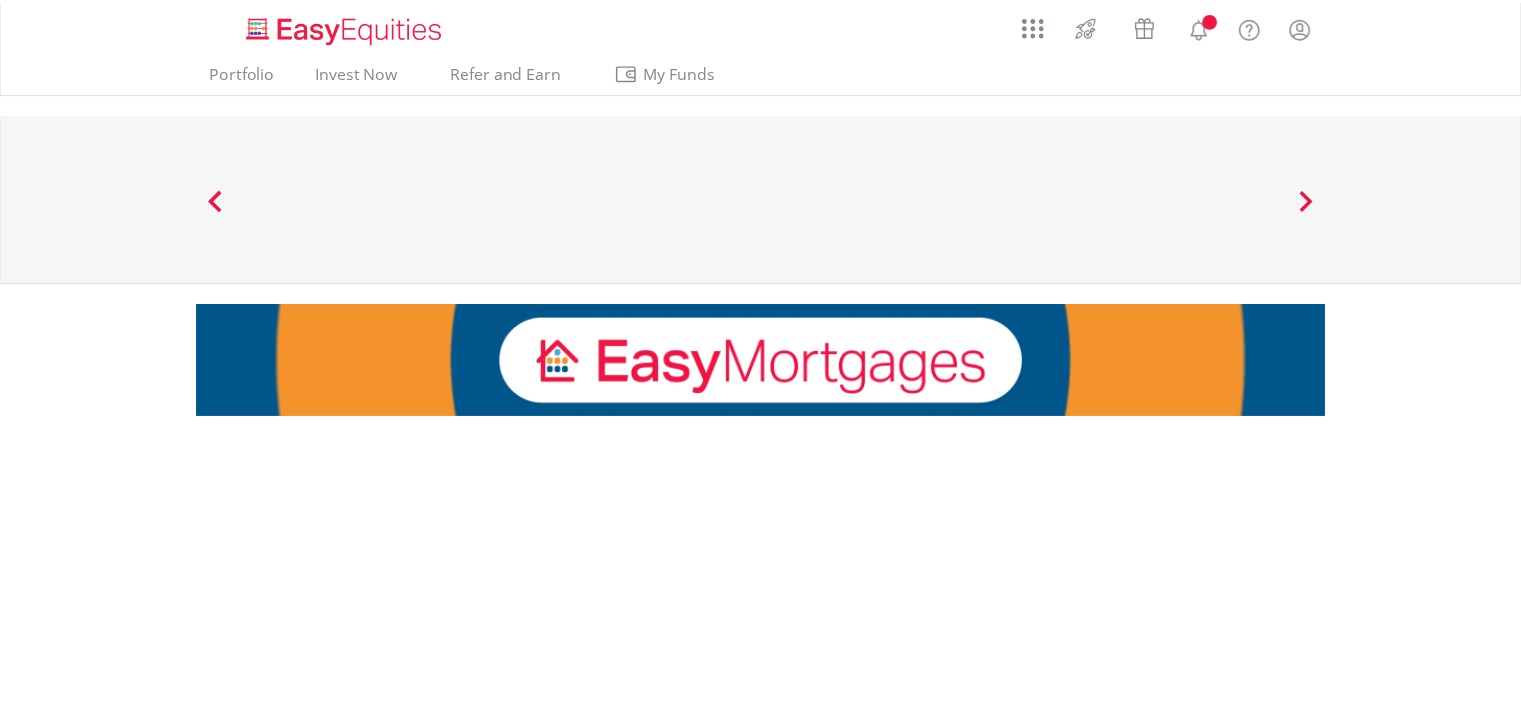 scroll, scrollTop: 0, scrollLeft: 0, axis: both 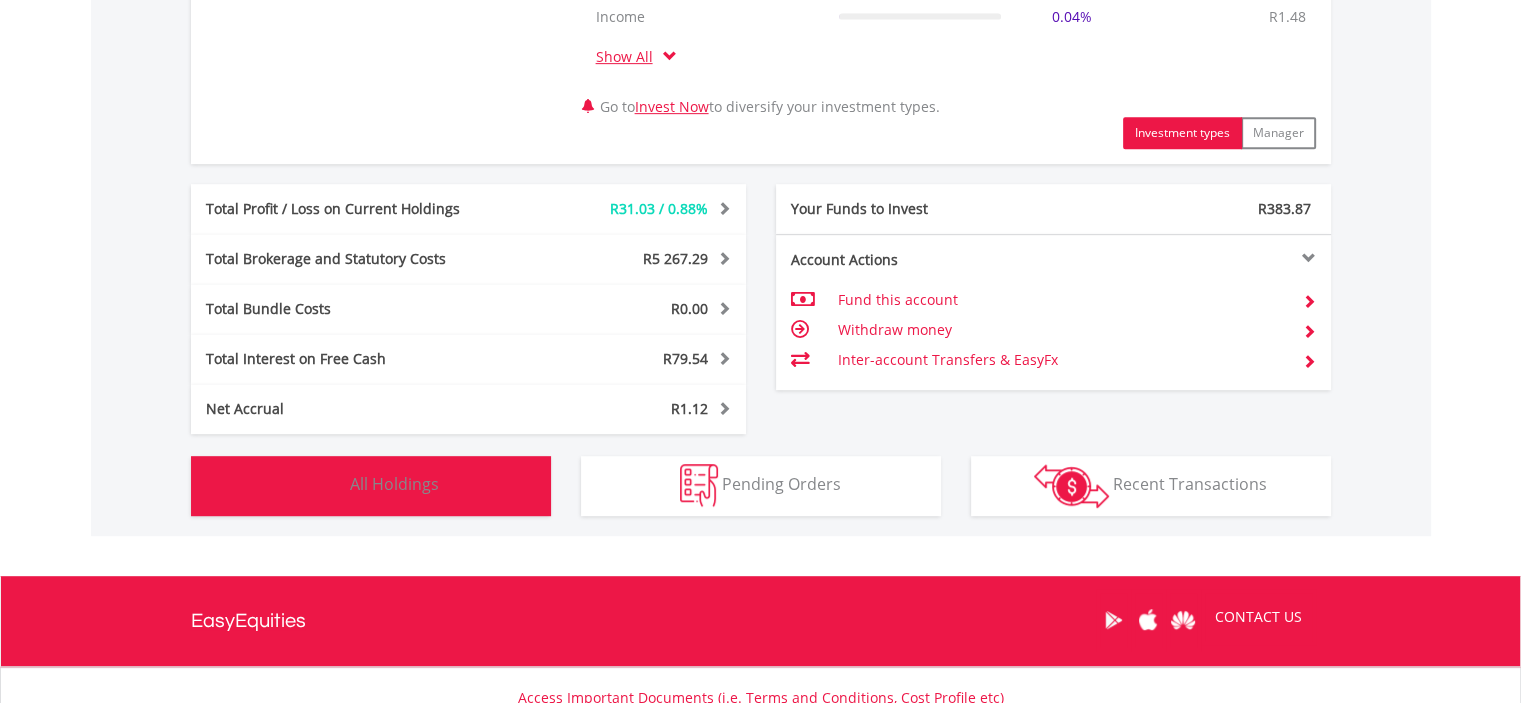click on "All Holdings" at bounding box center [394, 484] 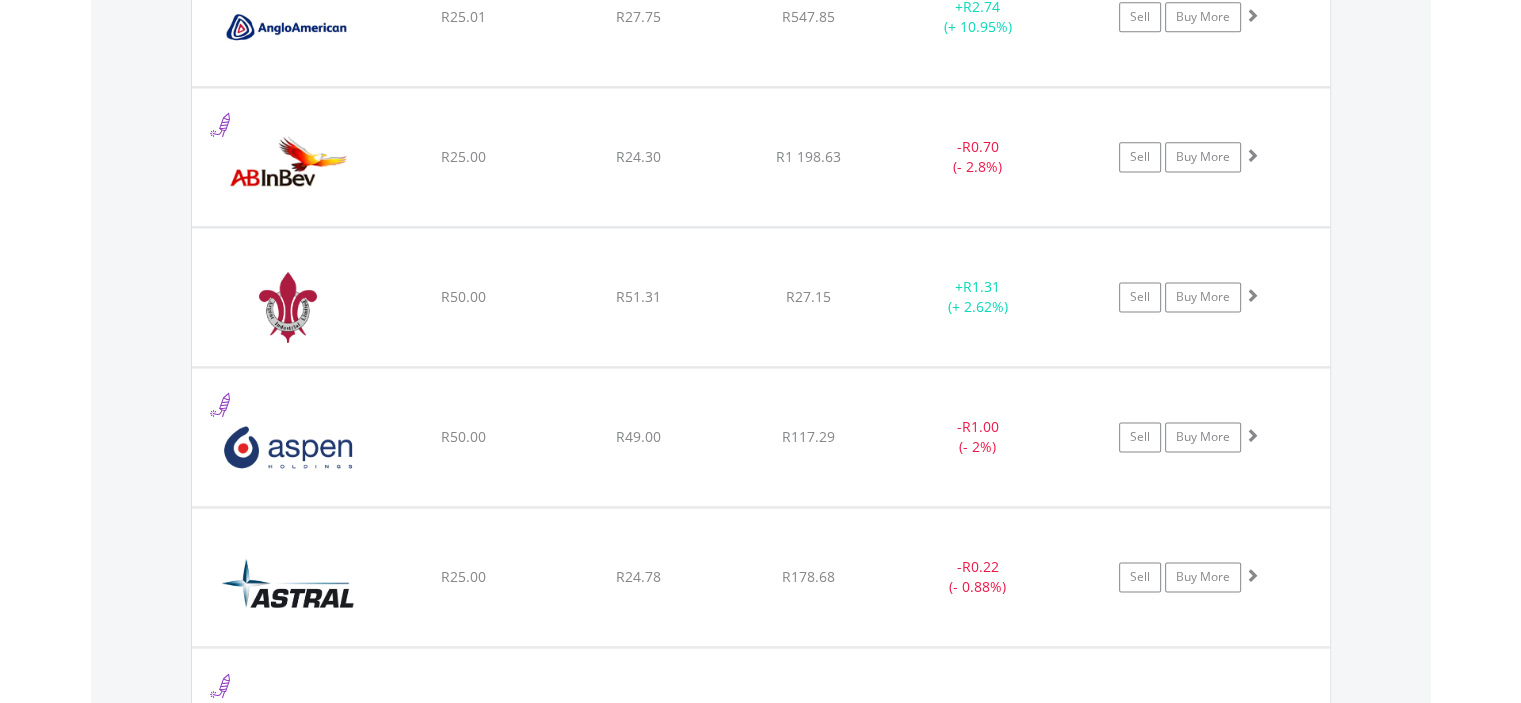 scroll, scrollTop: 2834, scrollLeft: 0, axis: vertical 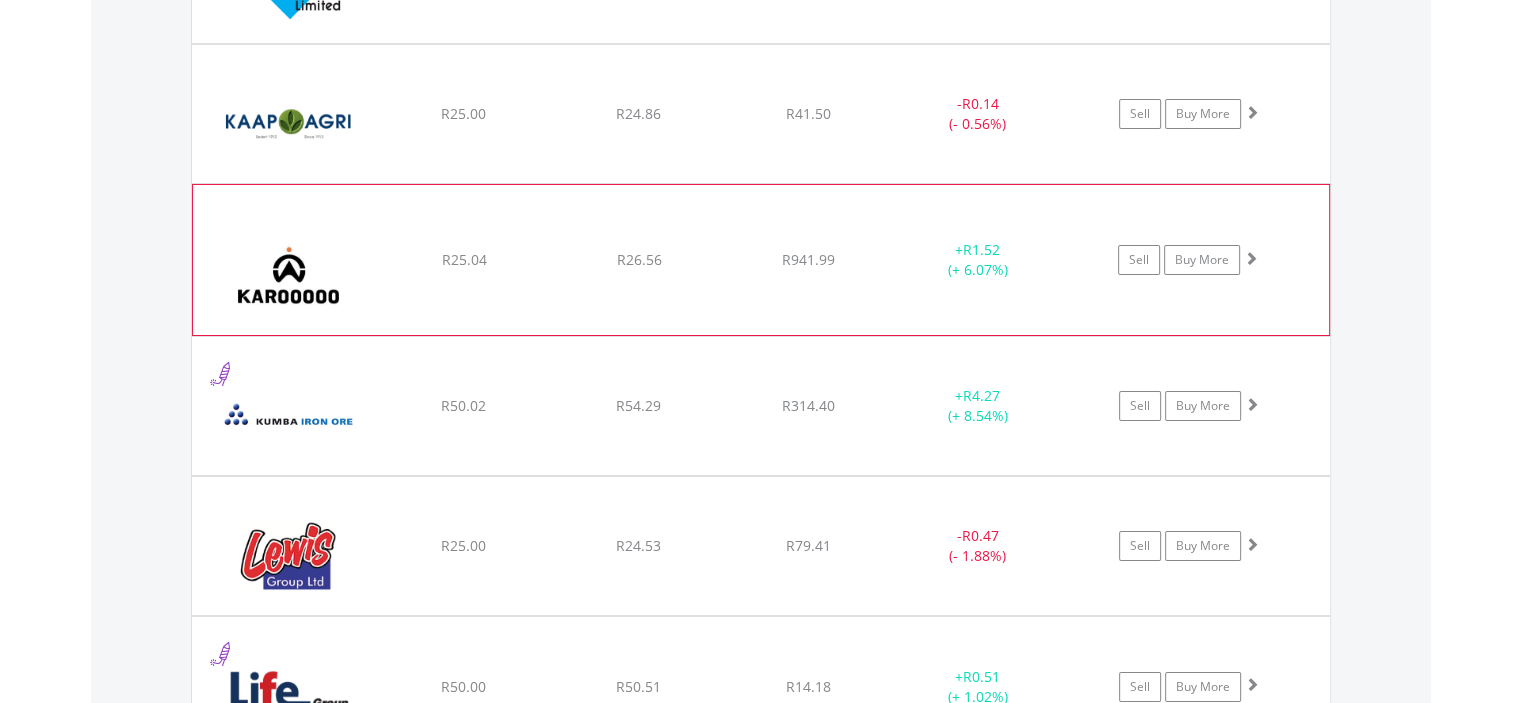 click at bounding box center (1251, 258) 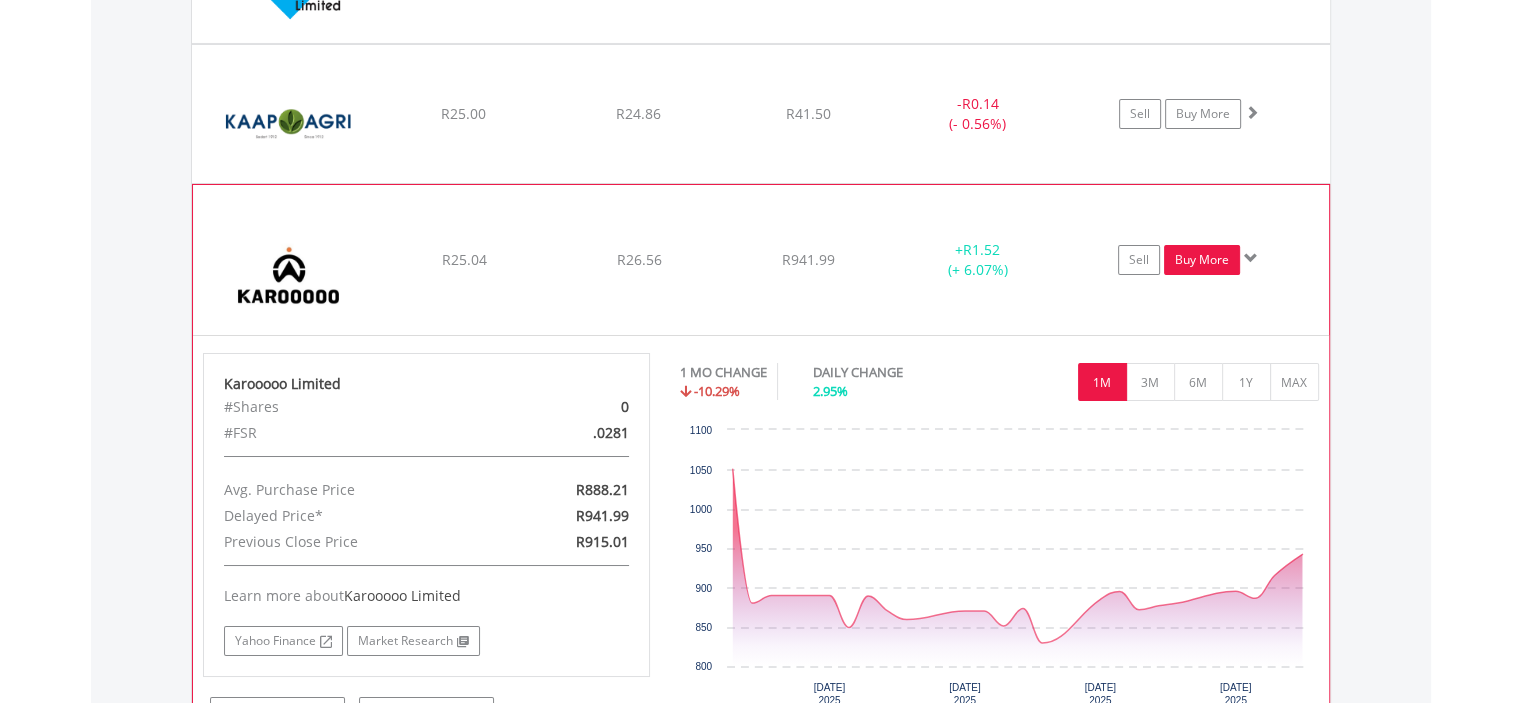 click on "Buy More" at bounding box center [1202, 260] 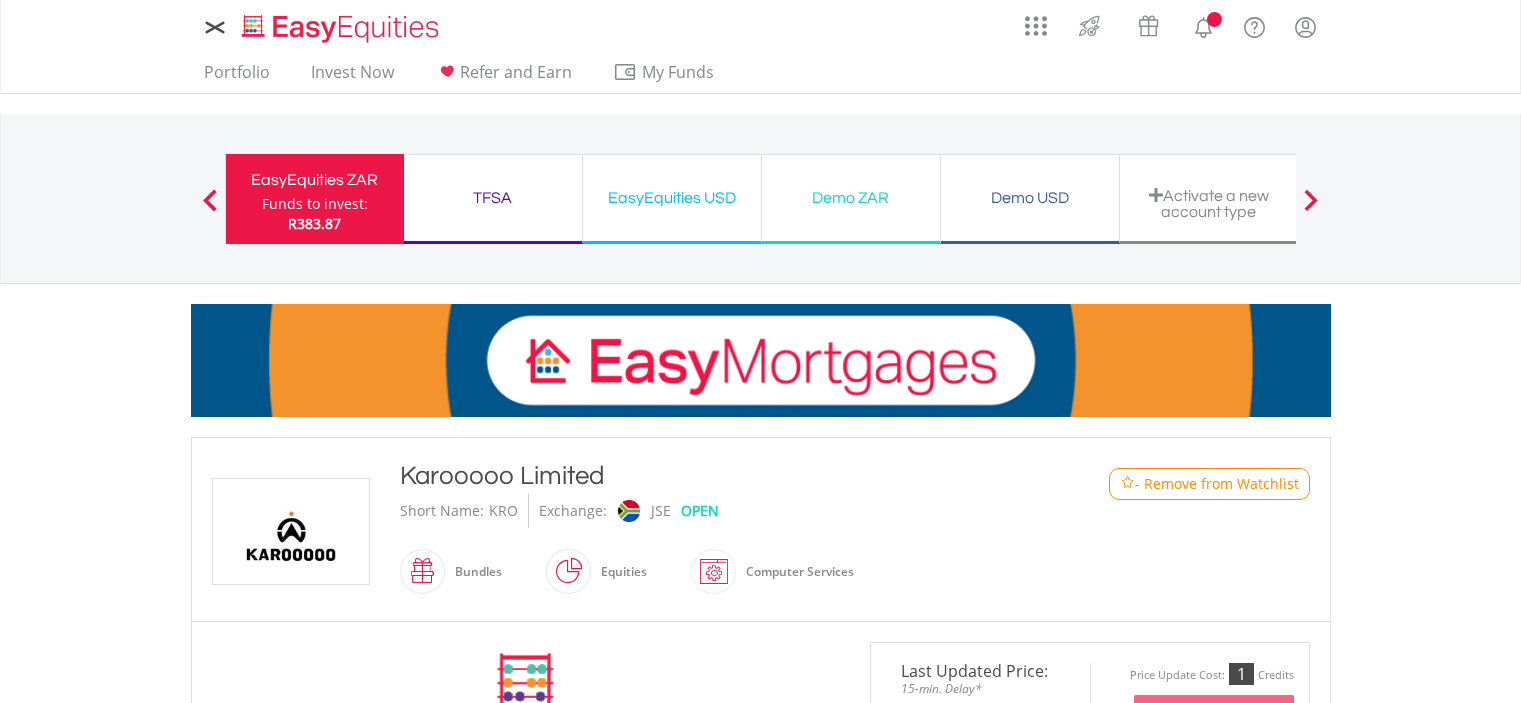 scroll, scrollTop: 0, scrollLeft: 0, axis: both 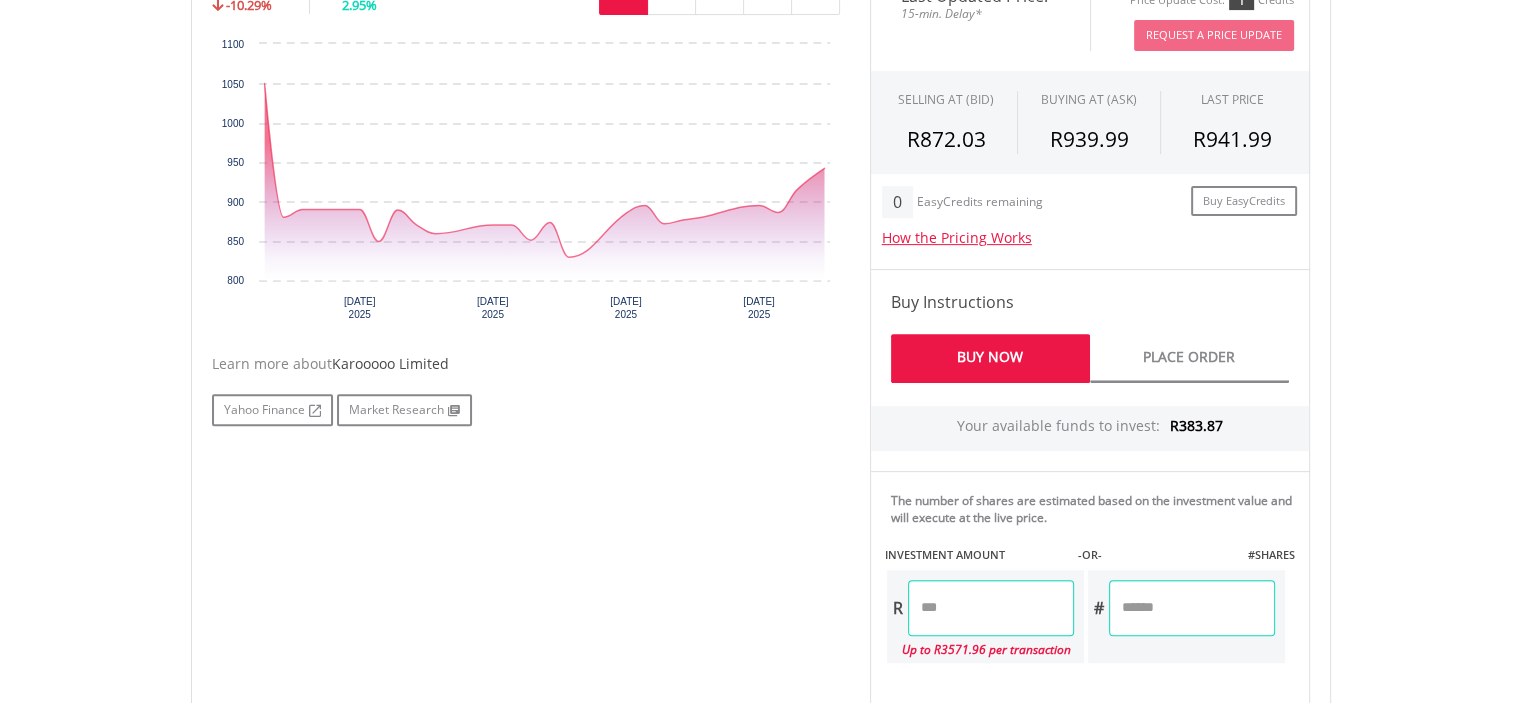 click at bounding box center (991, 608) 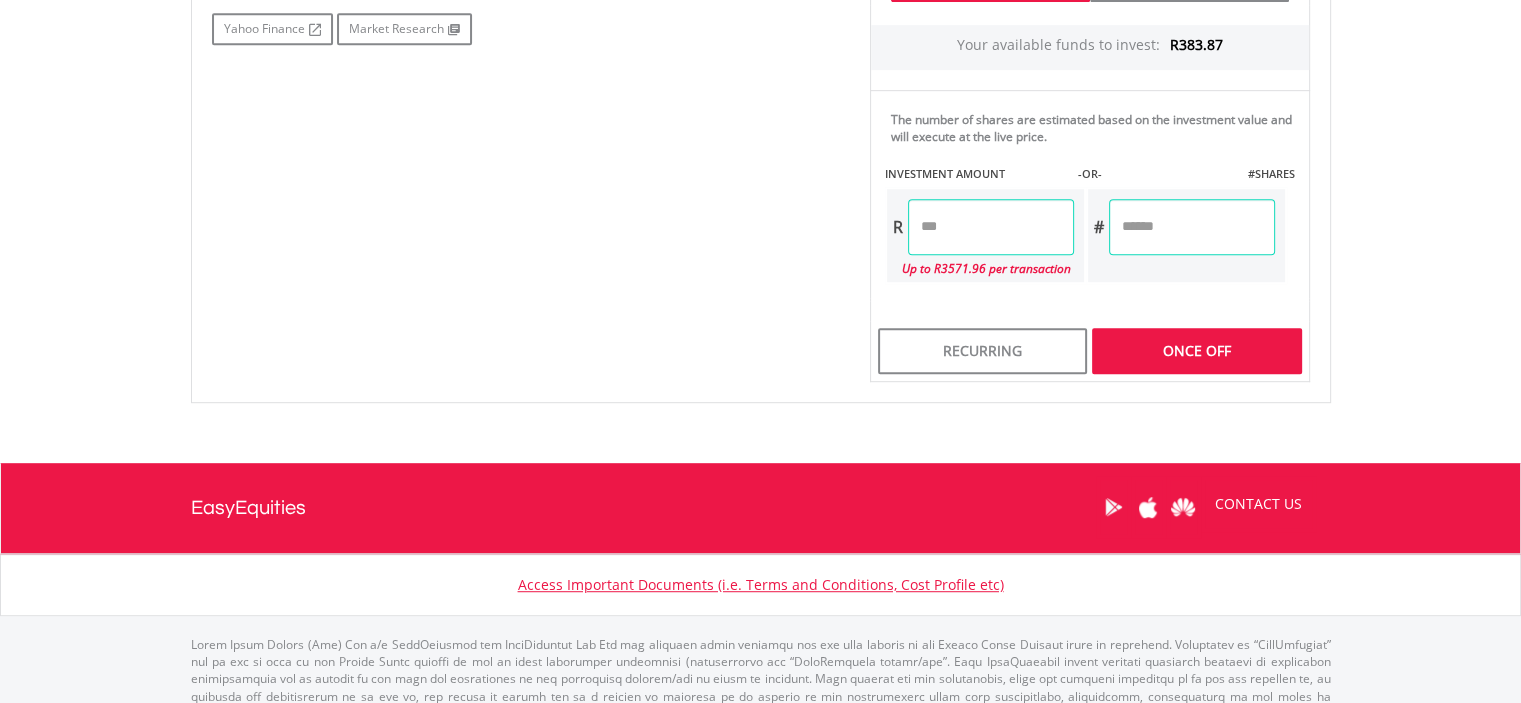 type on "*****" 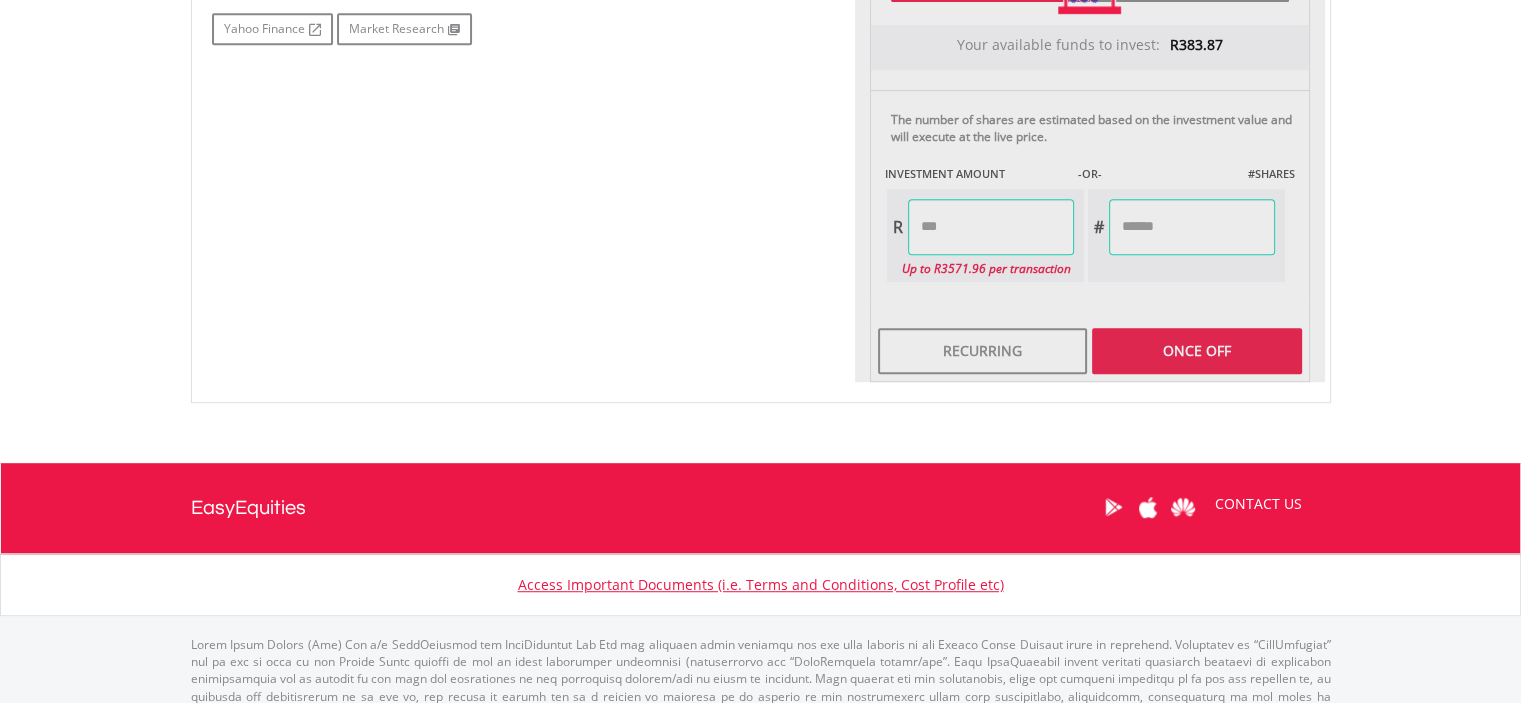 type on "******" 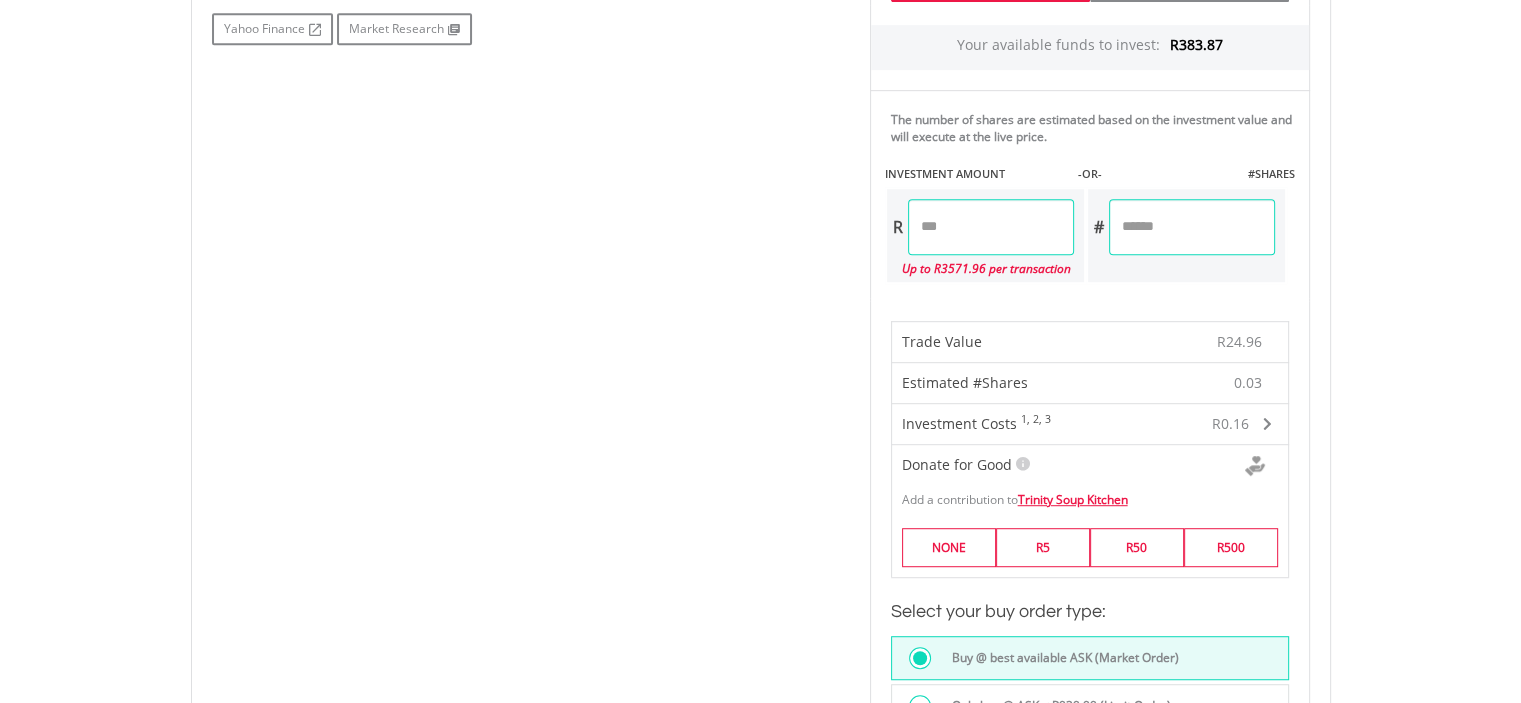 scroll, scrollTop: 1662, scrollLeft: 0, axis: vertical 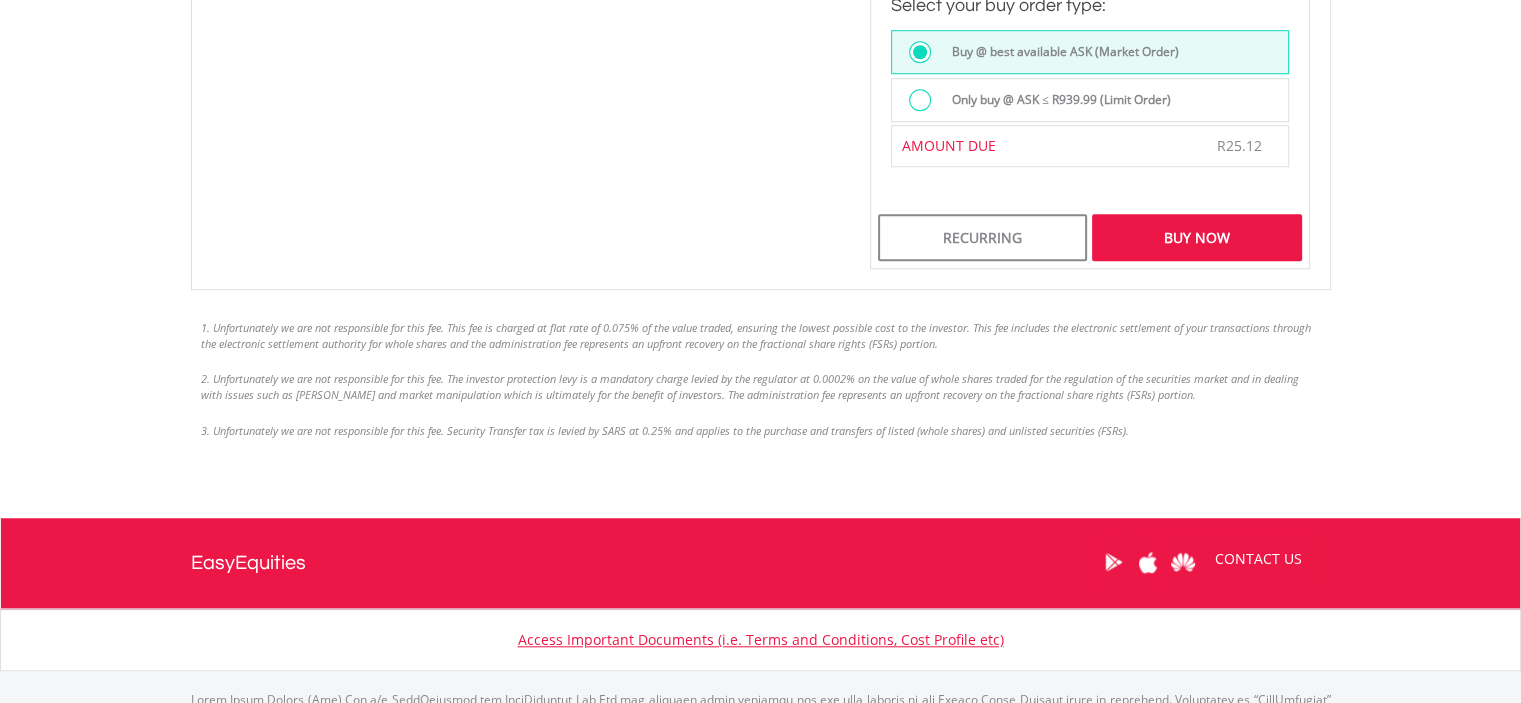click on "Buy Now" at bounding box center (1196, 237) 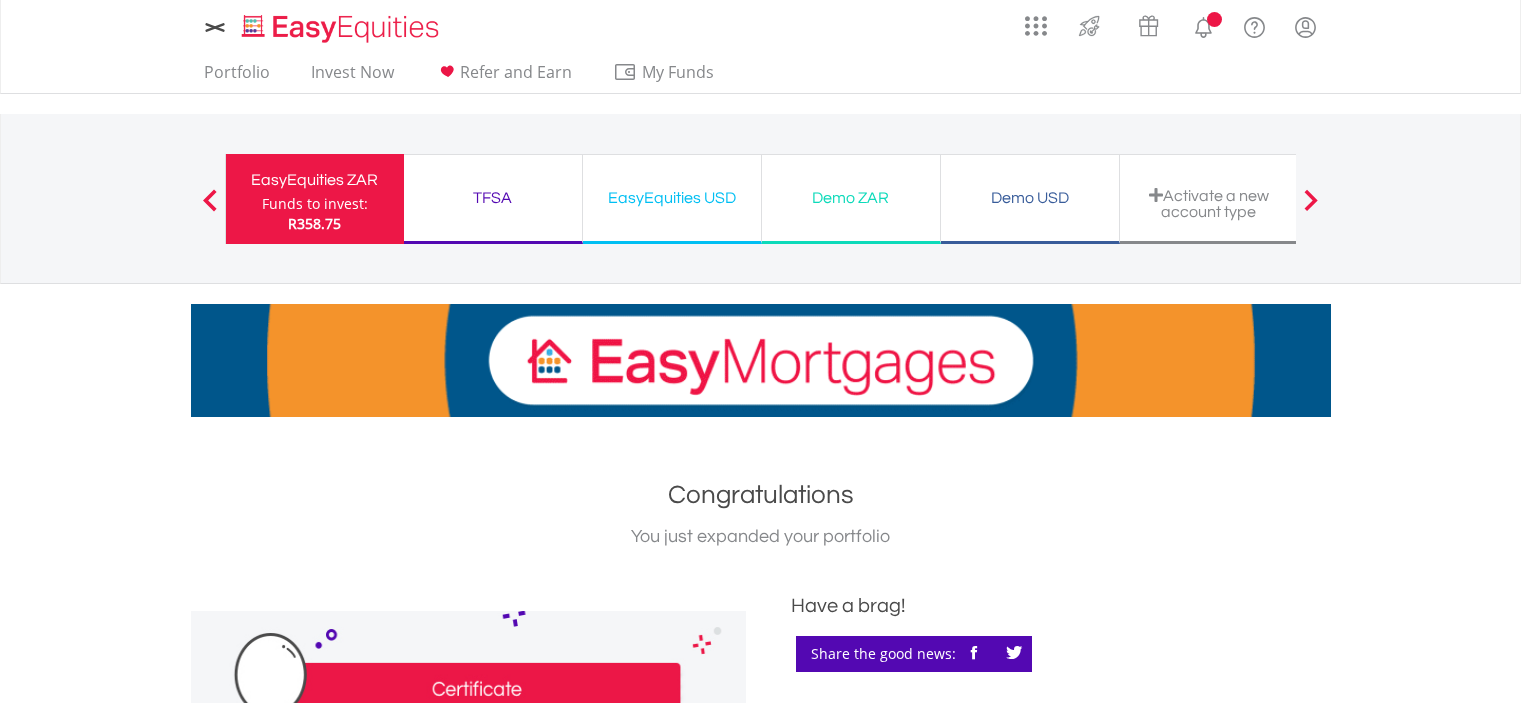 scroll, scrollTop: 0, scrollLeft: 0, axis: both 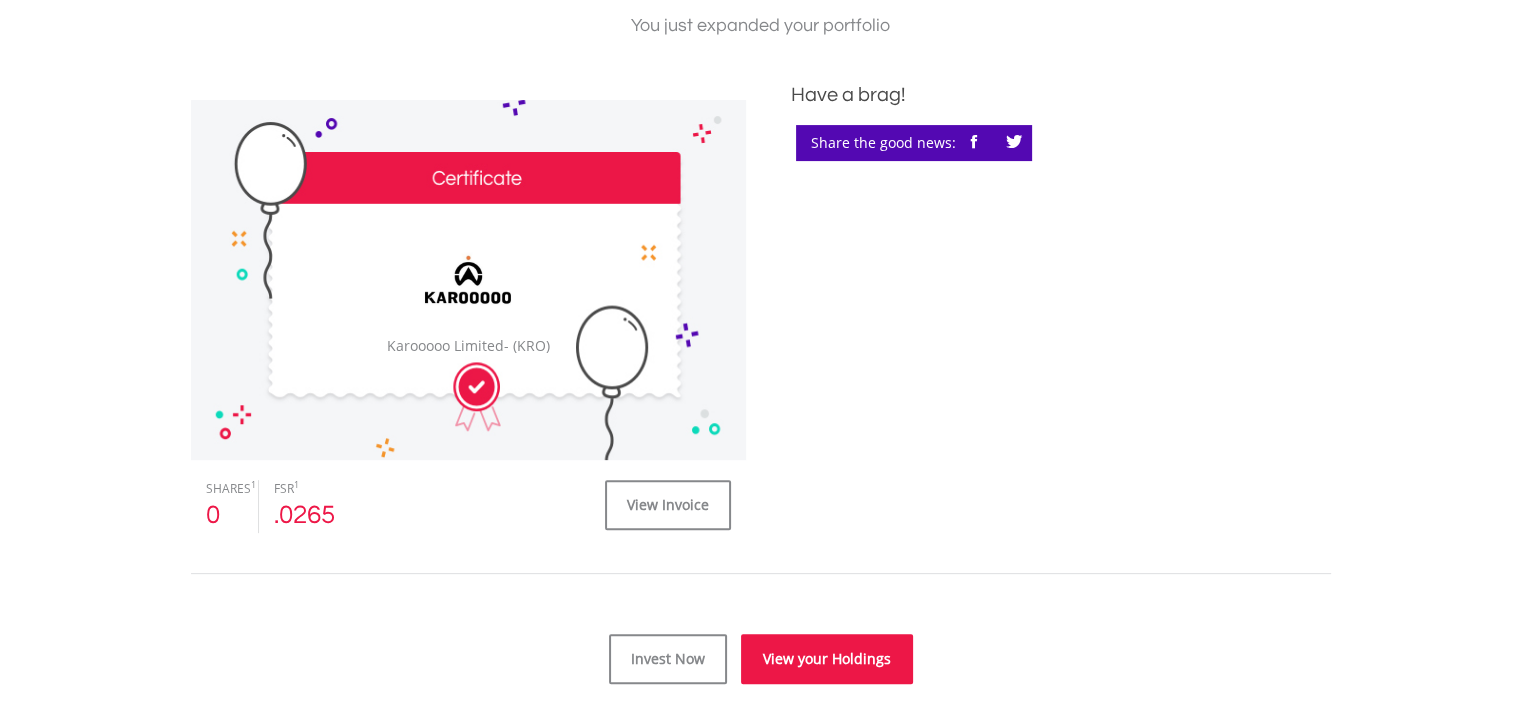 click on "View your Holdings" at bounding box center (827, 659) 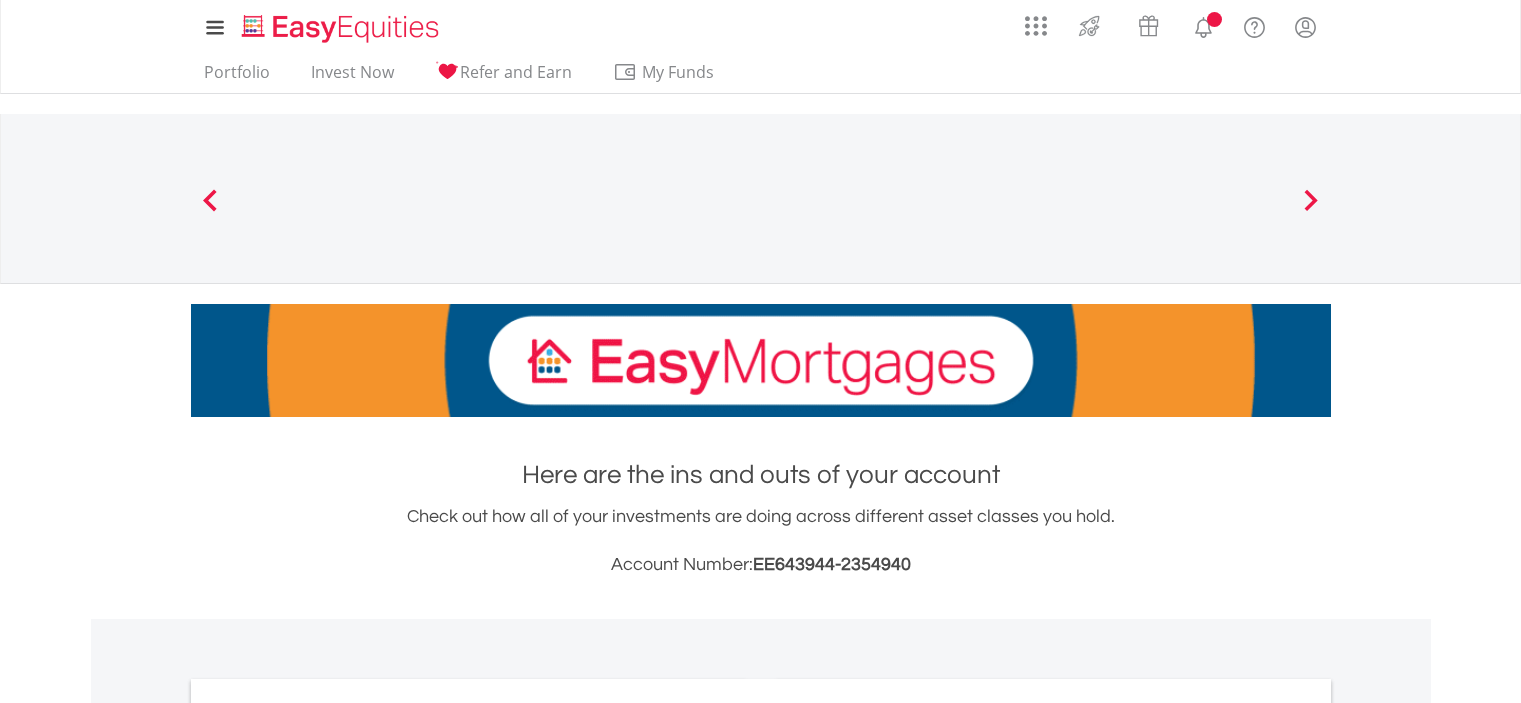 scroll, scrollTop: 467, scrollLeft: 0, axis: vertical 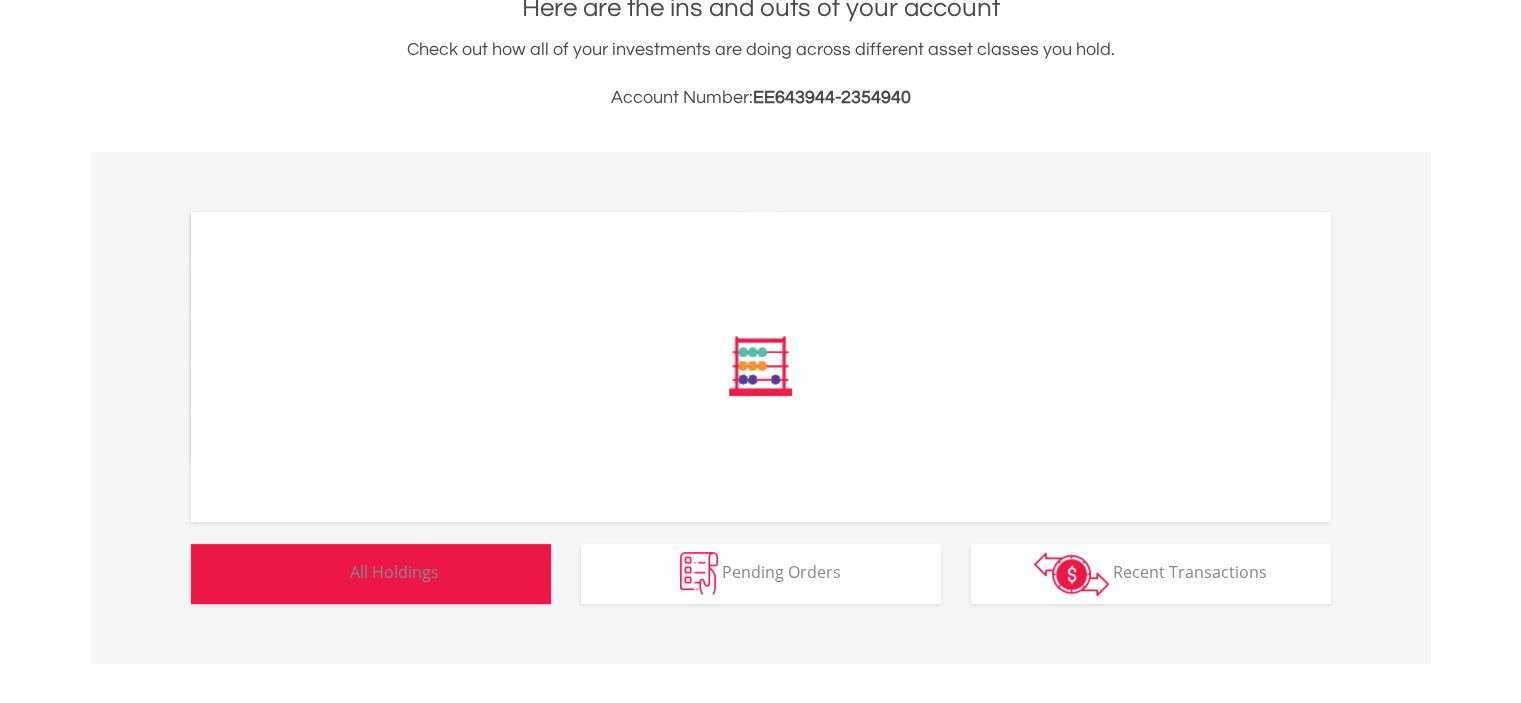 click on "All Holdings" at bounding box center [394, 572] 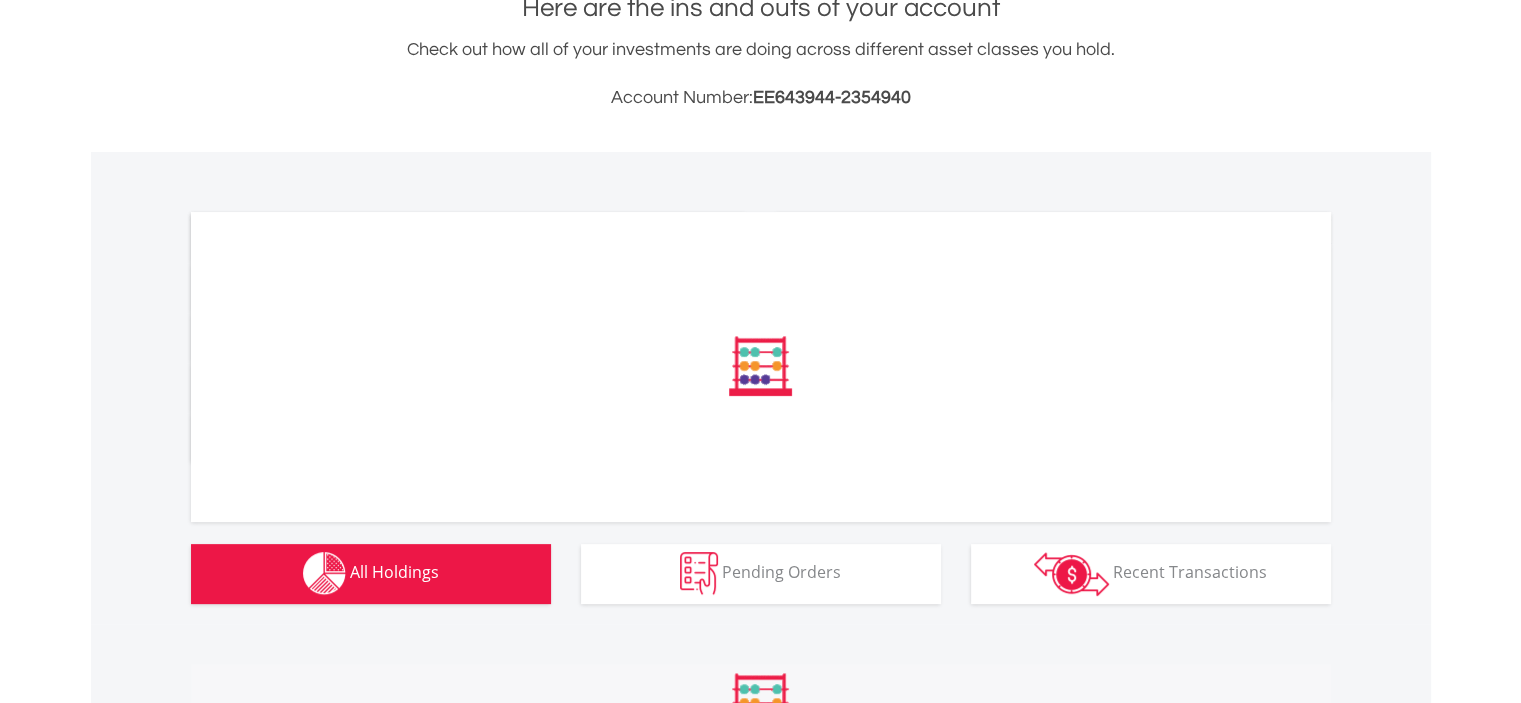 scroll, scrollTop: 0, scrollLeft: 0, axis: both 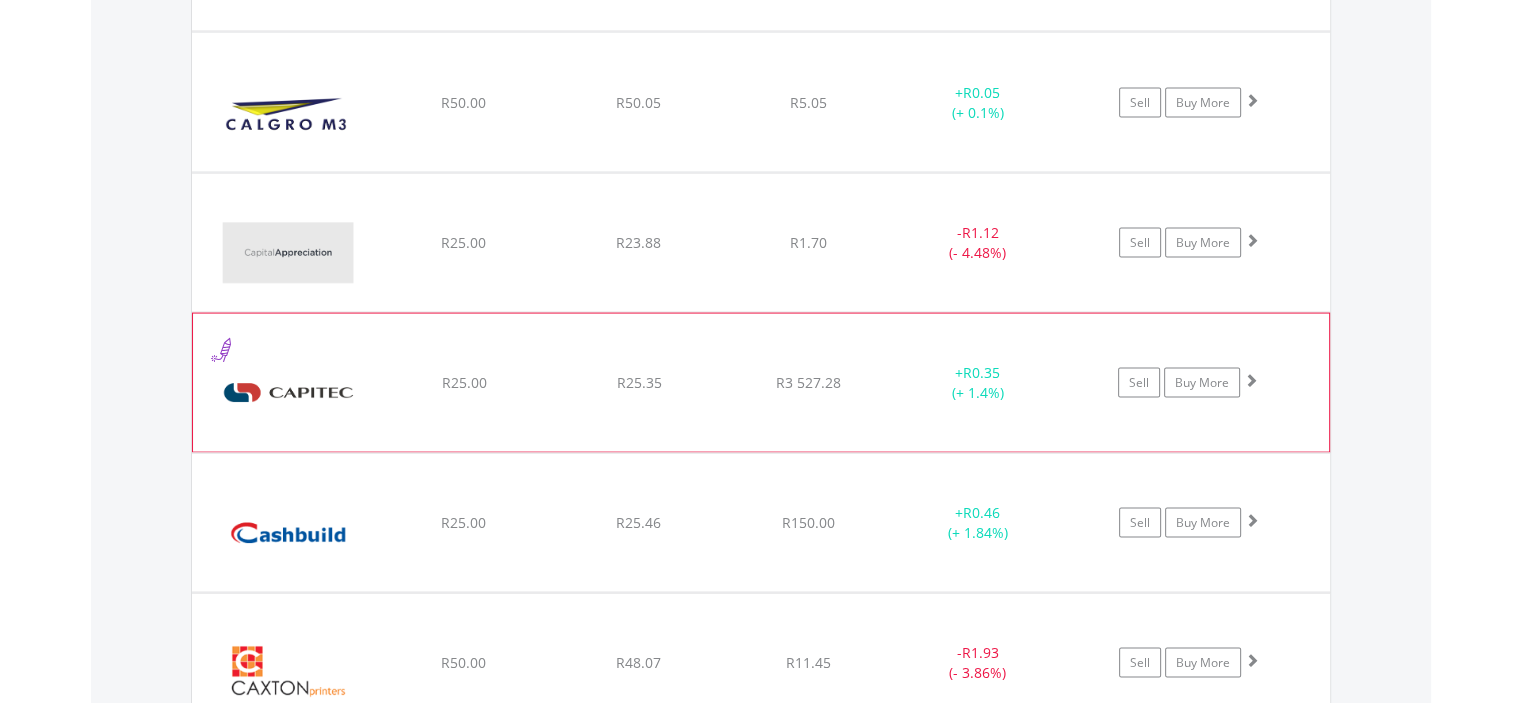 click at bounding box center [1251, 380] 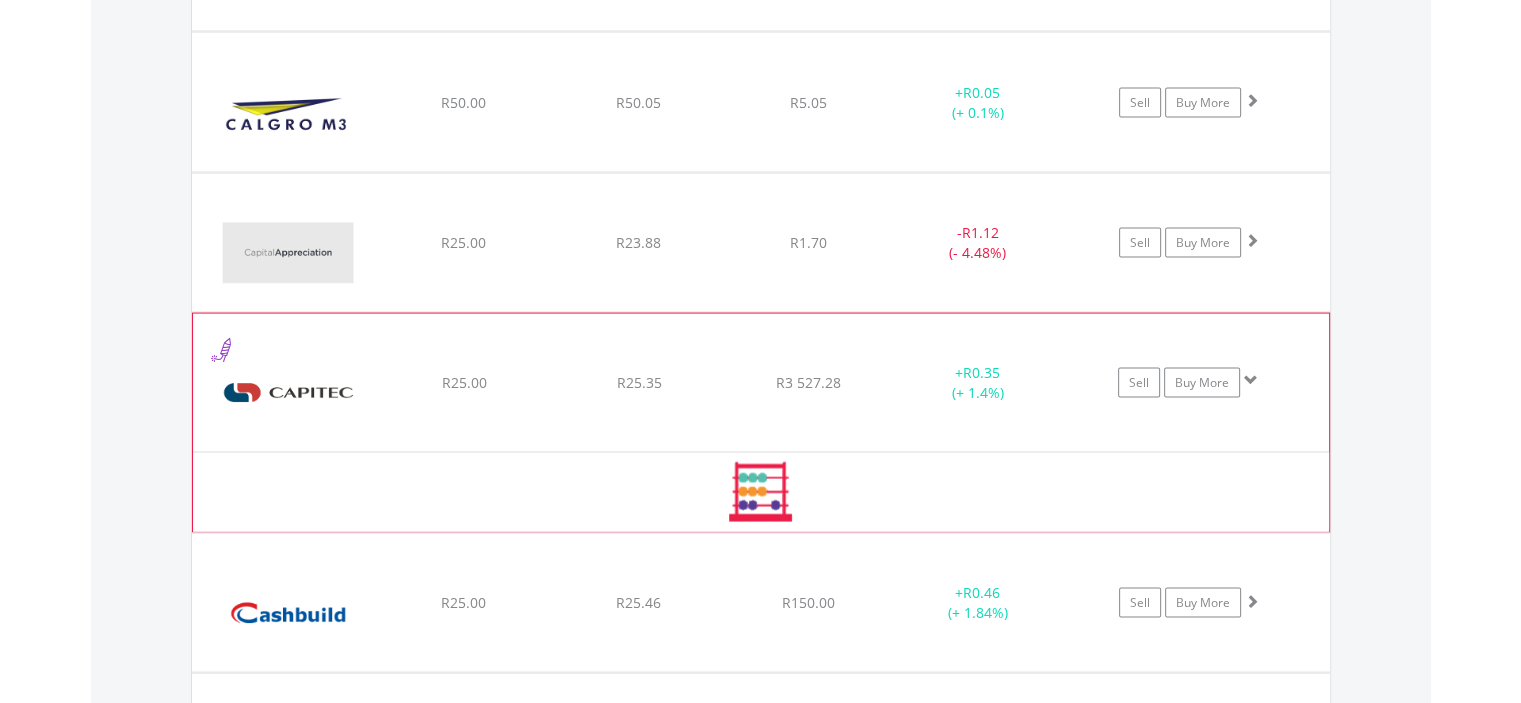 scroll, scrollTop: 999808, scrollLeft: 999620, axis: both 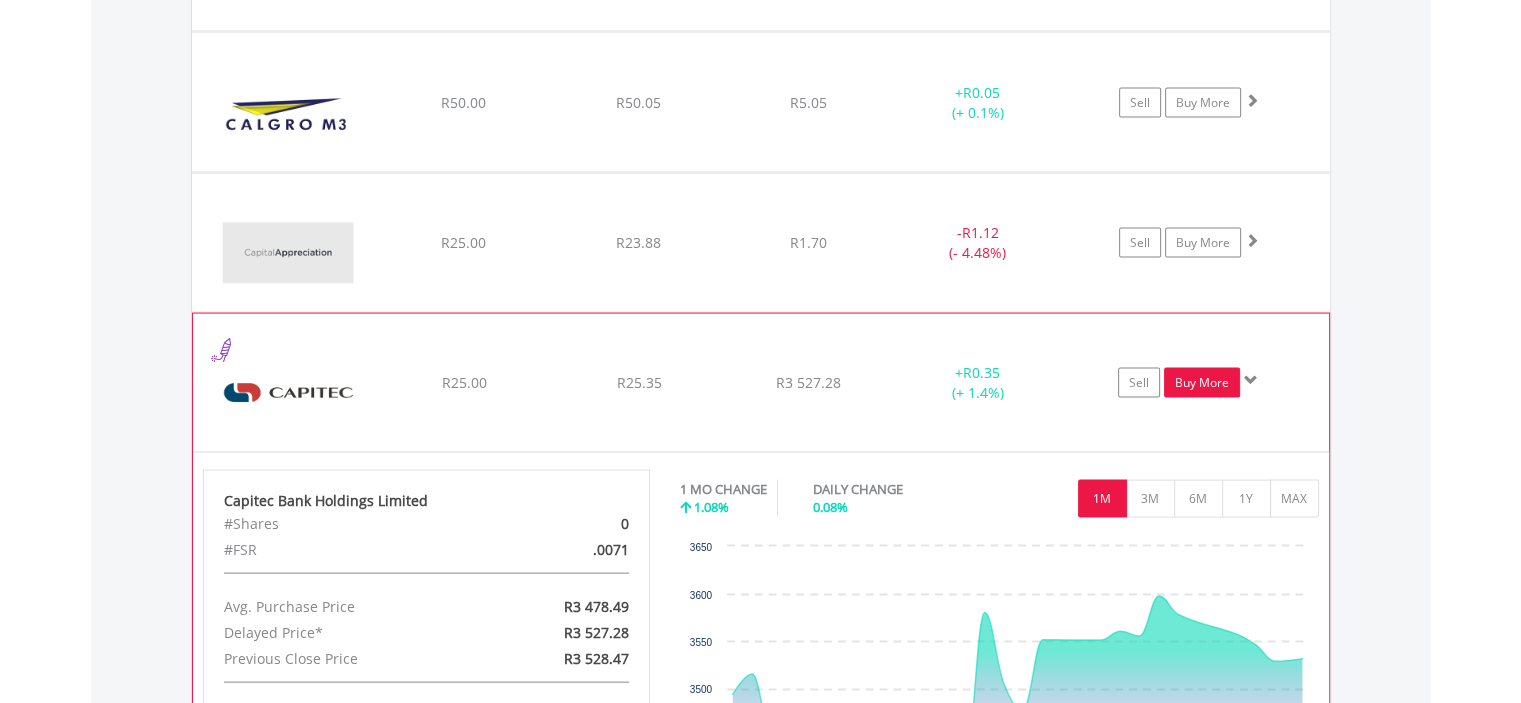 click on "Buy More" at bounding box center (1202, 383) 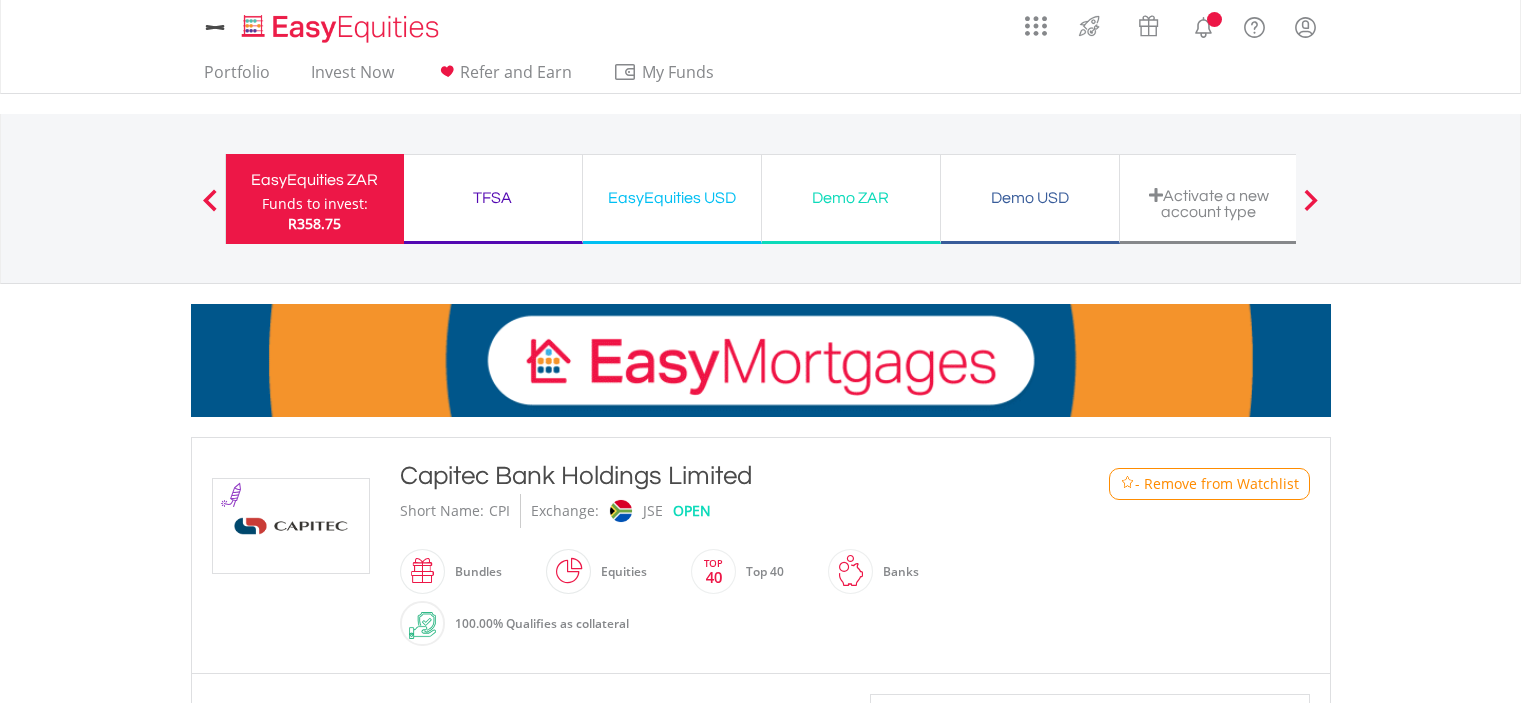 scroll, scrollTop: 0, scrollLeft: 0, axis: both 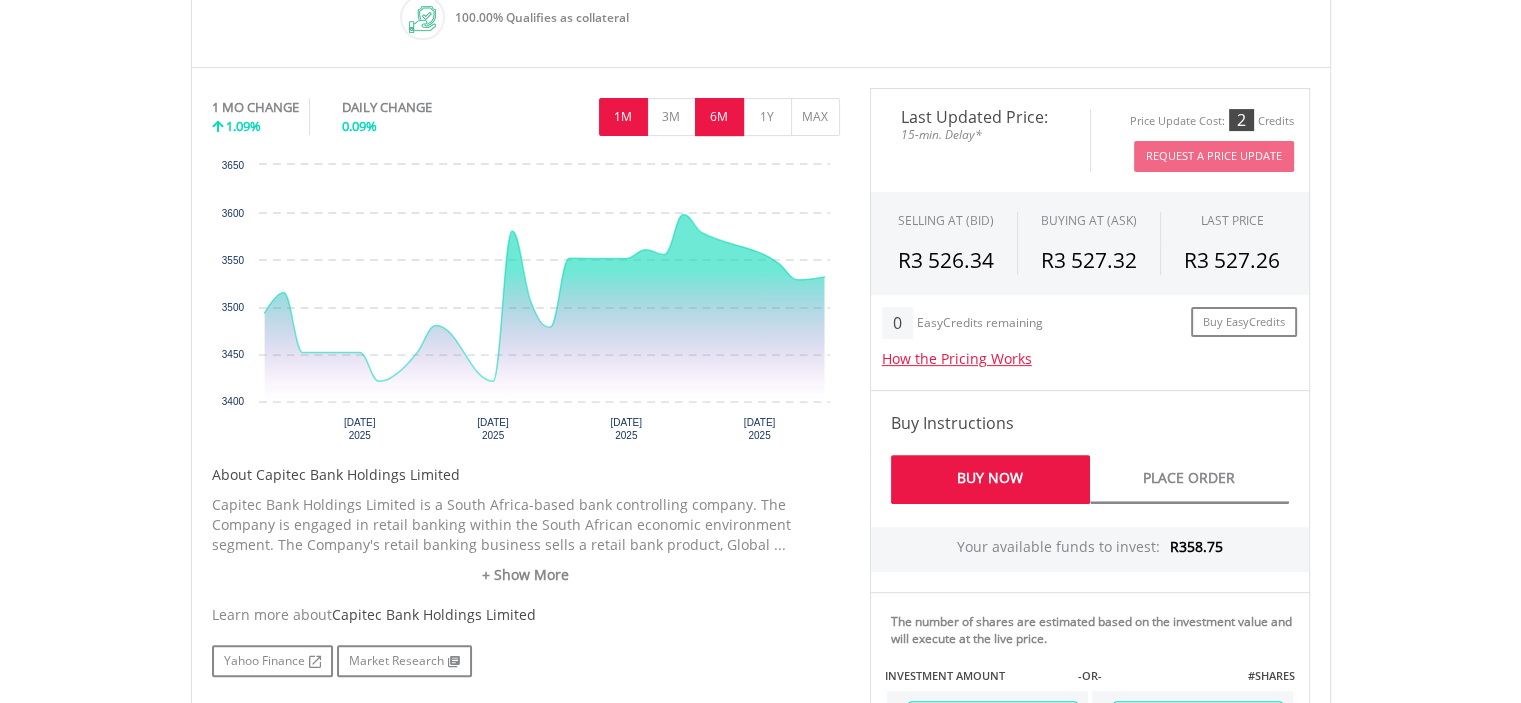 click on "6M" at bounding box center [719, 117] 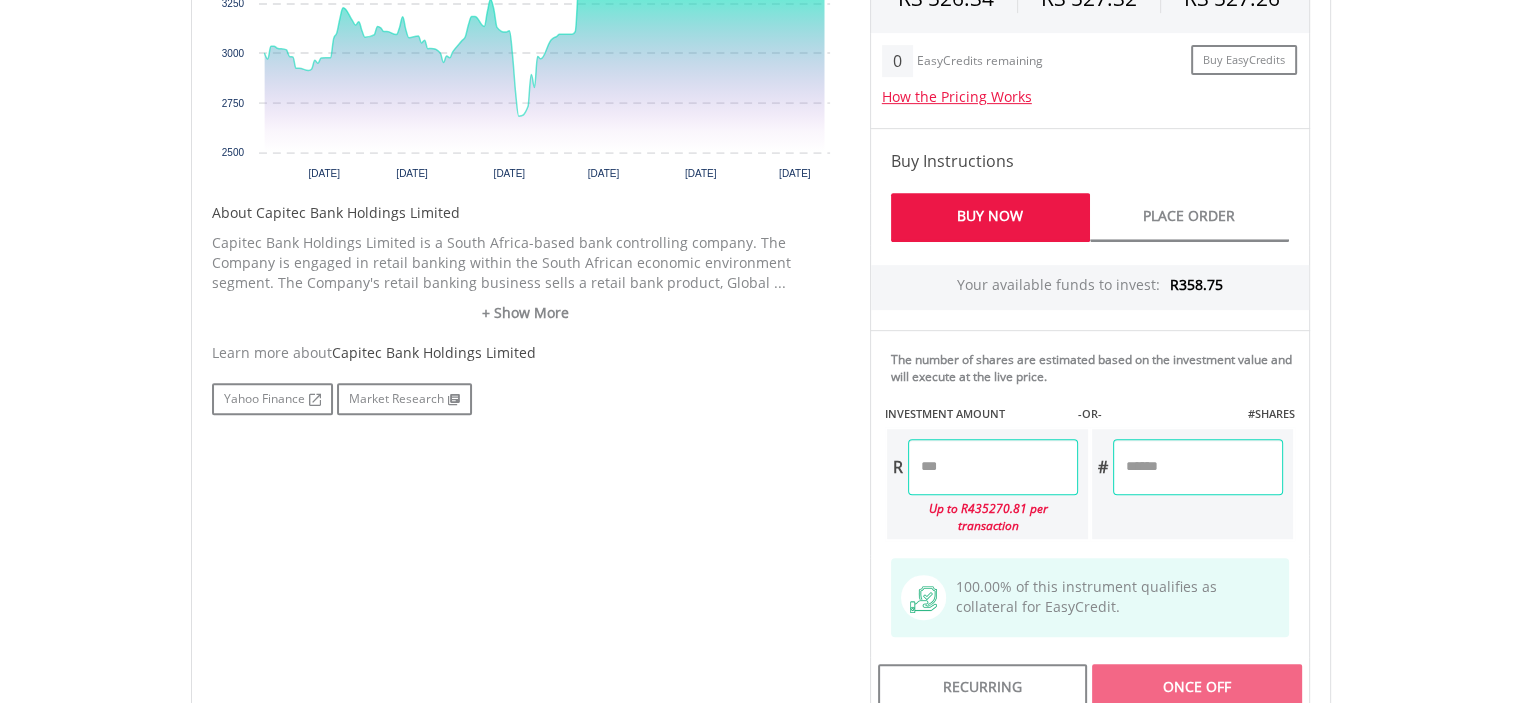 scroll, scrollTop: 952, scrollLeft: 0, axis: vertical 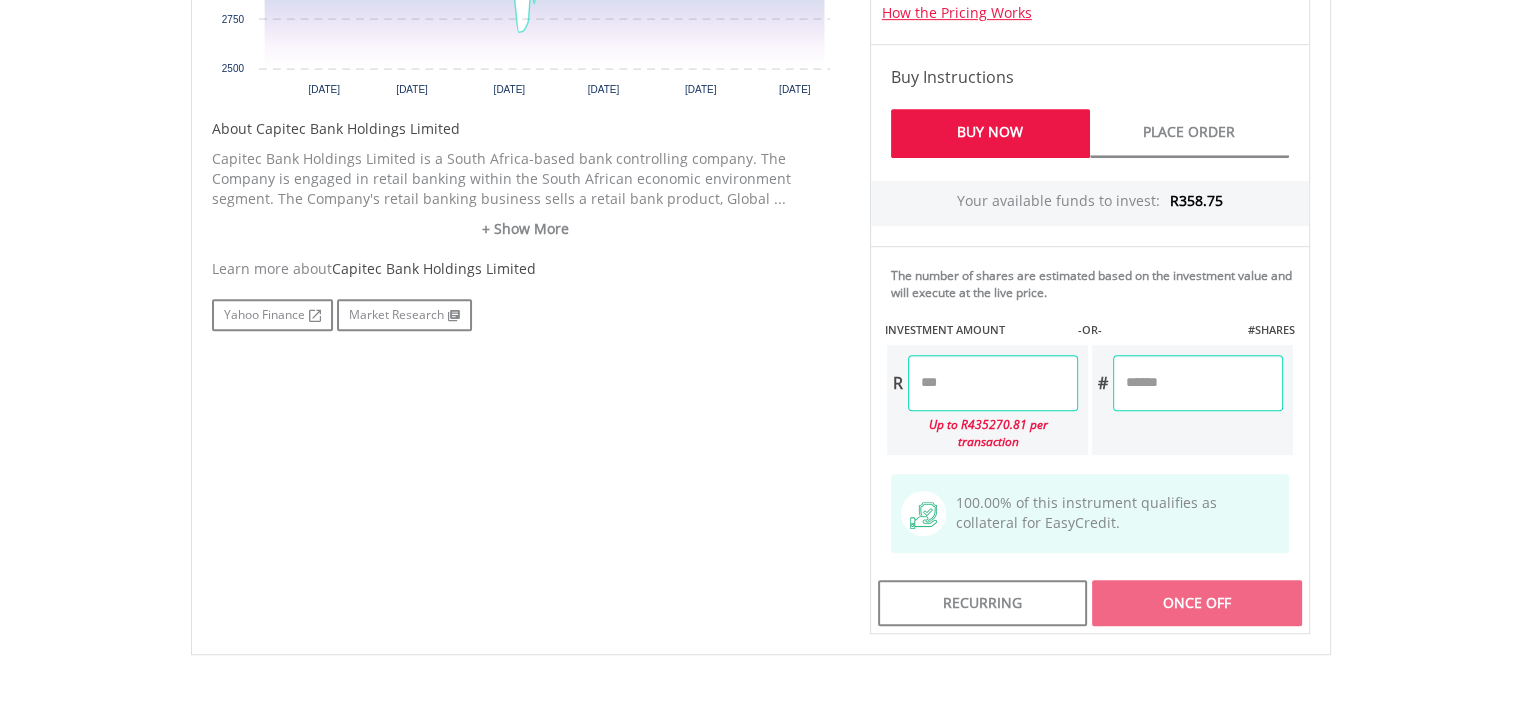 click at bounding box center [993, 383] 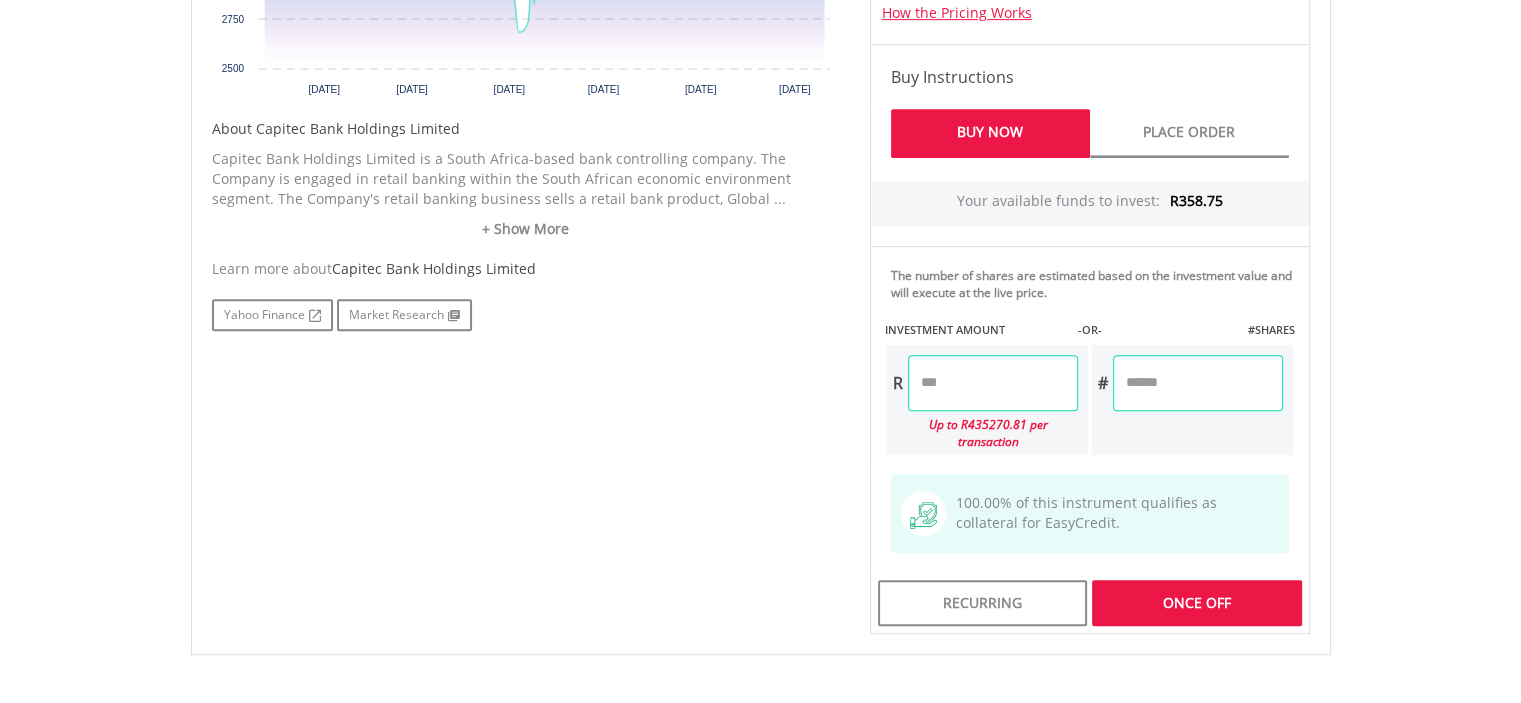 click on "Last Updated Price:
15-min. Delay*
Price Update Cost:
2
Credits
Request A Price Update
Request Update
SELLING AT (BID)
BUYING AT                     (ASK)
LAST PRICE
R3 526.34
R3 527.32
R3 527.26
0" at bounding box center (1090, 188) 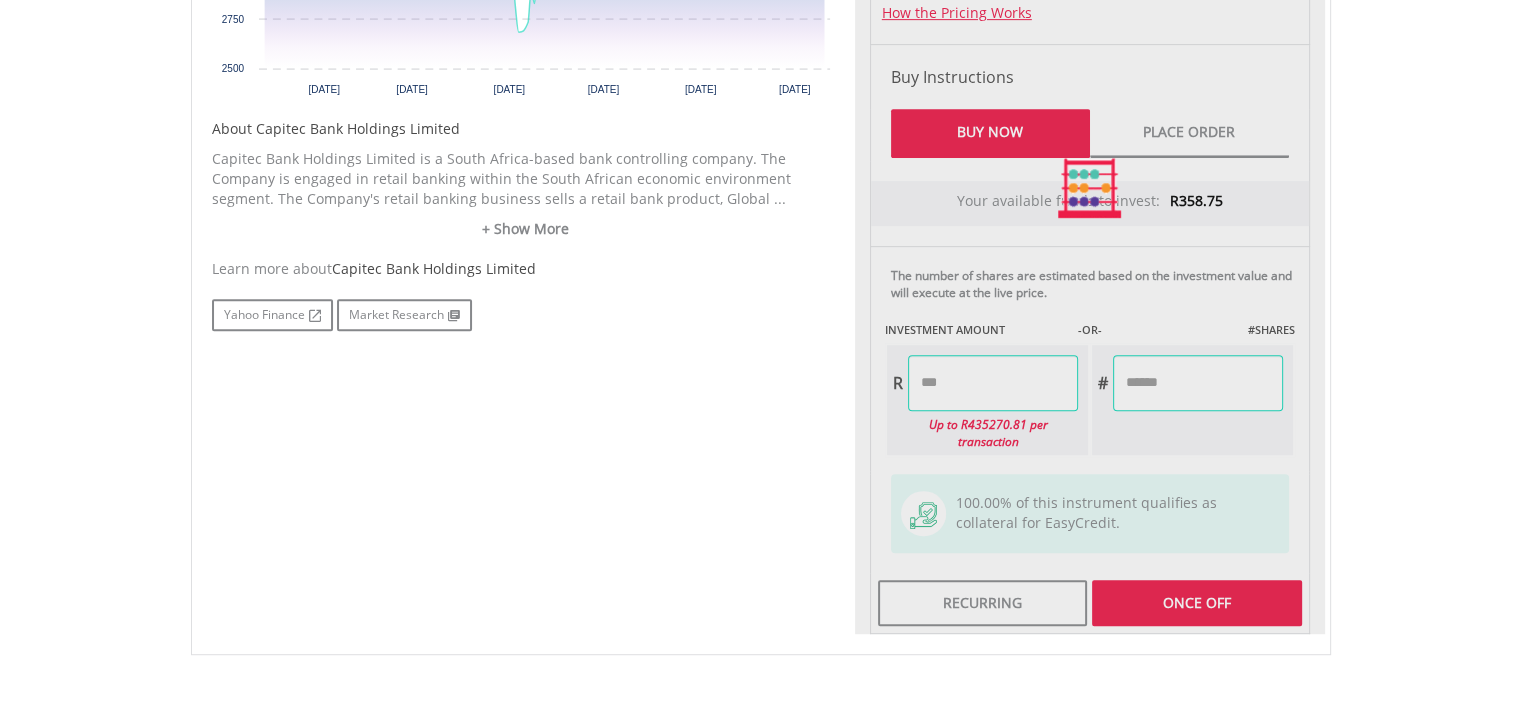 type on "*****" 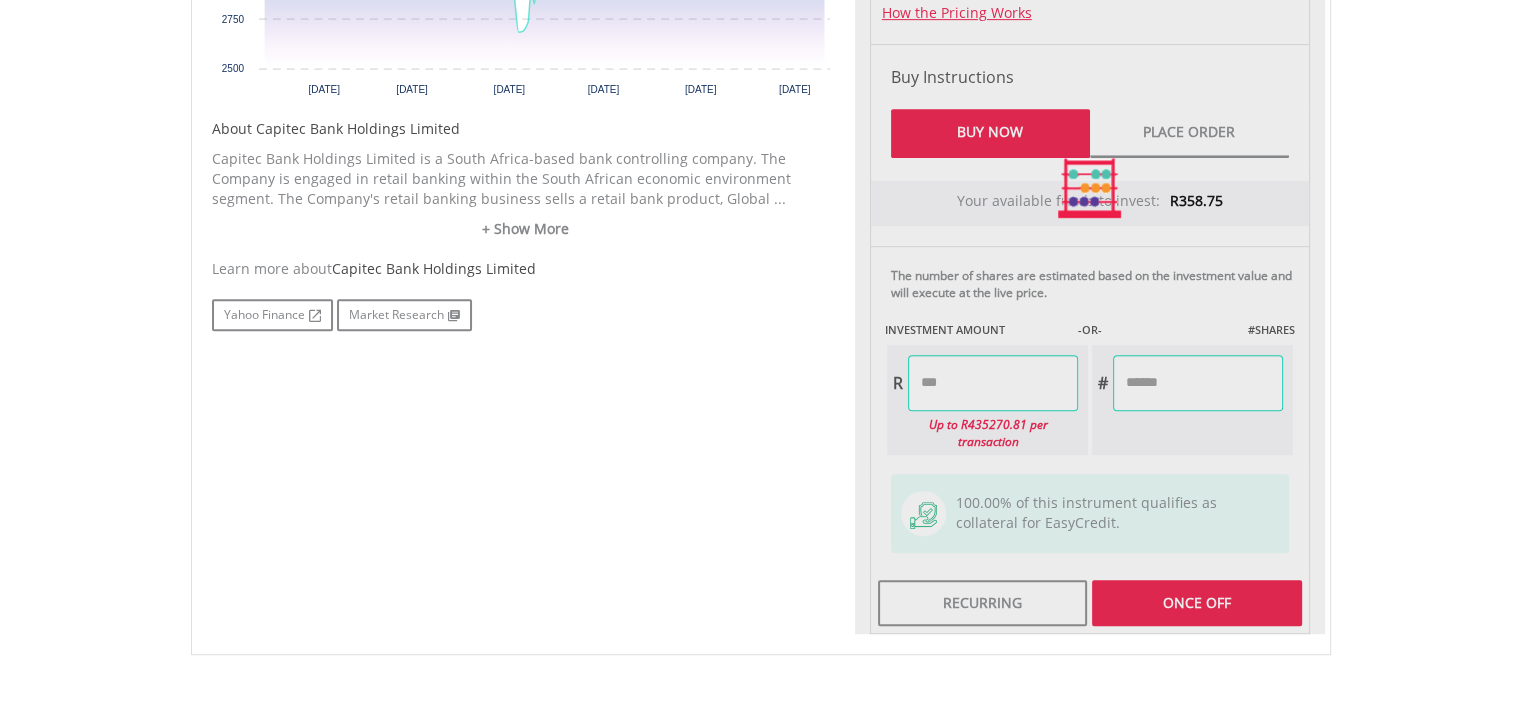 type on "*****" 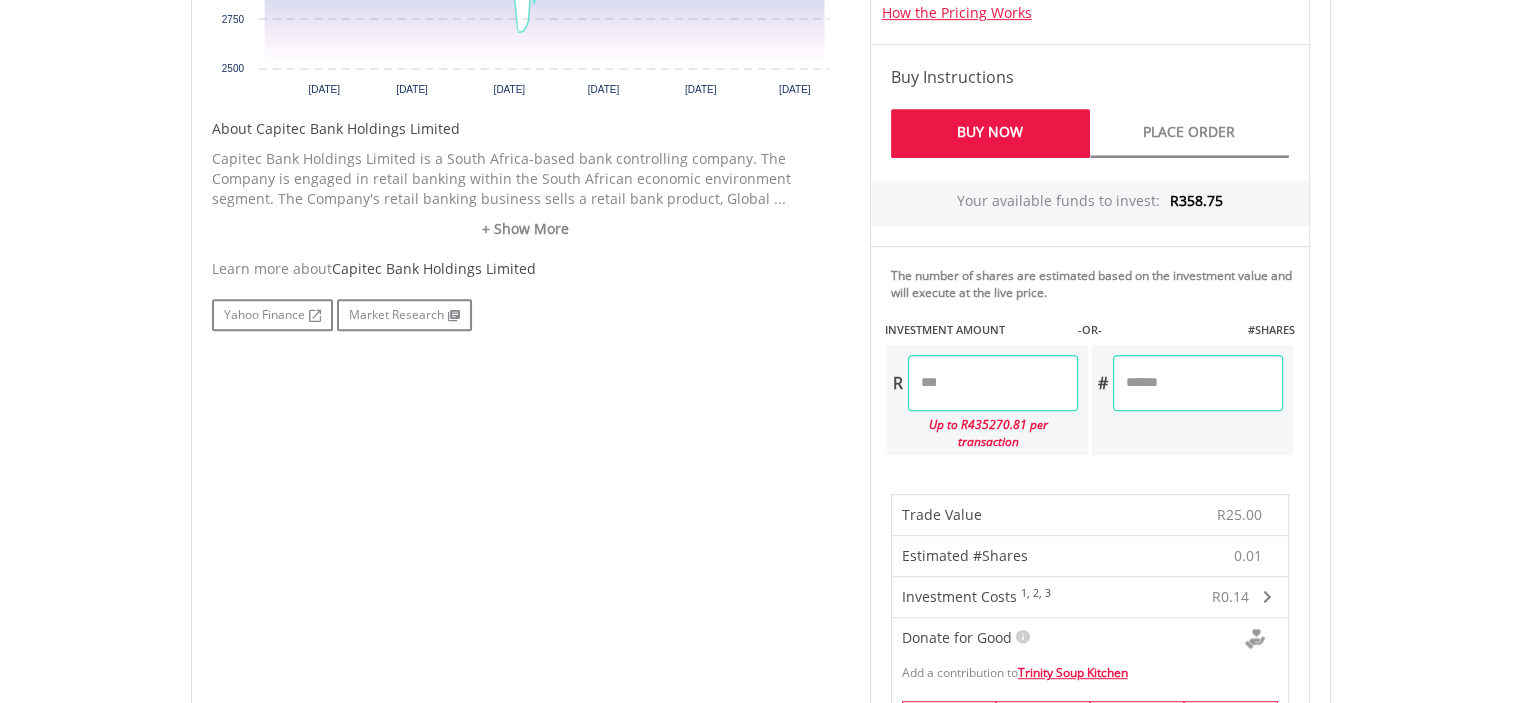 scroll, scrollTop: 1700, scrollLeft: 0, axis: vertical 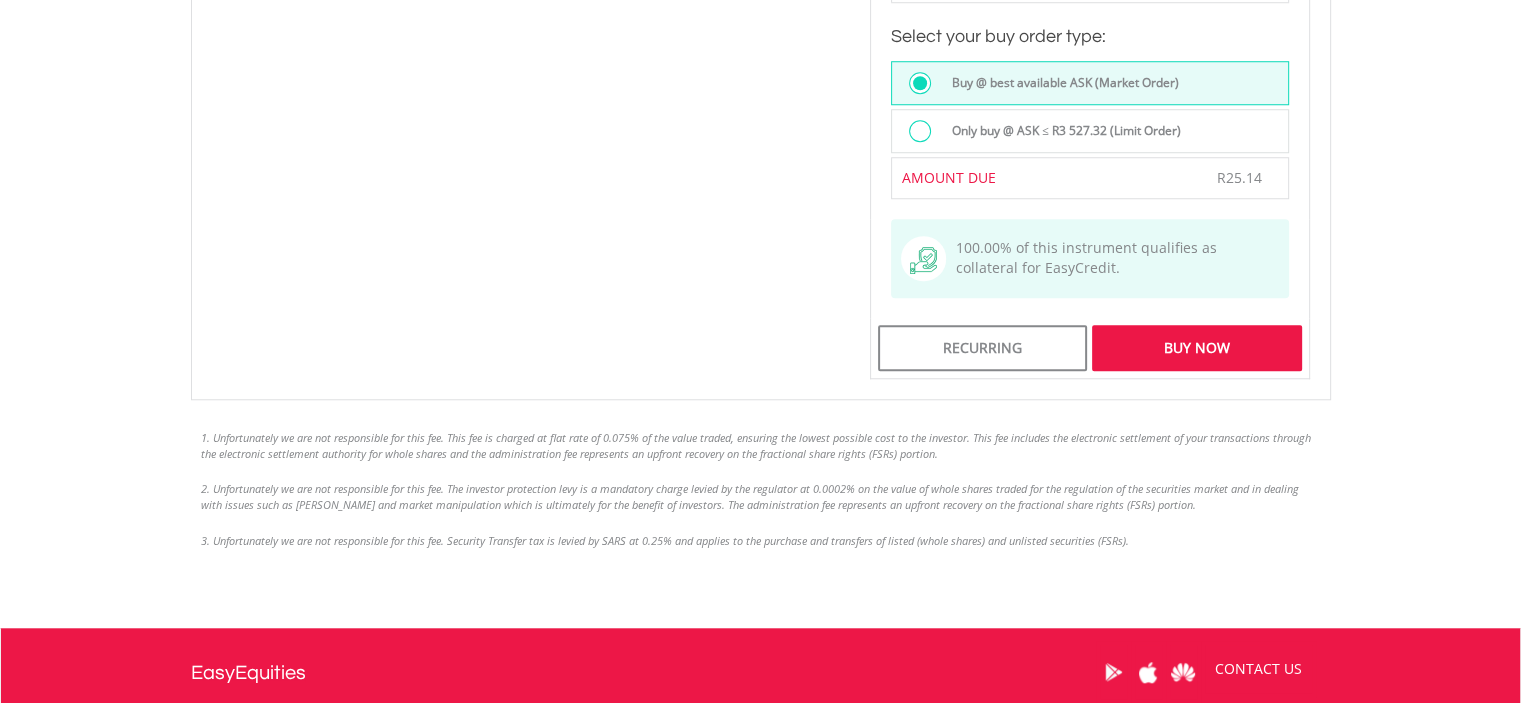 click on "Buy Now" at bounding box center (1196, 348) 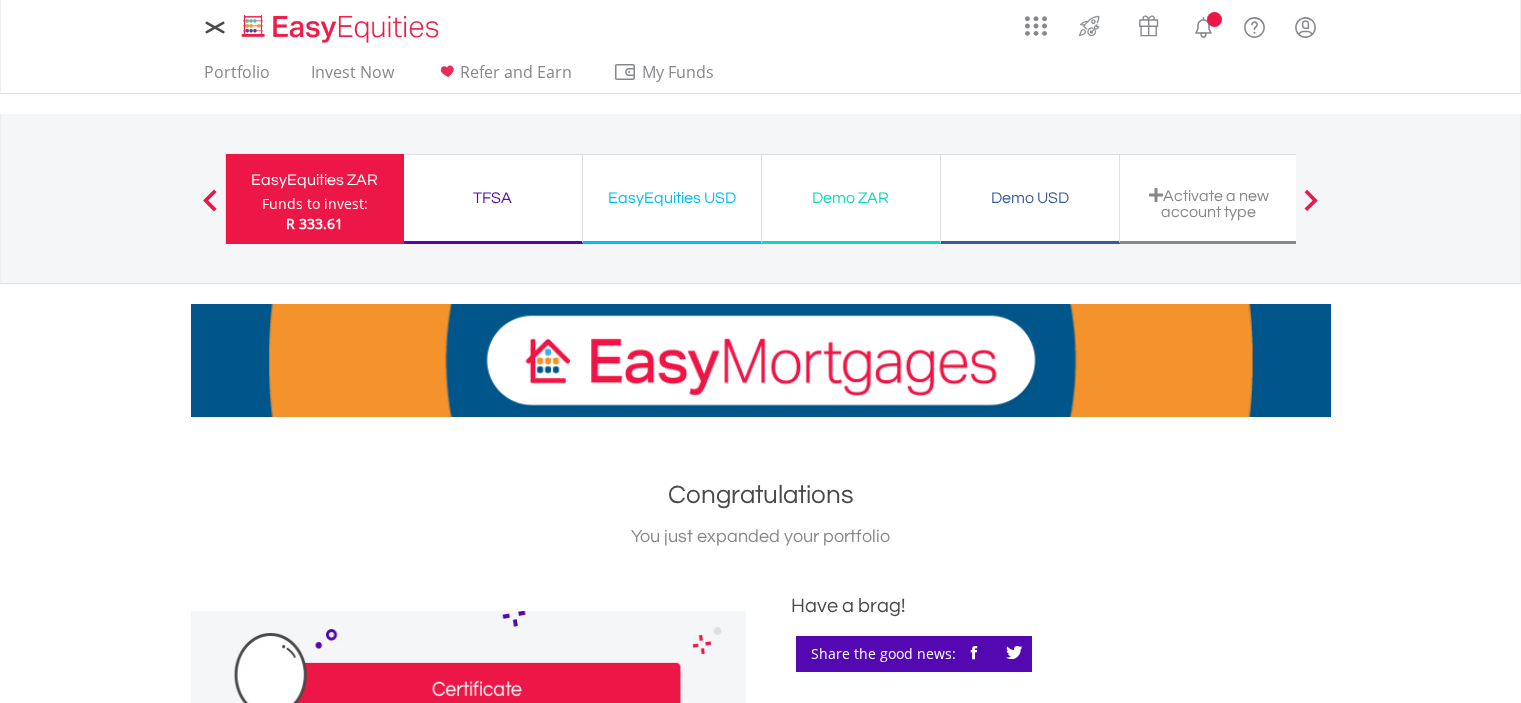 scroll, scrollTop: 0, scrollLeft: 0, axis: both 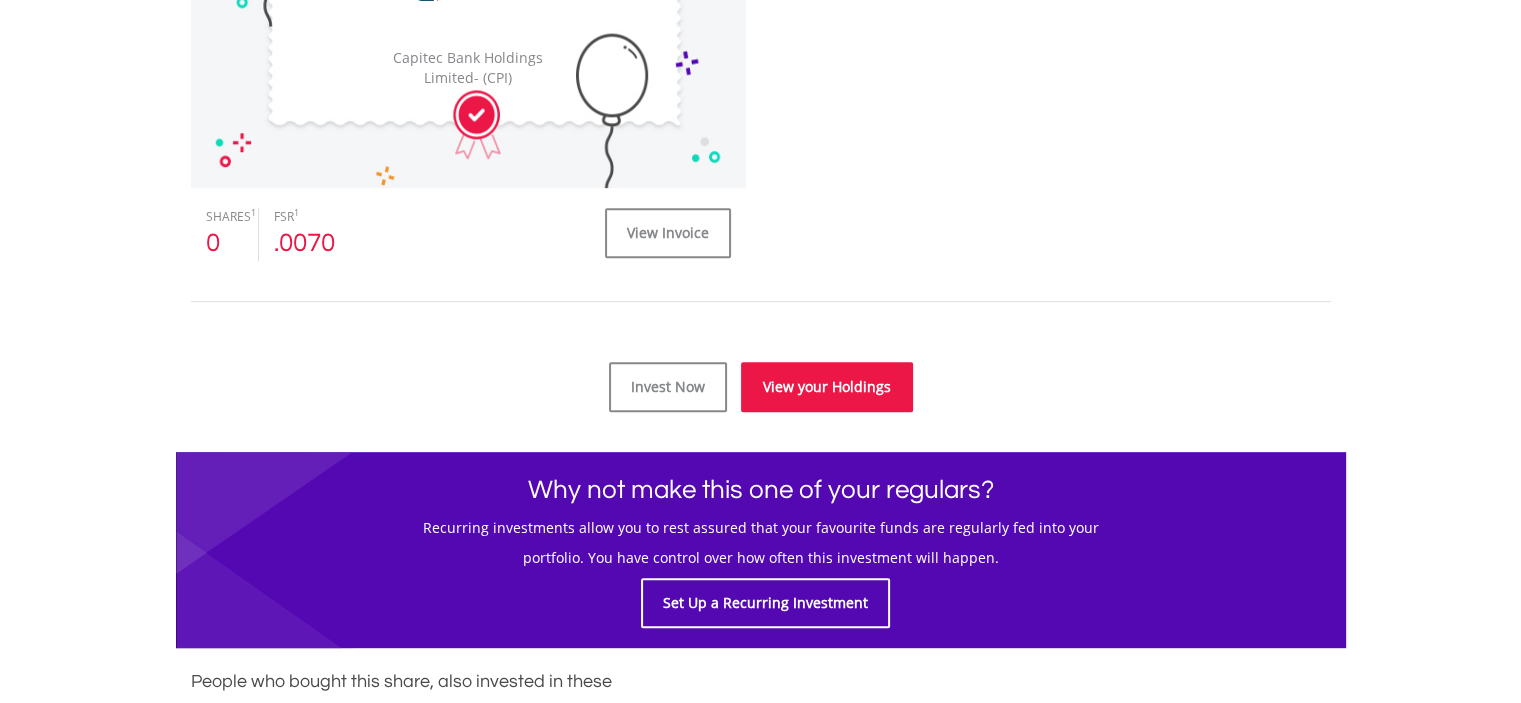 click on "View your Holdings" at bounding box center (827, 387) 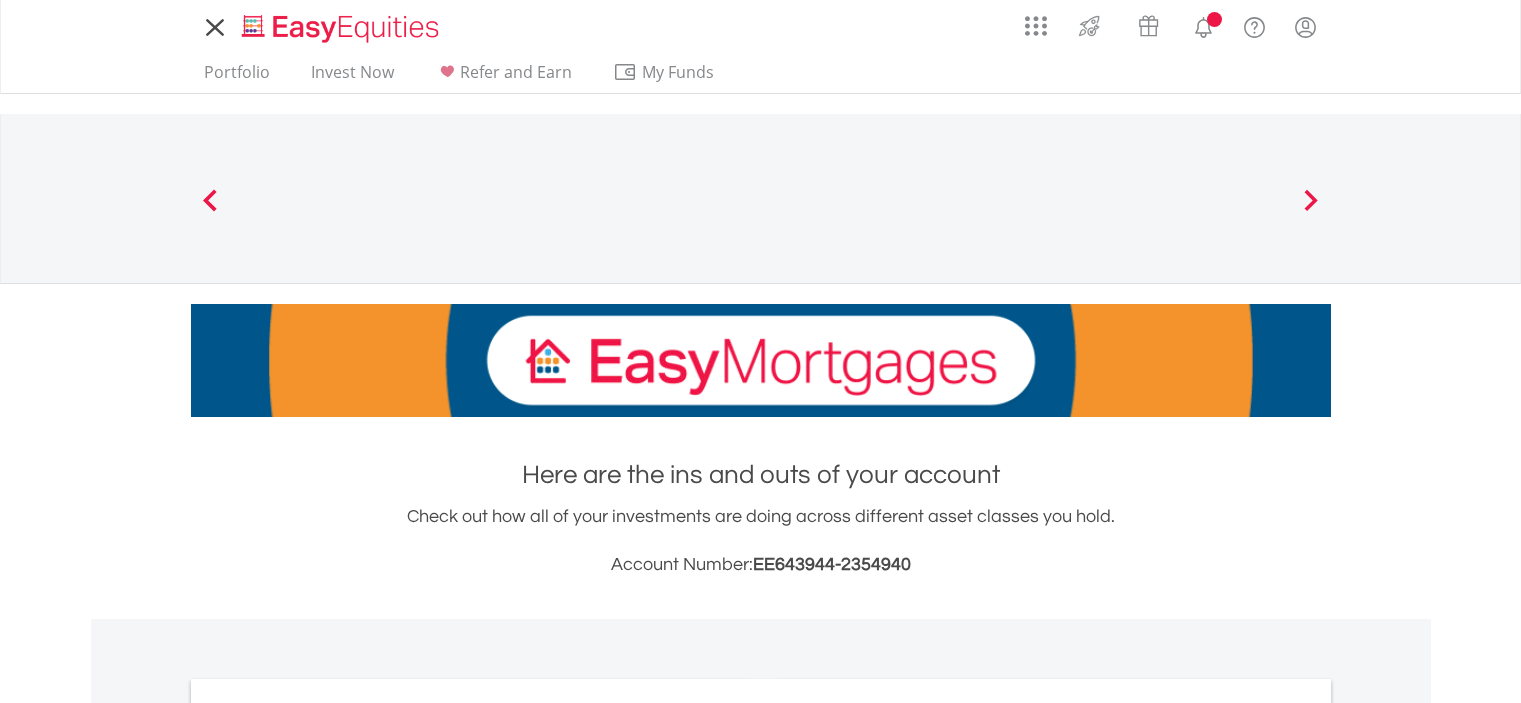 scroll, scrollTop: 0, scrollLeft: 0, axis: both 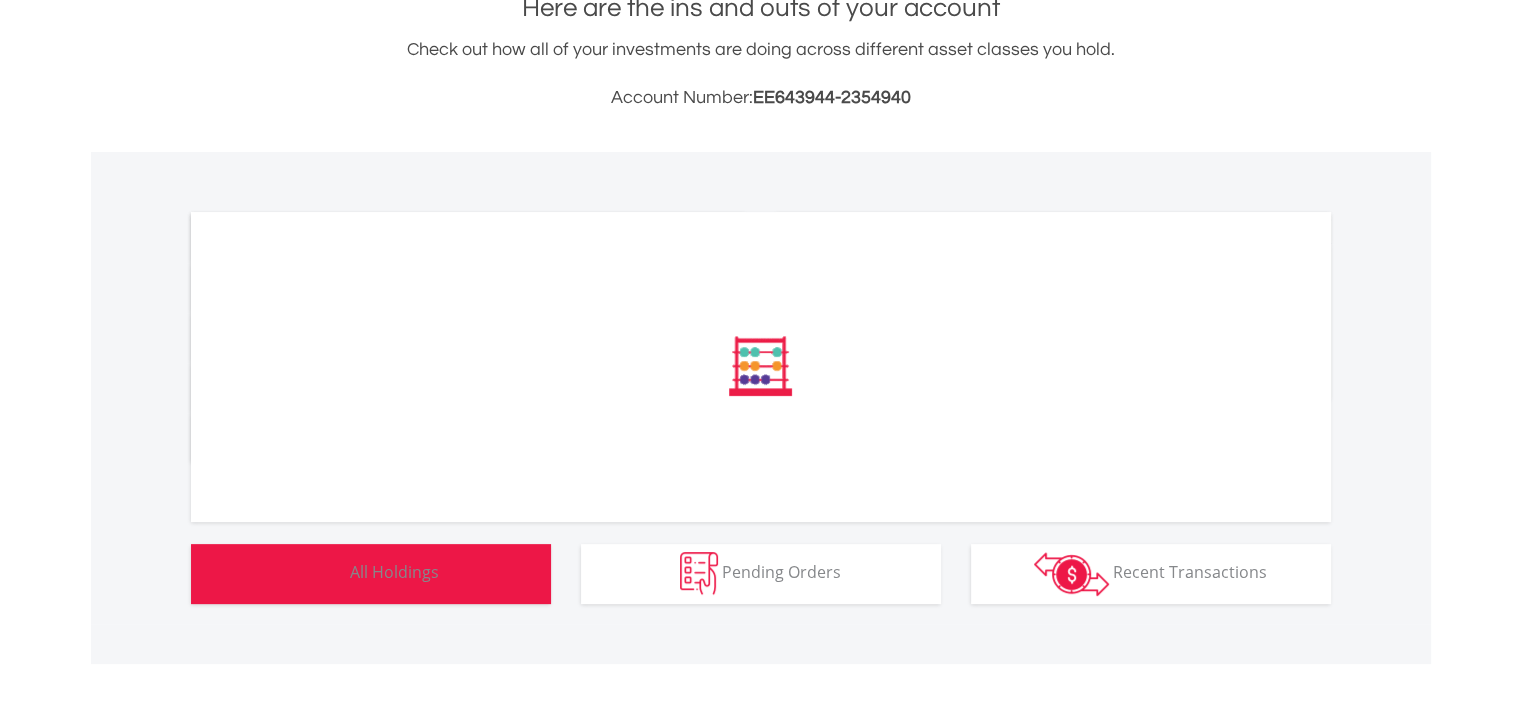 click on "Holdings
All Holdings" at bounding box center (371, 574) 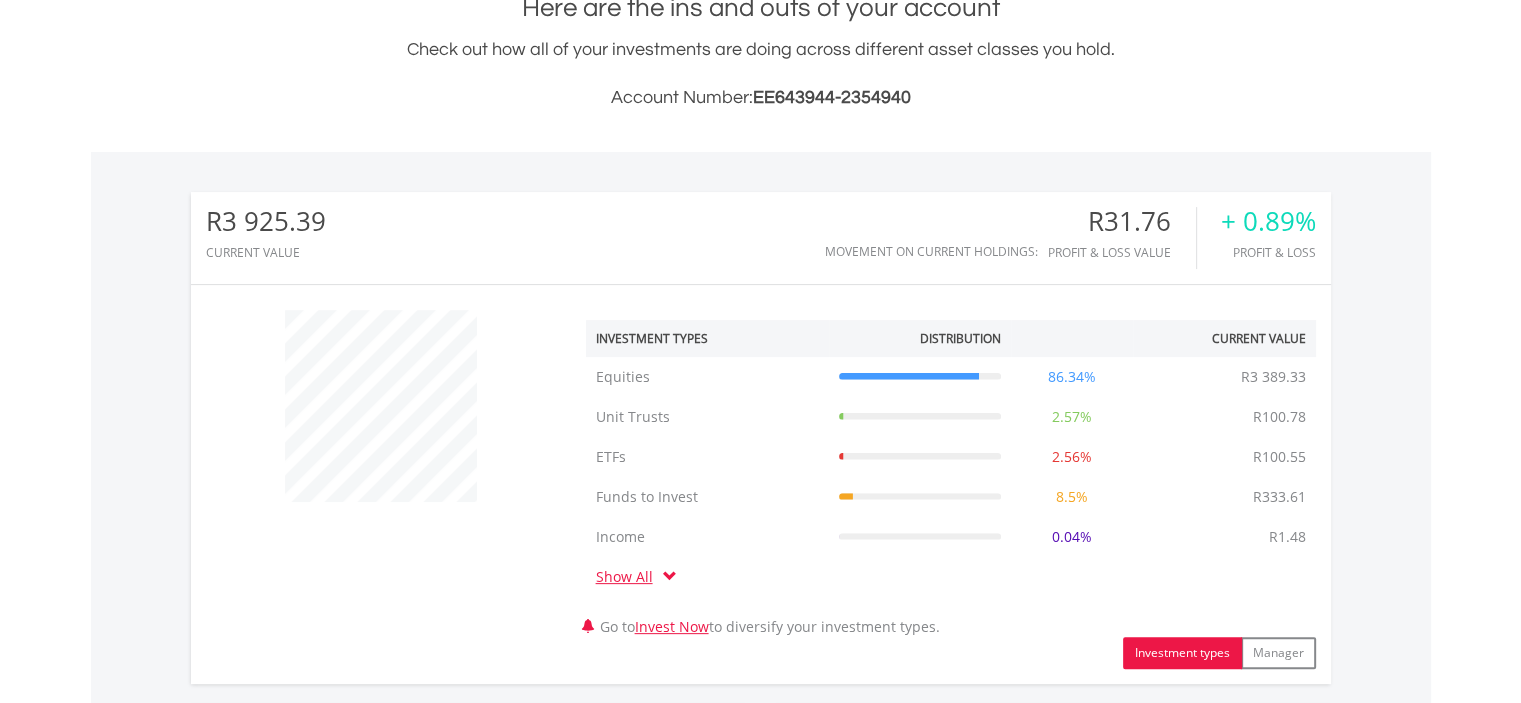 scroll, scrollTop: 999808, scrollLeft: 999620, axis: both 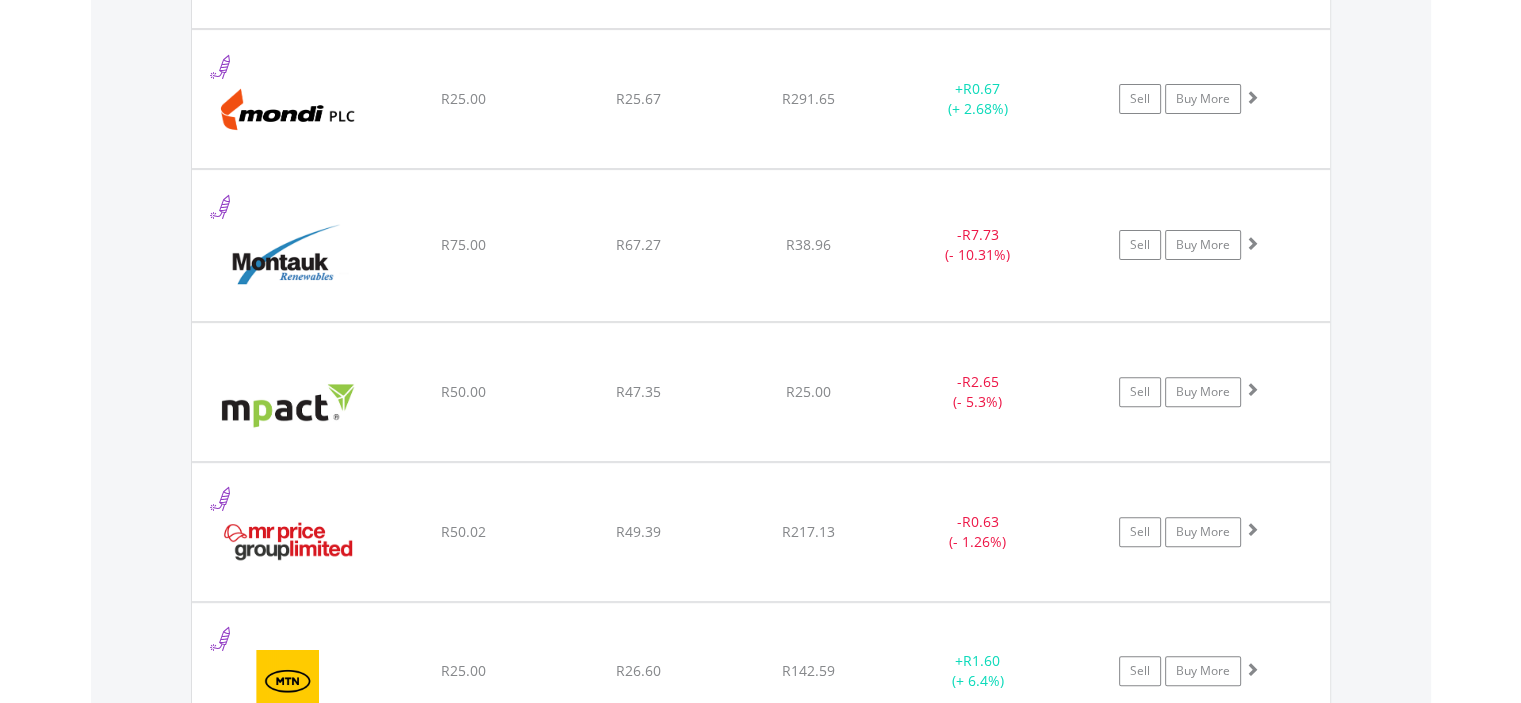 drag, startPoint x: 1531, startPoint y: 50, endPoint x: 1535, endPoint y: 365, distance: 315.0254 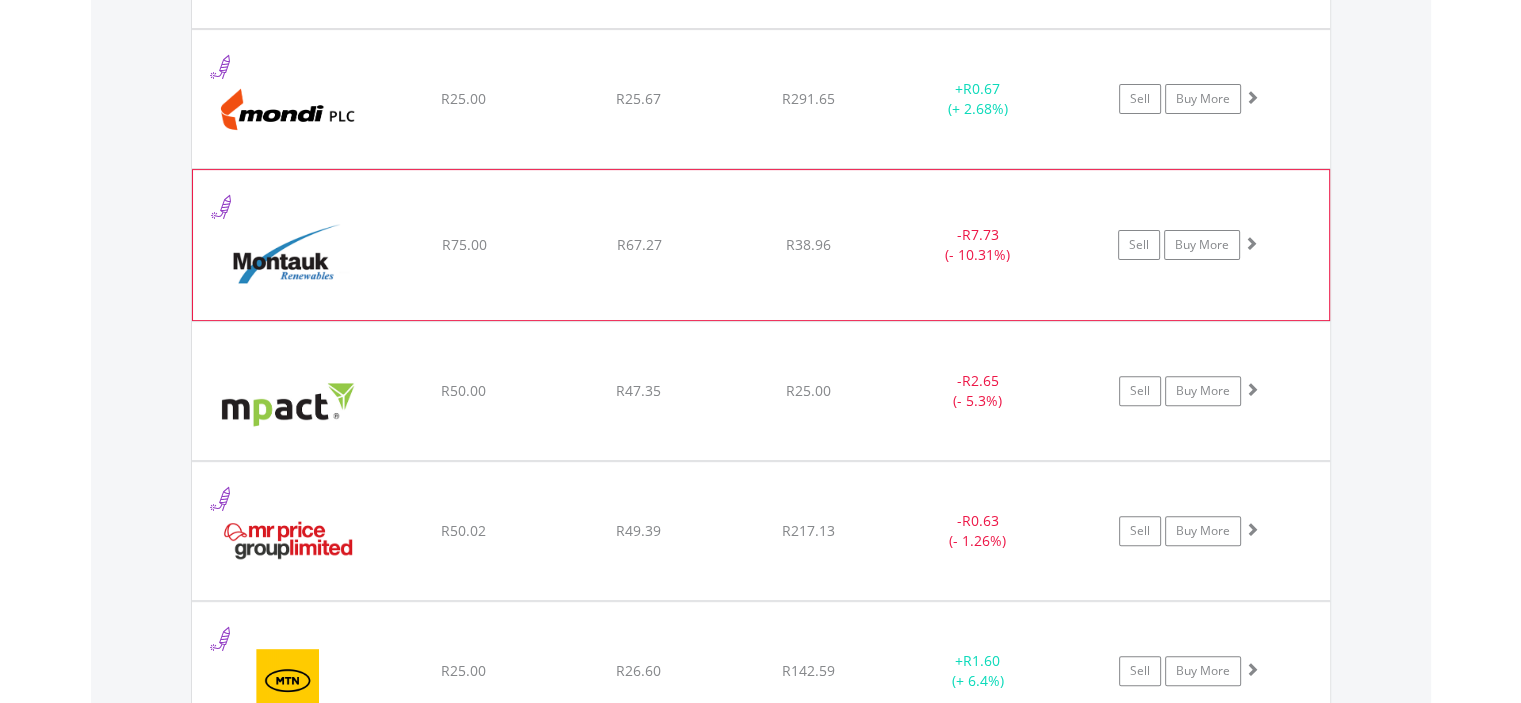 click at bounding box center (1251, 243) 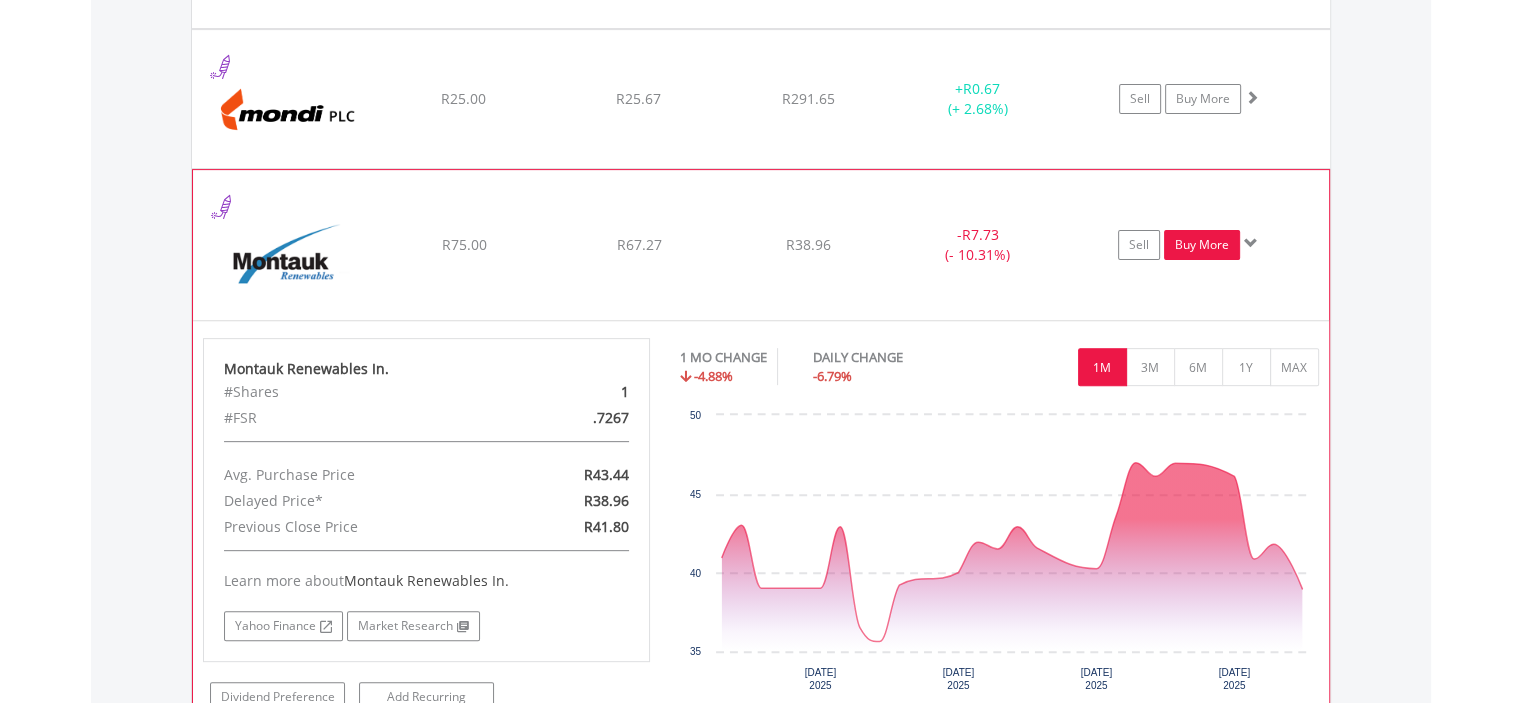 click on "Buy More" at bounding box center (1202, 245) 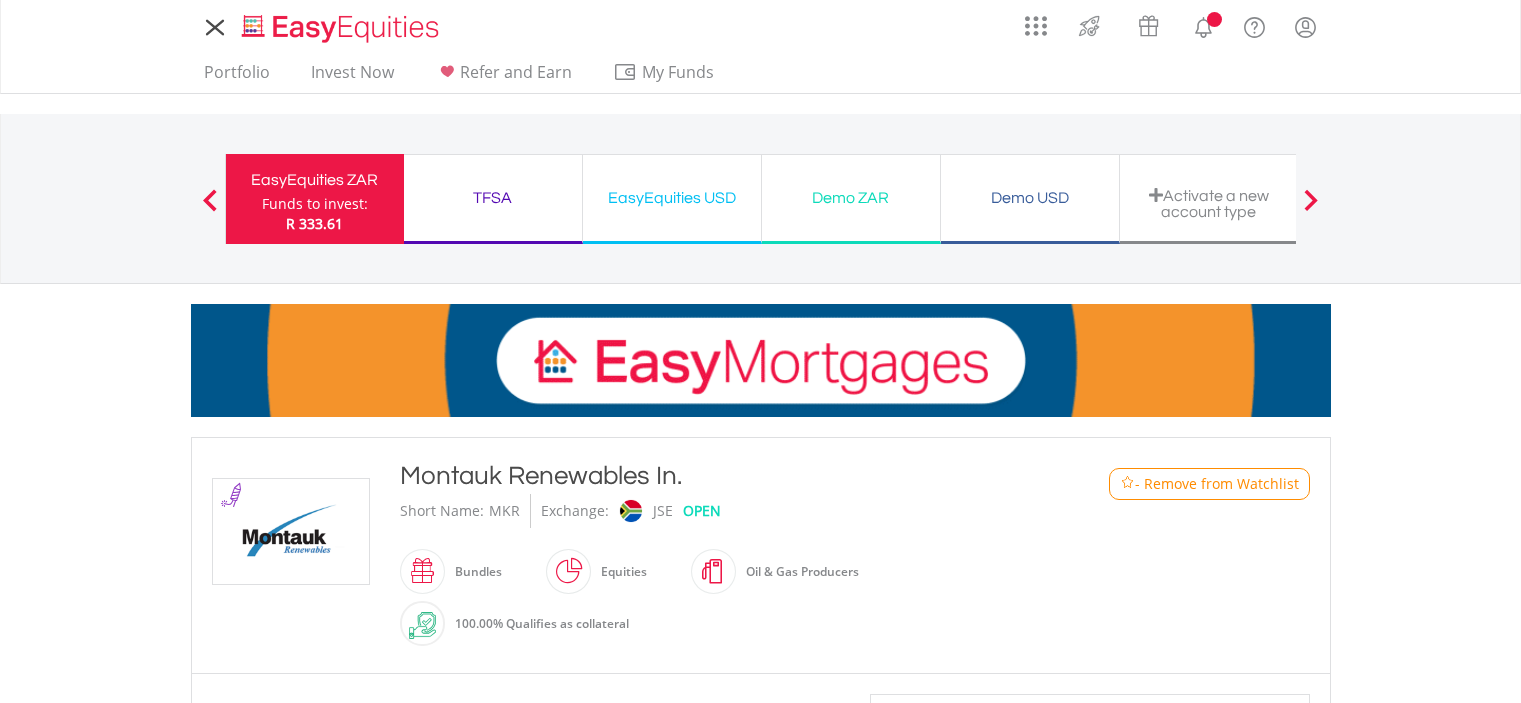 scroll, scrollTop: 0, scrollLeft: 0, axis: both 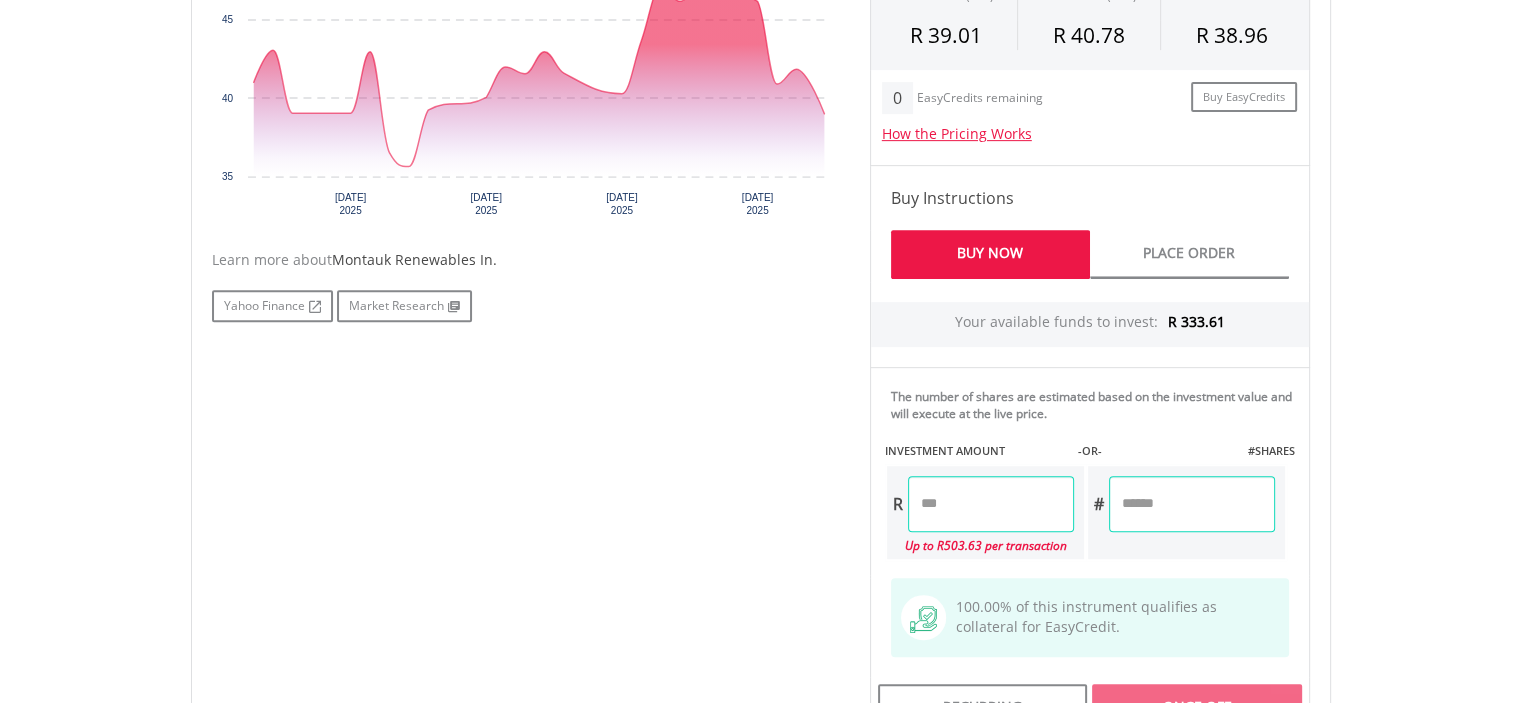 click at bounding box center [991, 504] 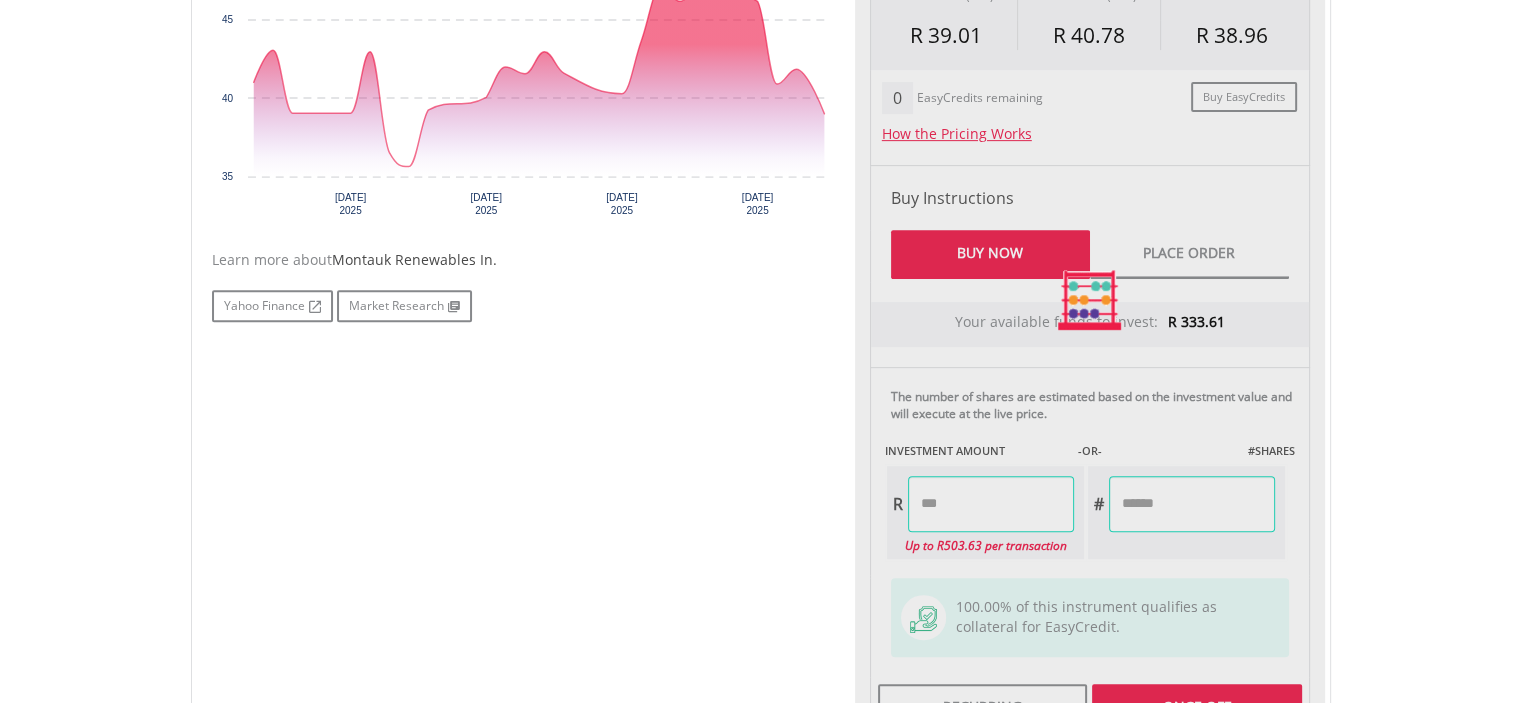 click on "Last Updated Price:
15-min. Delay*
Price Update Cost:
1
Credits
Request A Price Update
Request Update
SELLING AT (BID)
BUYING AT                     (ASK)
LAST PRICE
R 39.01
R 40.78
R 38.96
0" at bounding box center (1090, 300) 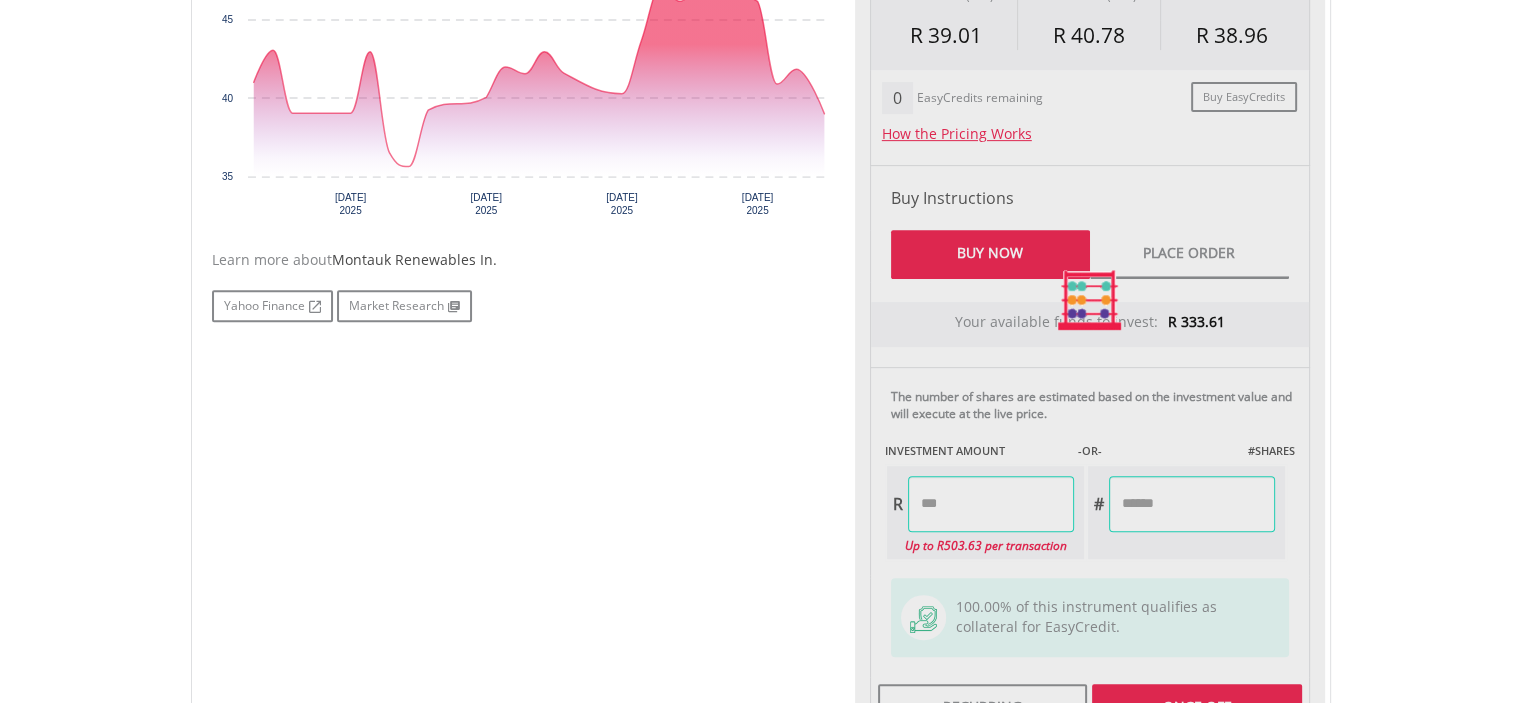 type on "*****" 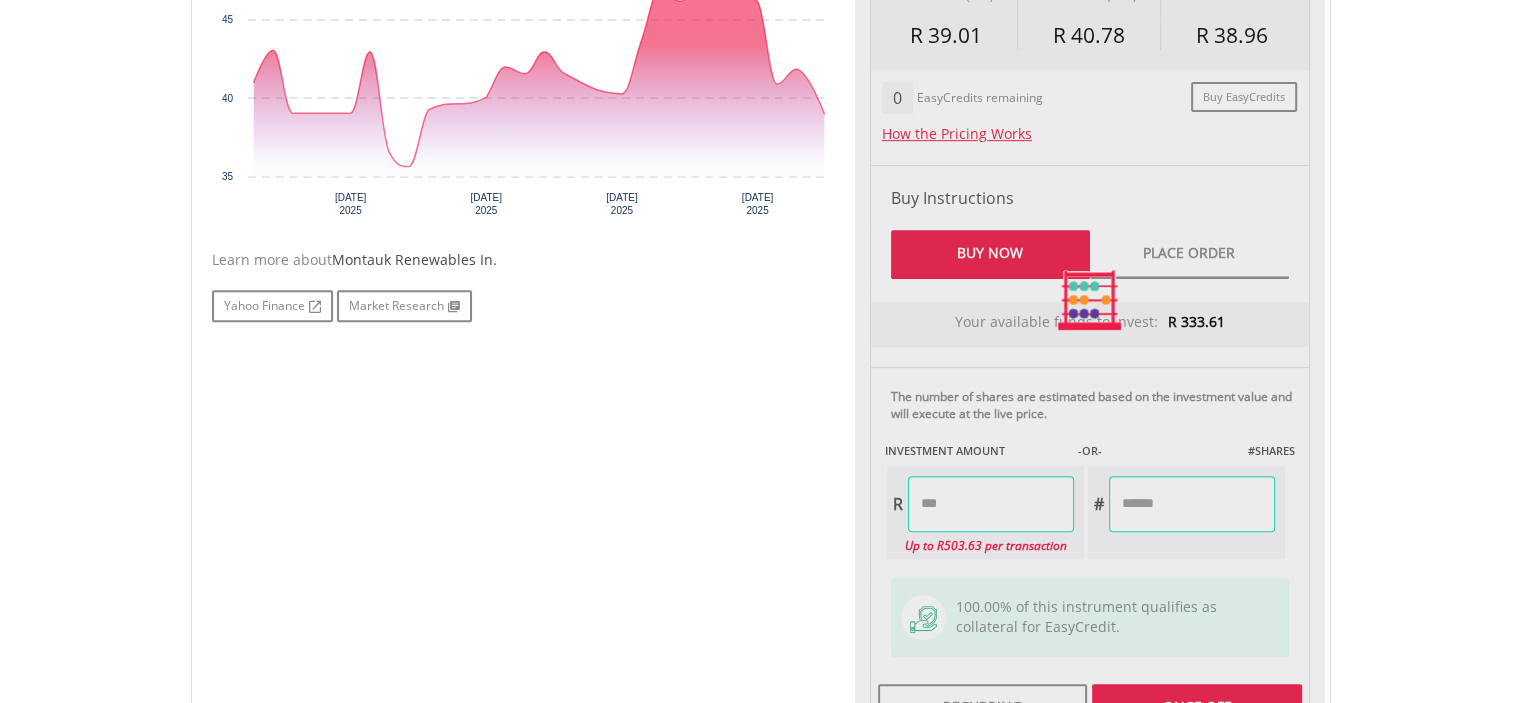 type on "*****" 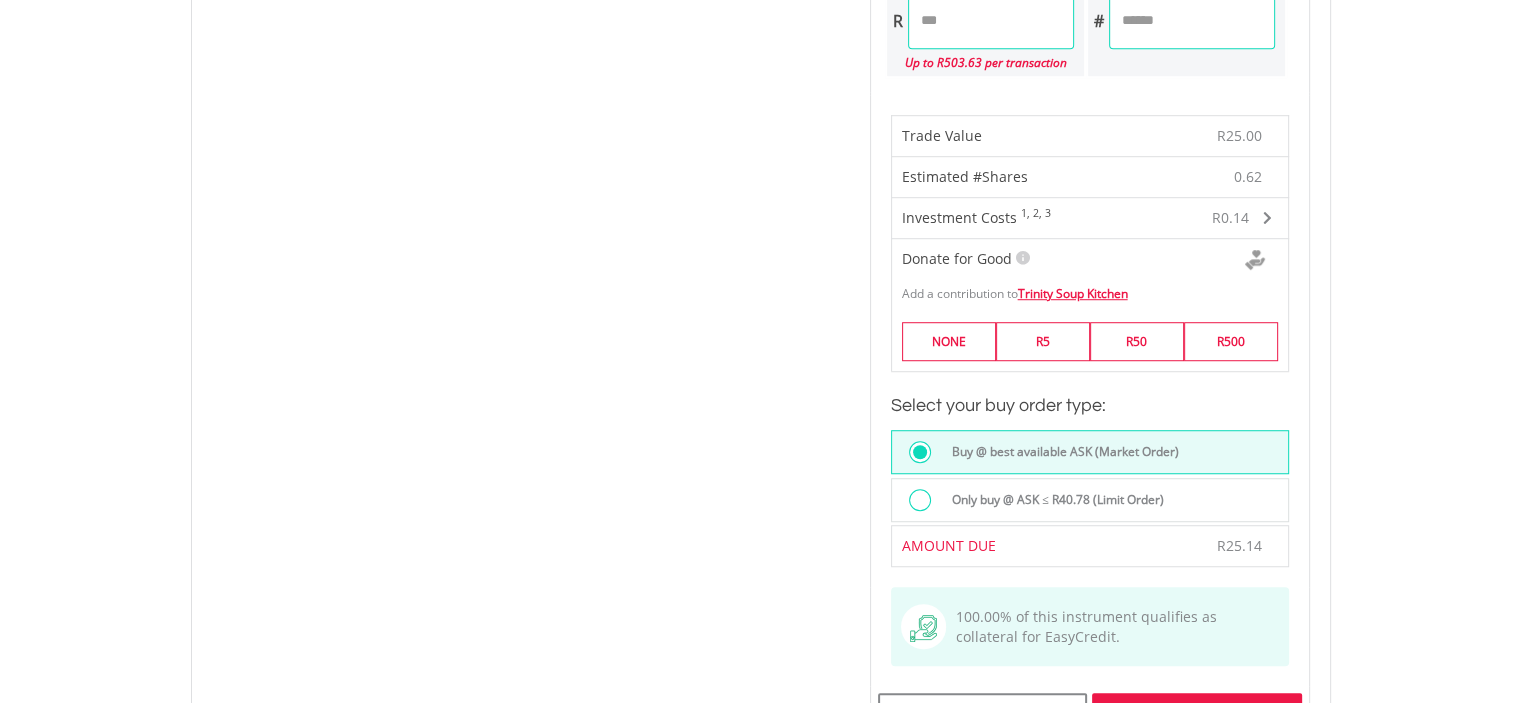 scroll, scrollTop: 1416, scrollLeft: 0, axis: vertical 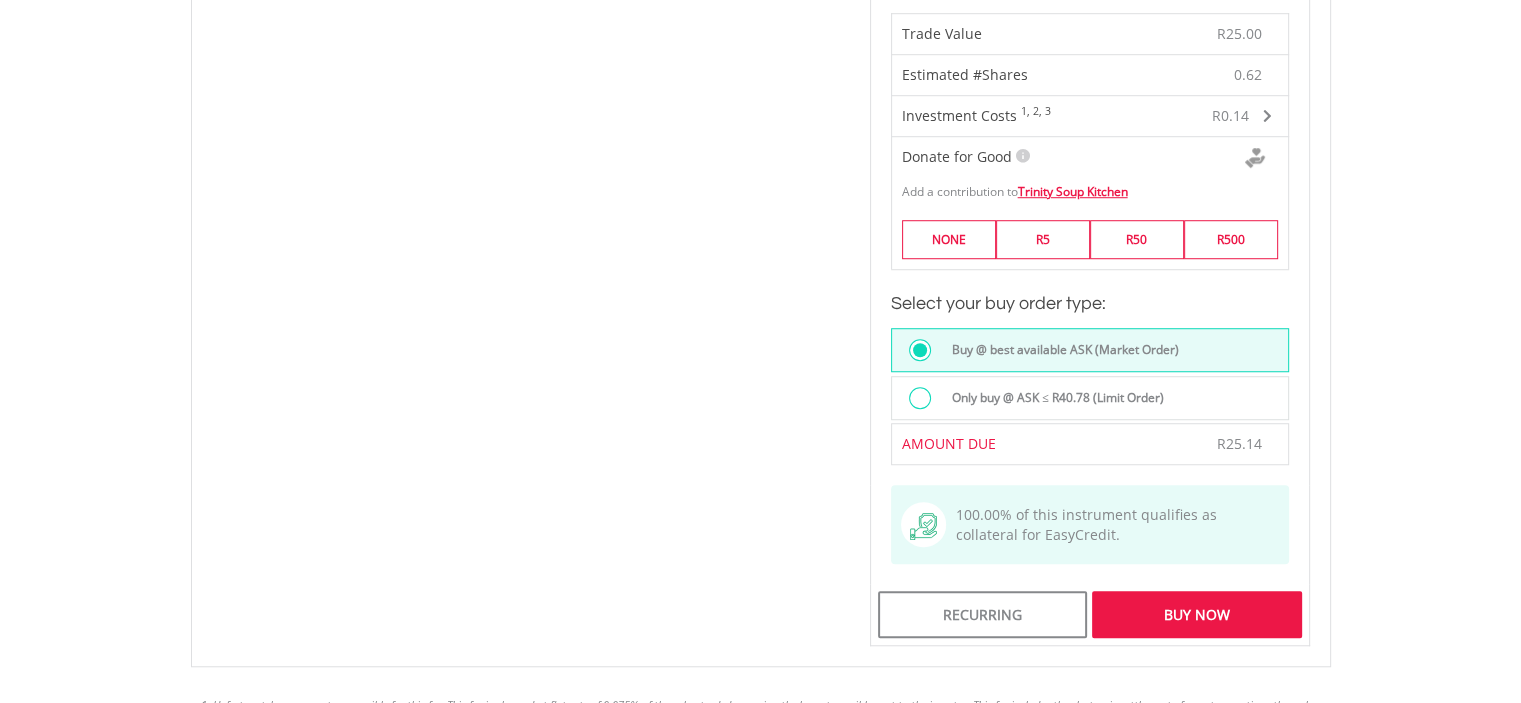 click on "Buy Now" at bounding box center [1196, 614] 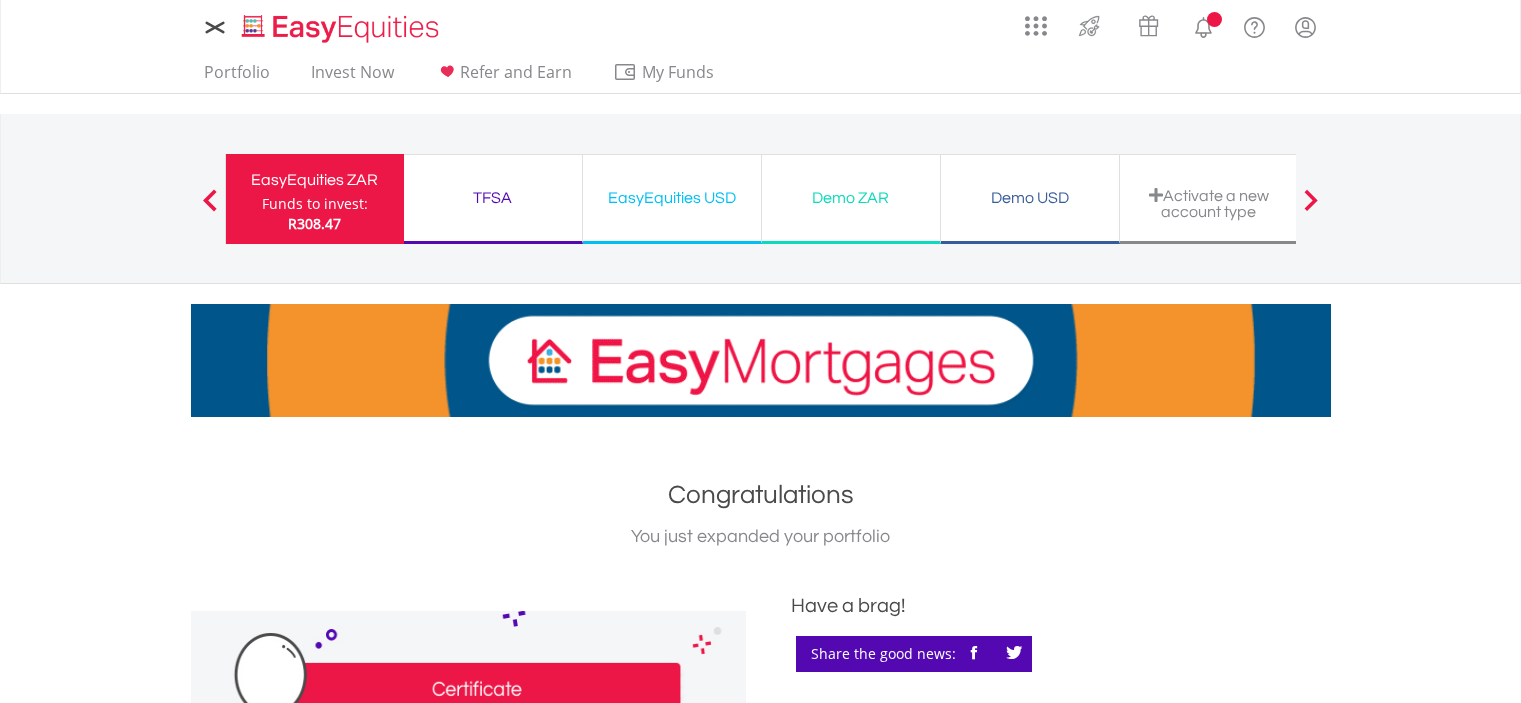 scroll, scrollTop: 0, scrollLeft: 0, axis: both 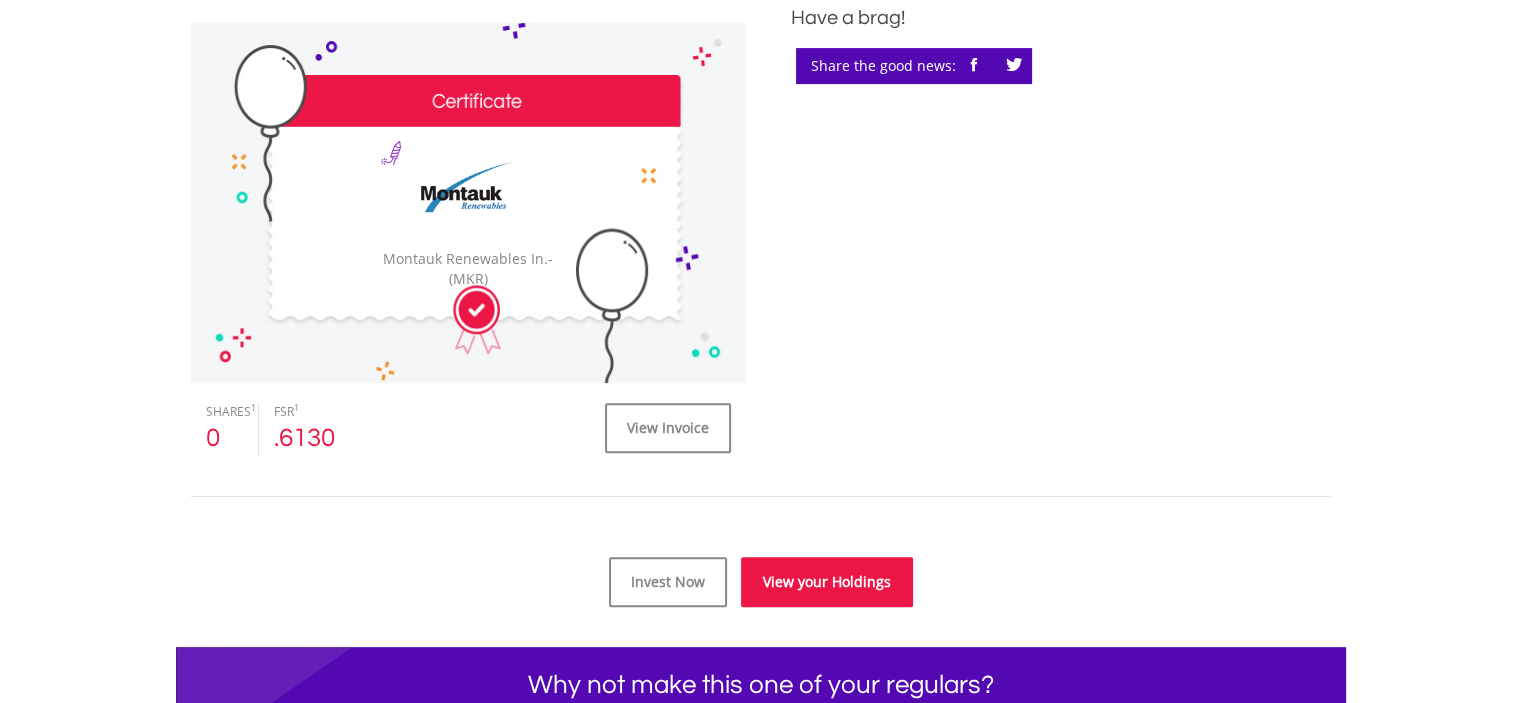click on "View your Holdings" at bounding box center (827, 582) 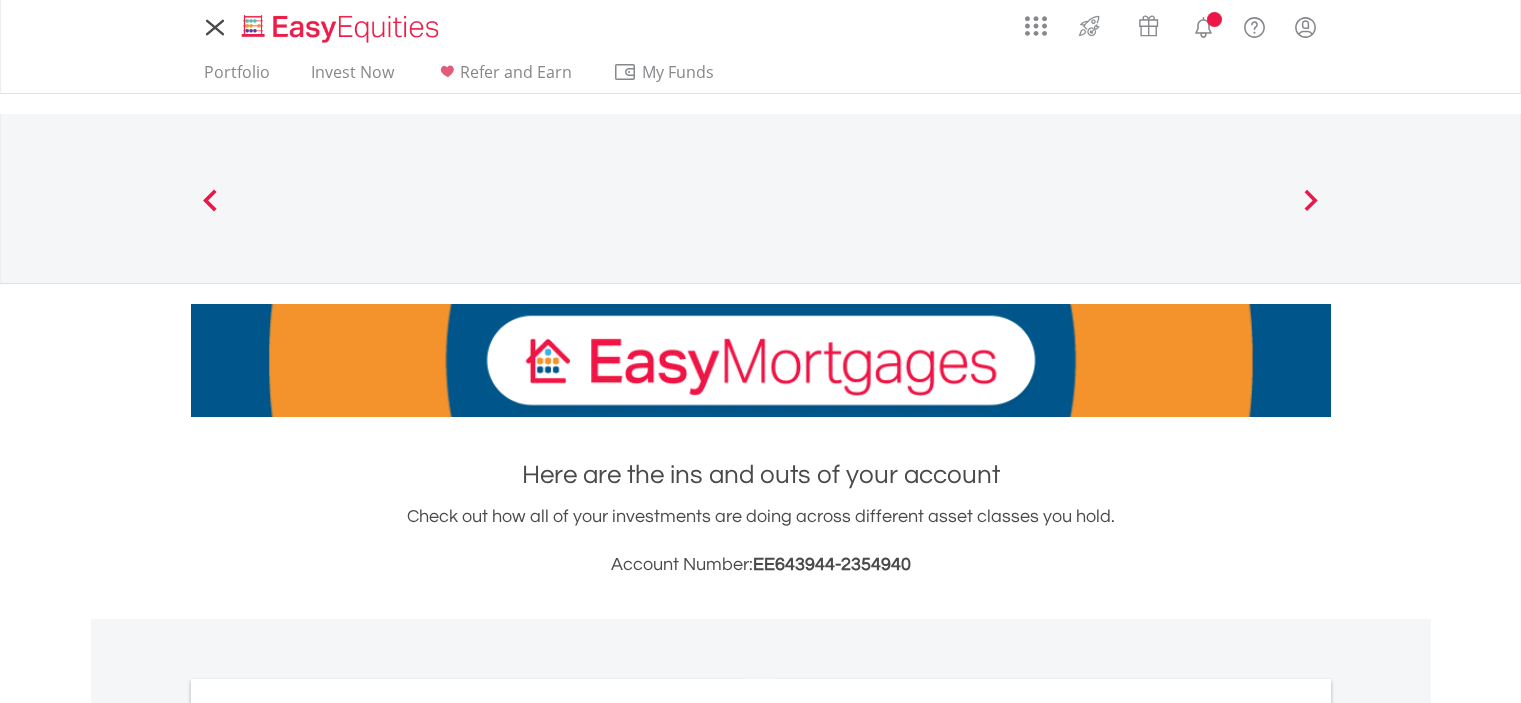 scroll, scrollTop: 0, scrollLeft: 0, axis: both 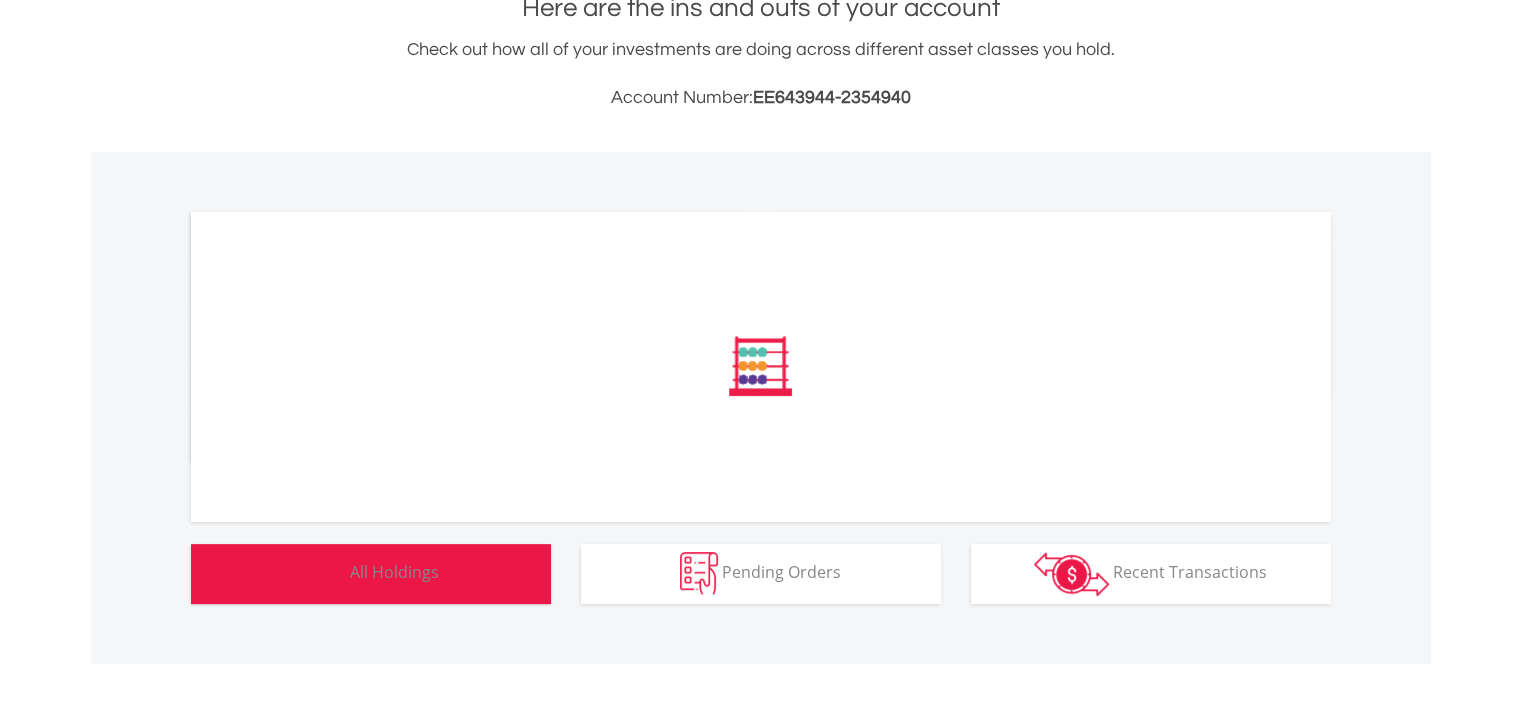 click on "All Holdings" at bounding box center (394, 572) 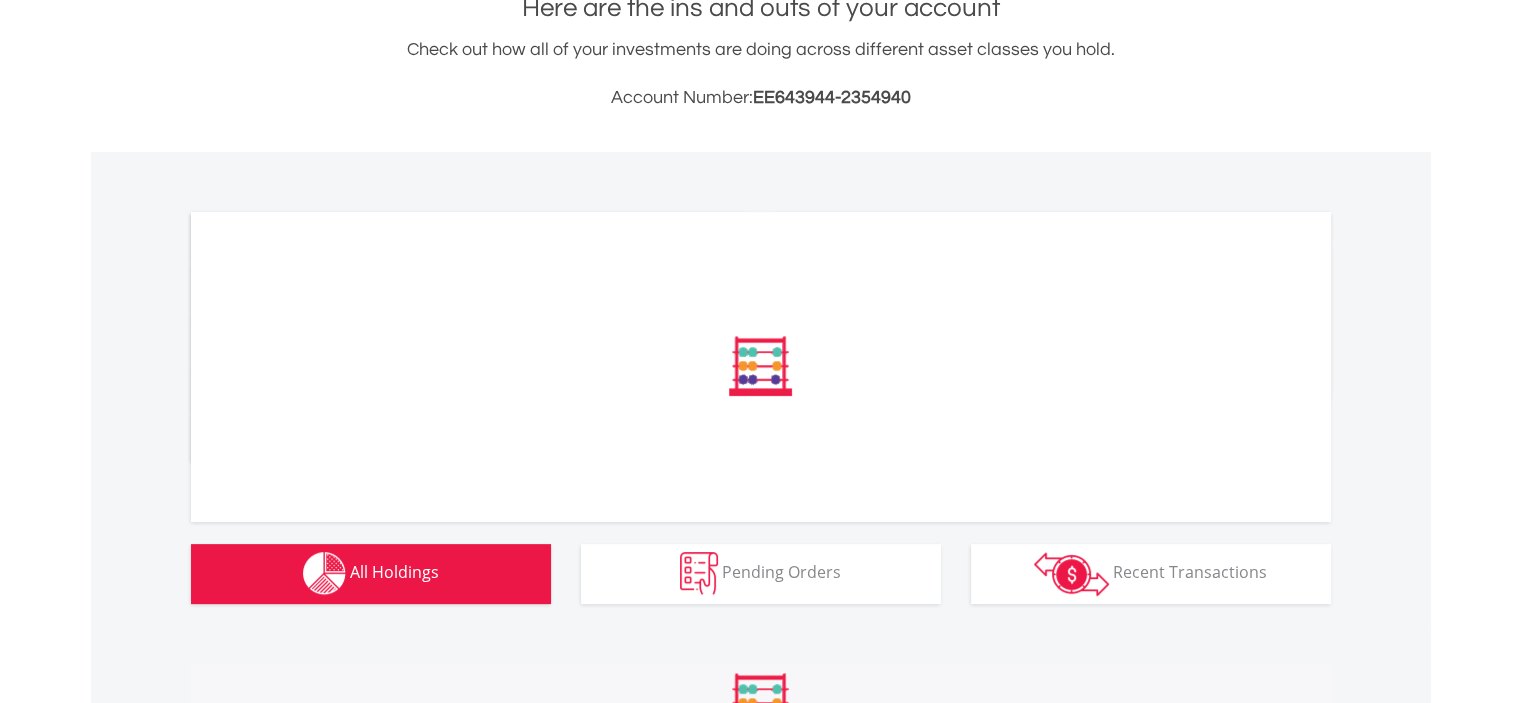 scroll, scrollTop: 0, scrollLeft: 0, axis: both 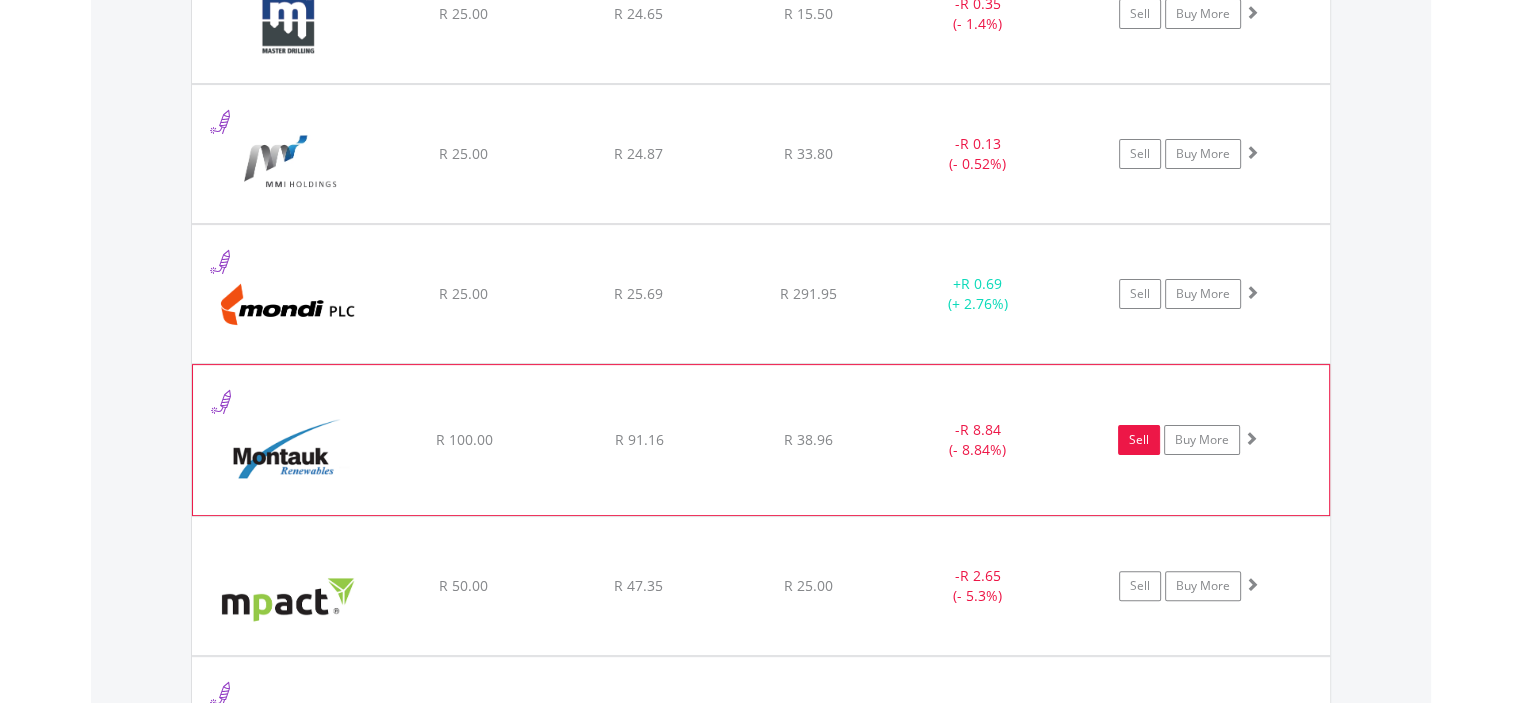 click on "Sell" at bounding box center [1139, 440] 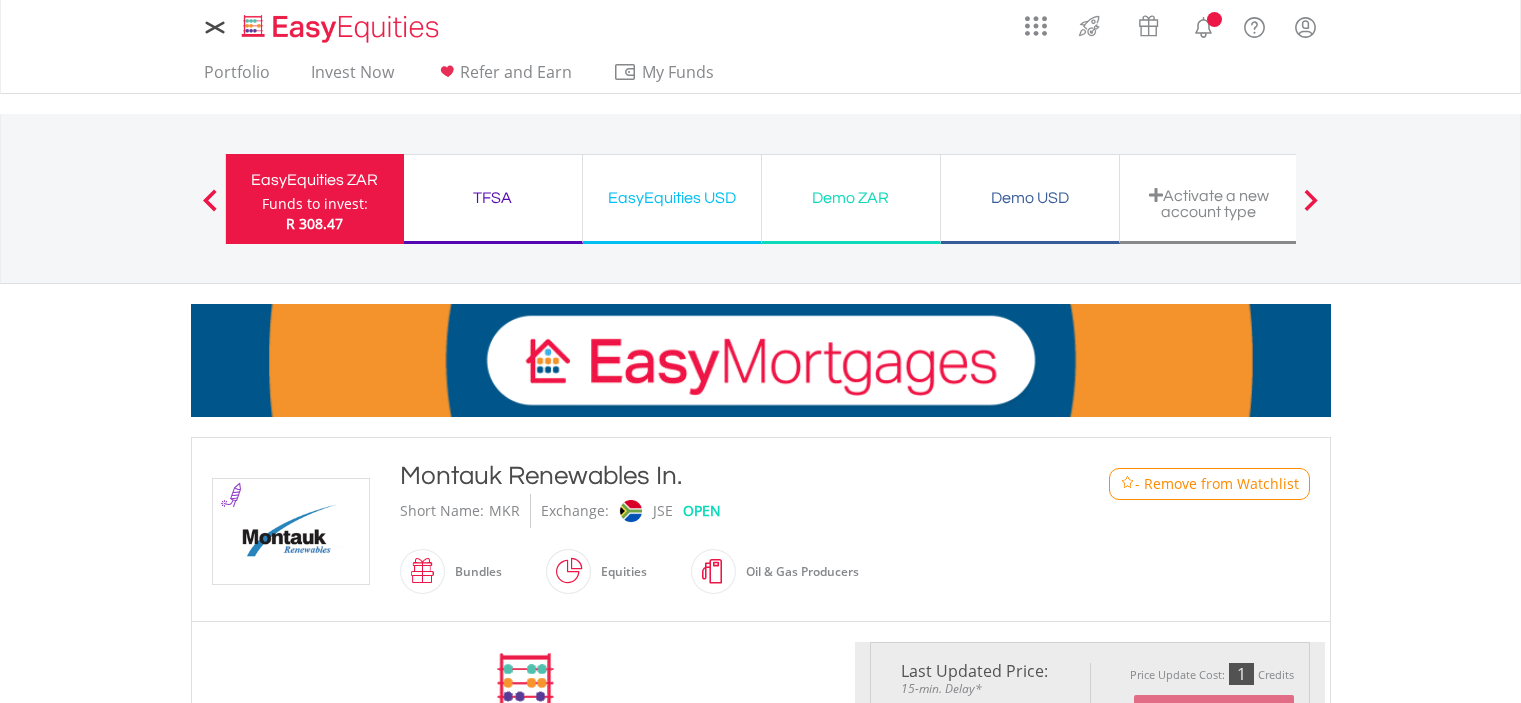 scroll, scrollTop: 0, scrollLeft: 0, axis: both 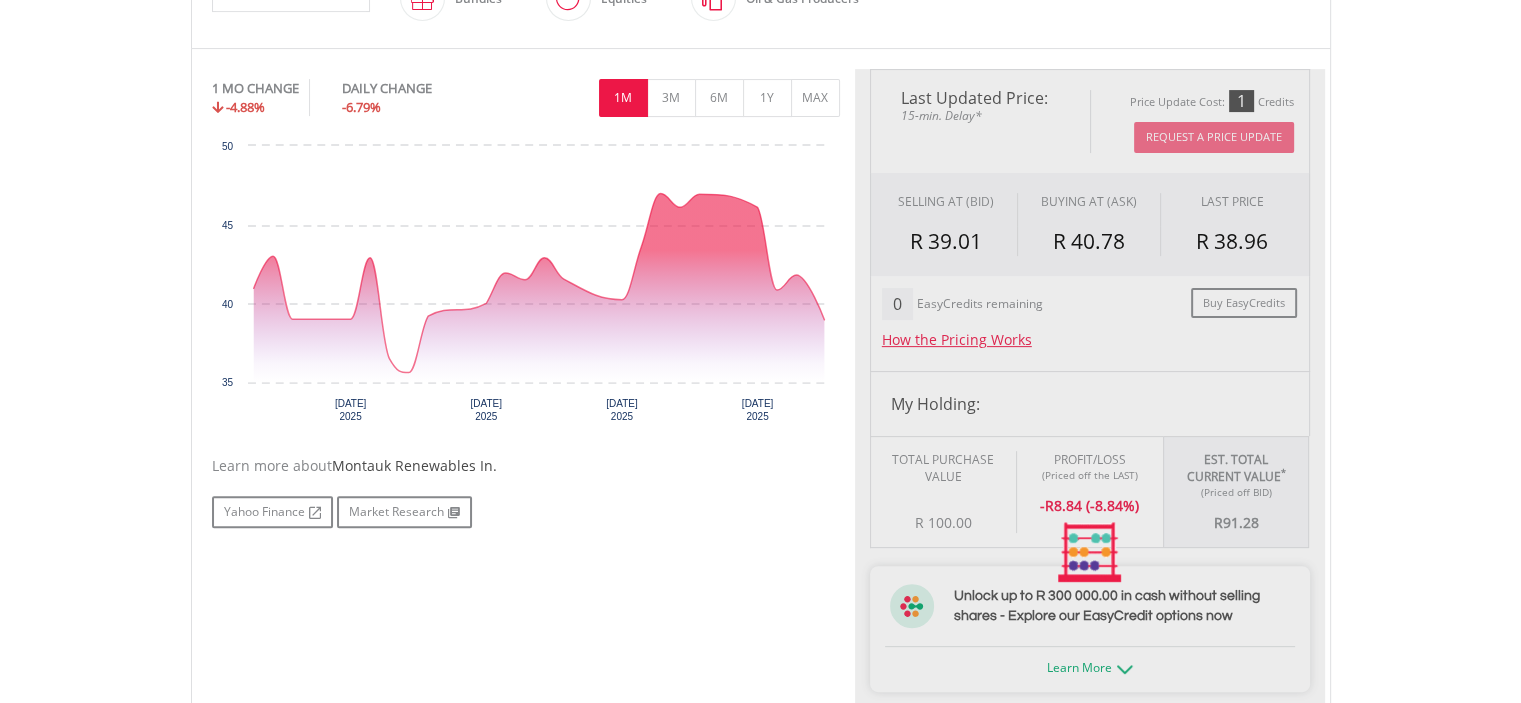 type on "*****" 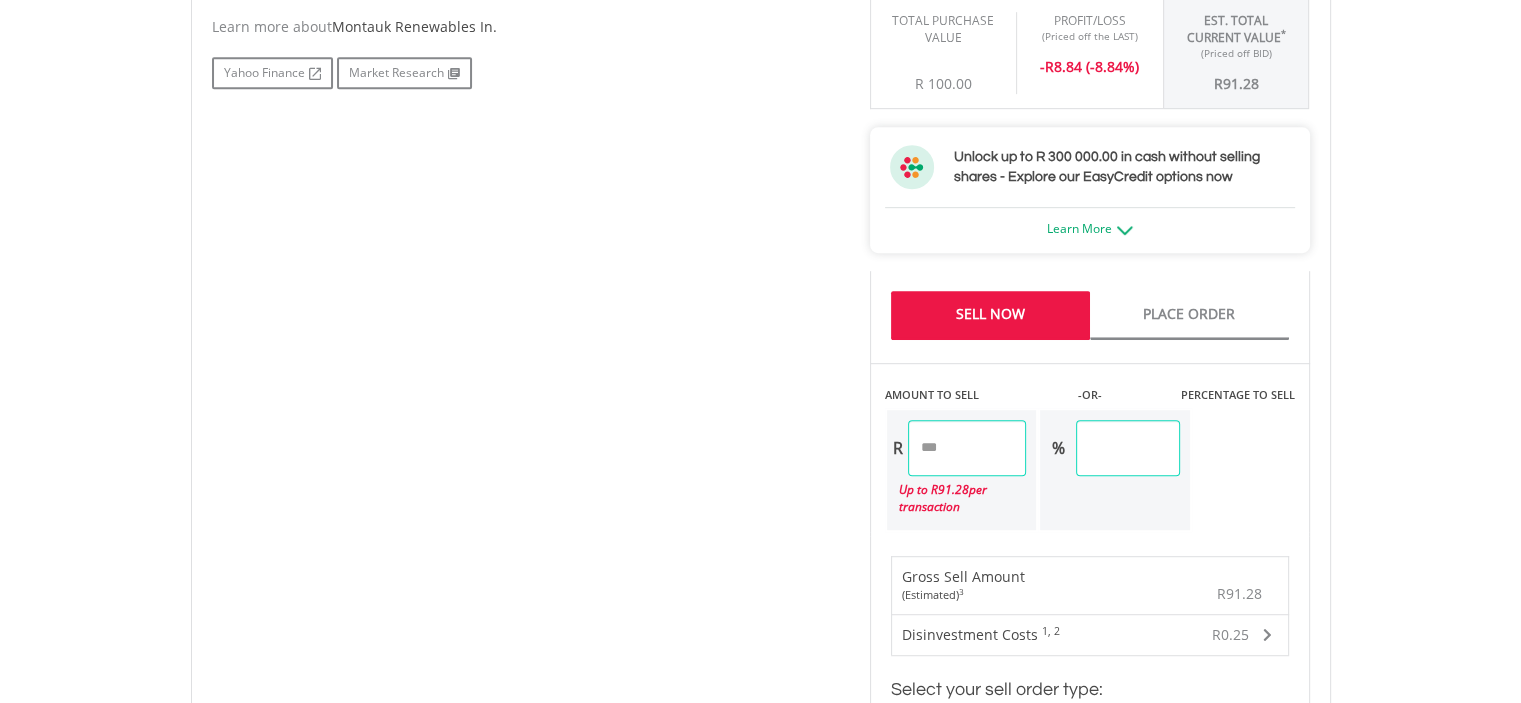 scroll, scrollTop: 1009, scrollLeft: 0, axis: vertical 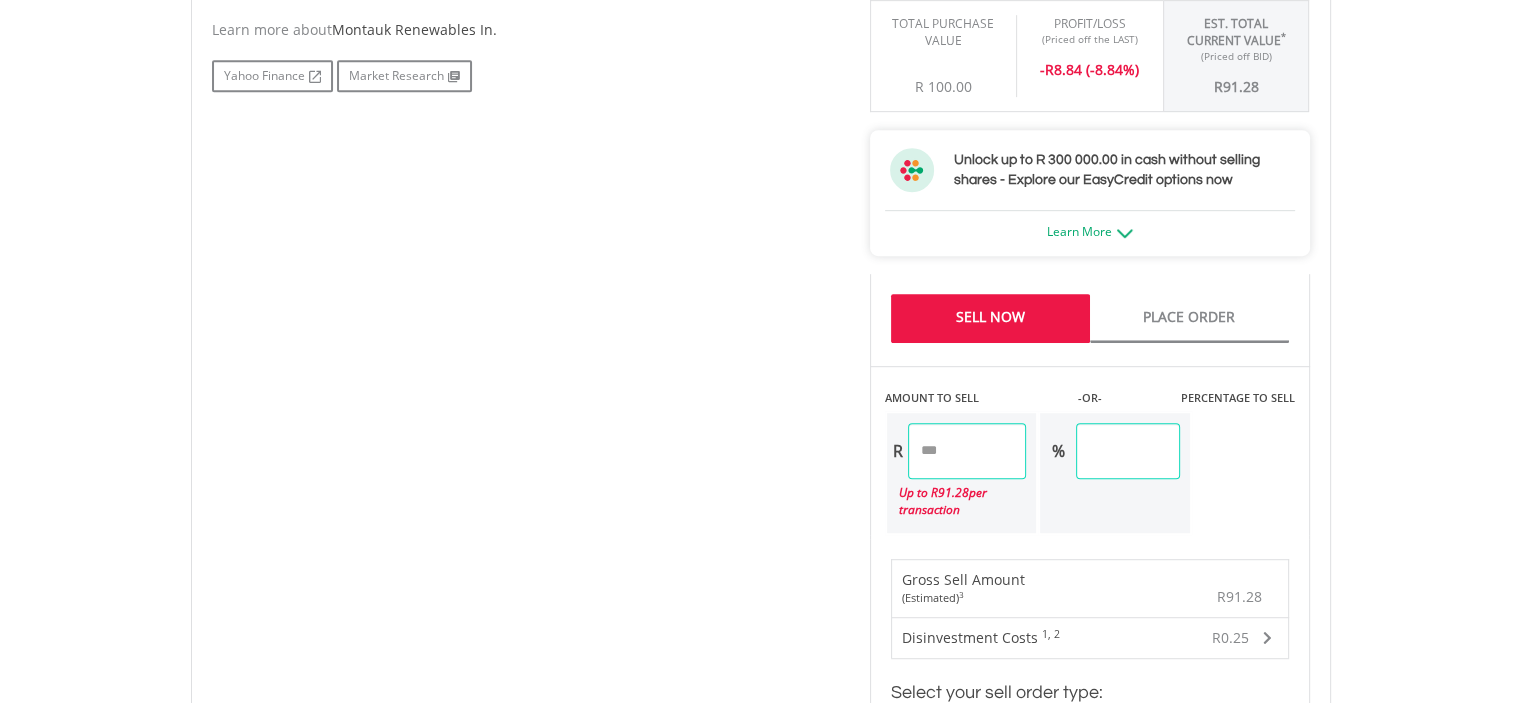 drag, startPoint x: 1172, startPoint y: 451, endPoint x: 864, endPoint y: 546, distance: 322.31818 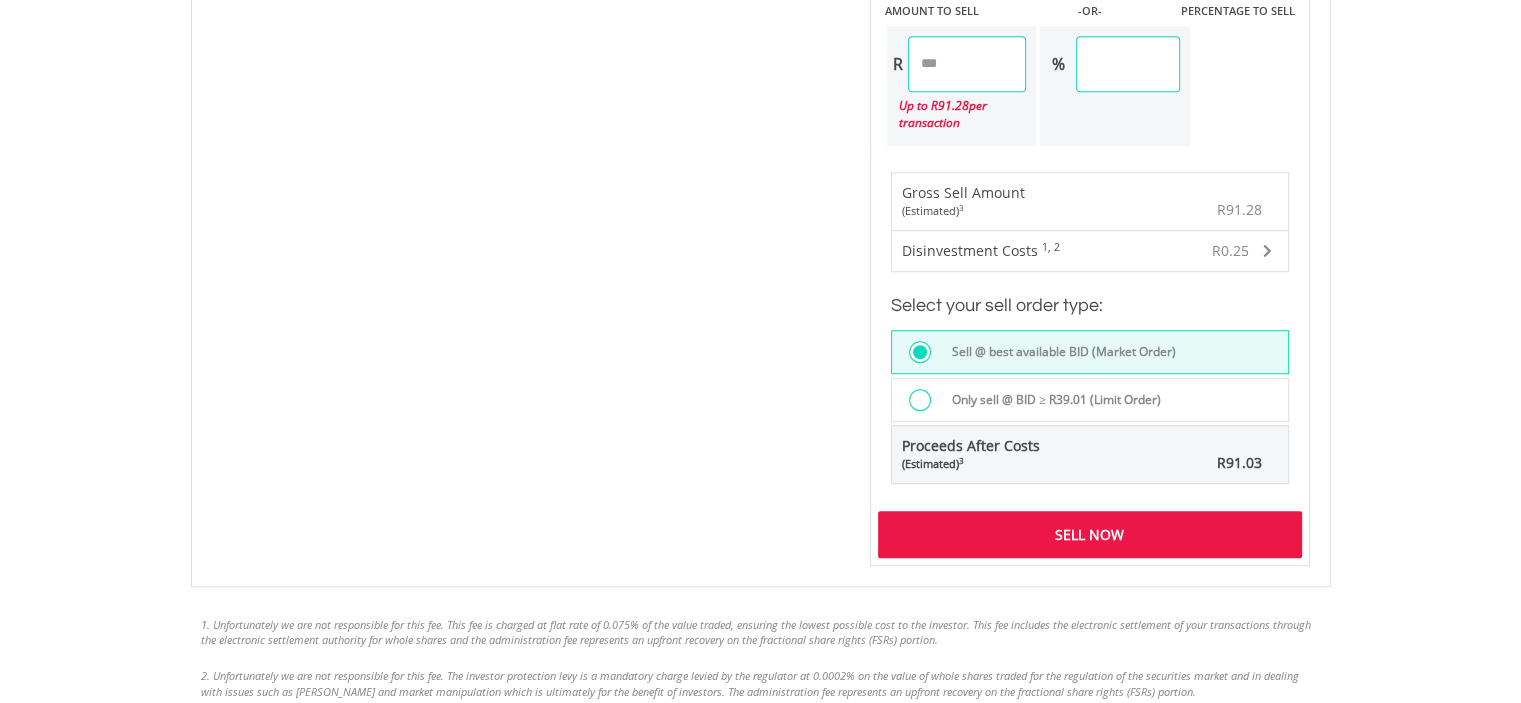 type on "**" 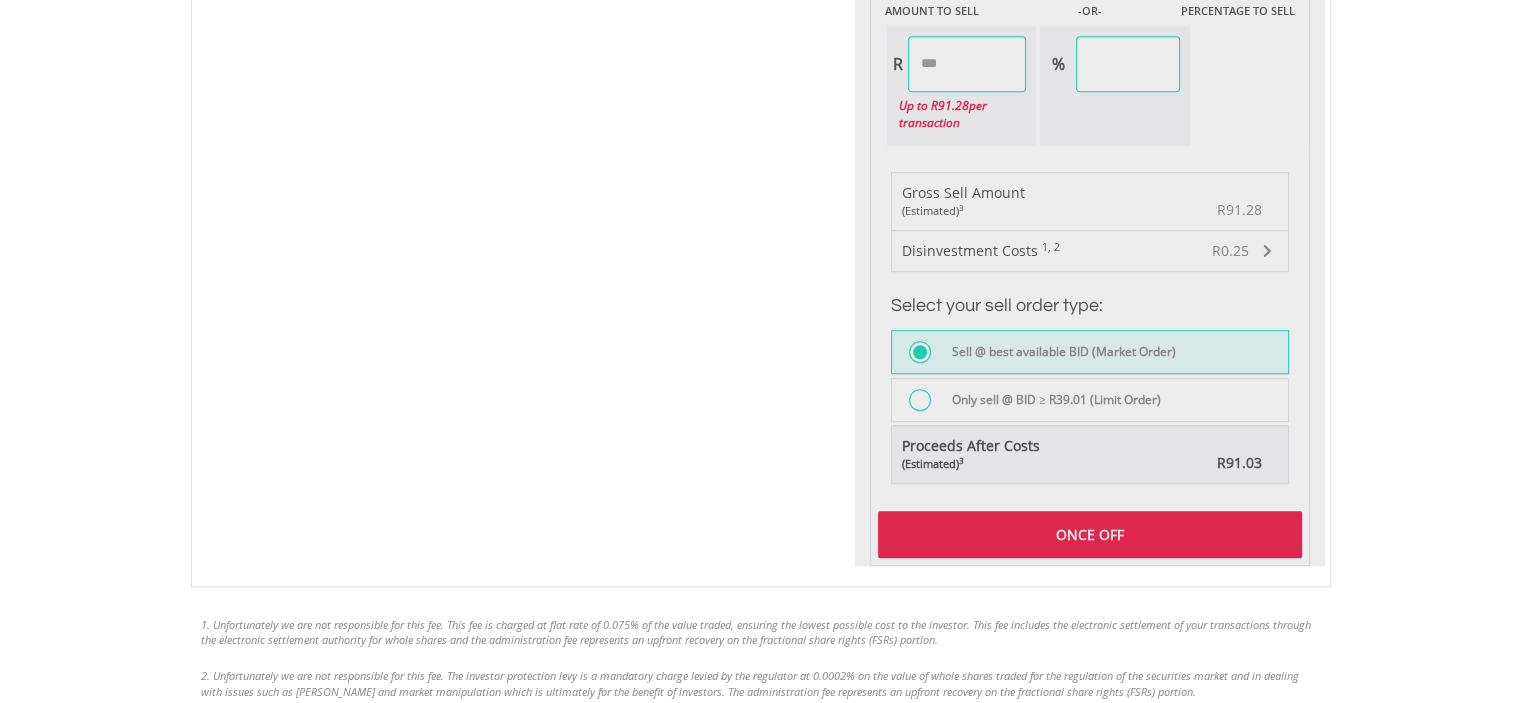 type on "*****" 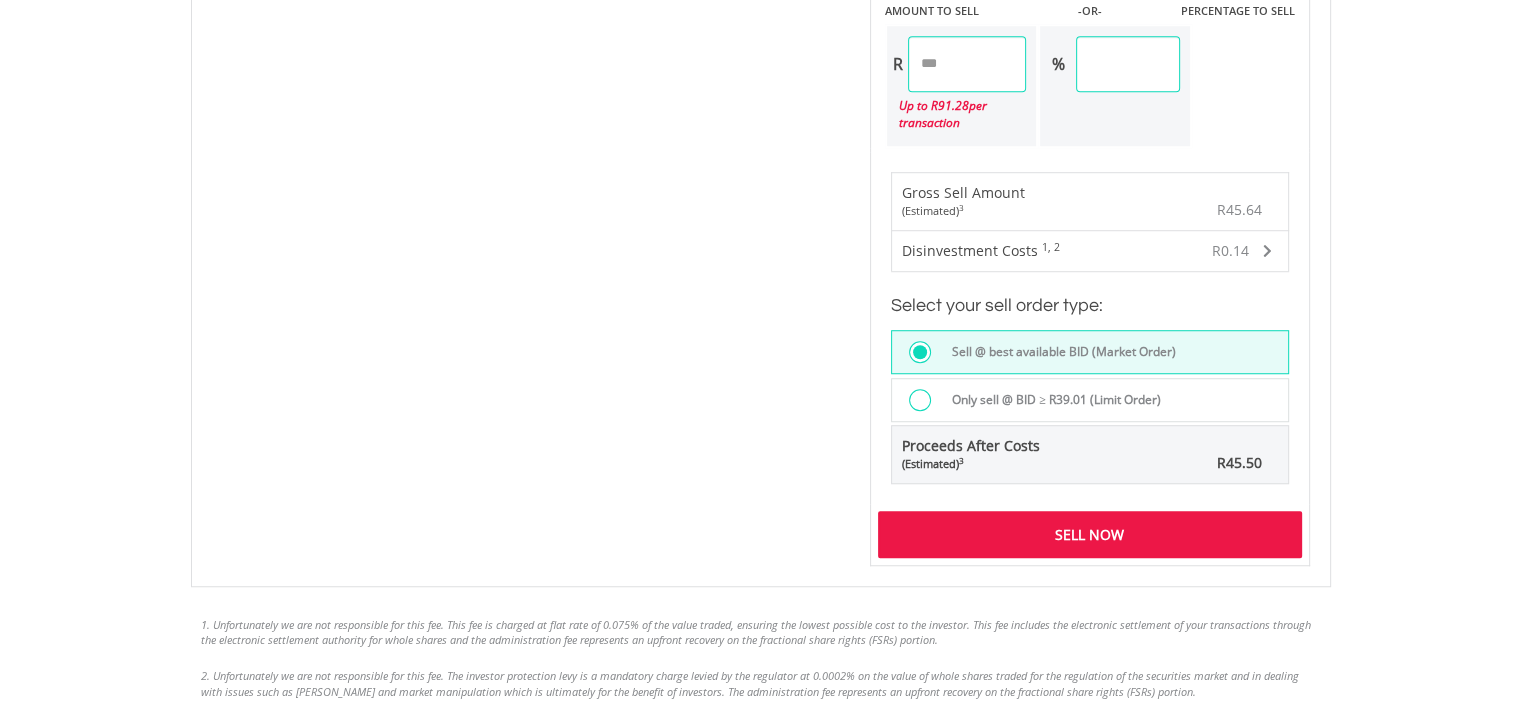 click on "Sell Now" at bounding box center (1090, 534) 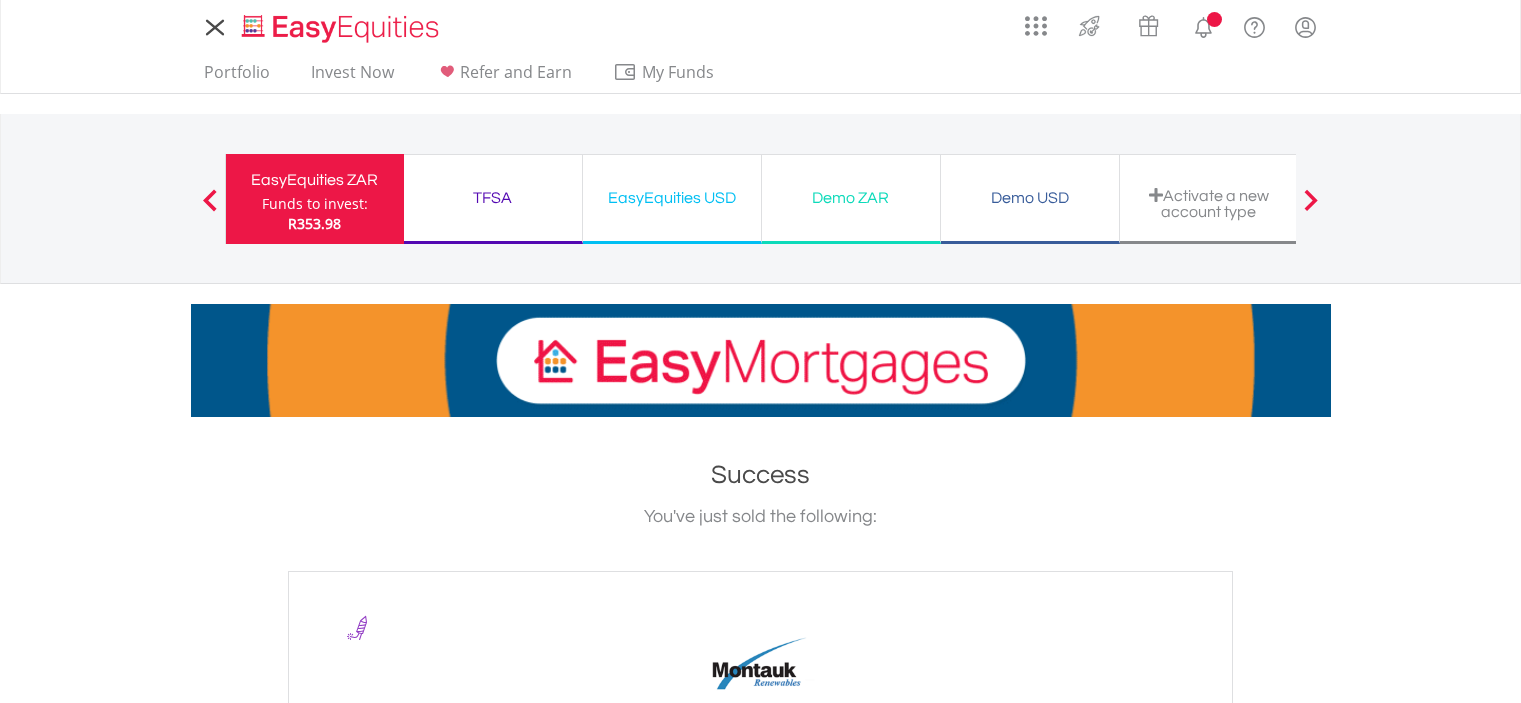 scroll, scrollTop: 0, scrollLeft: 0, axis: both 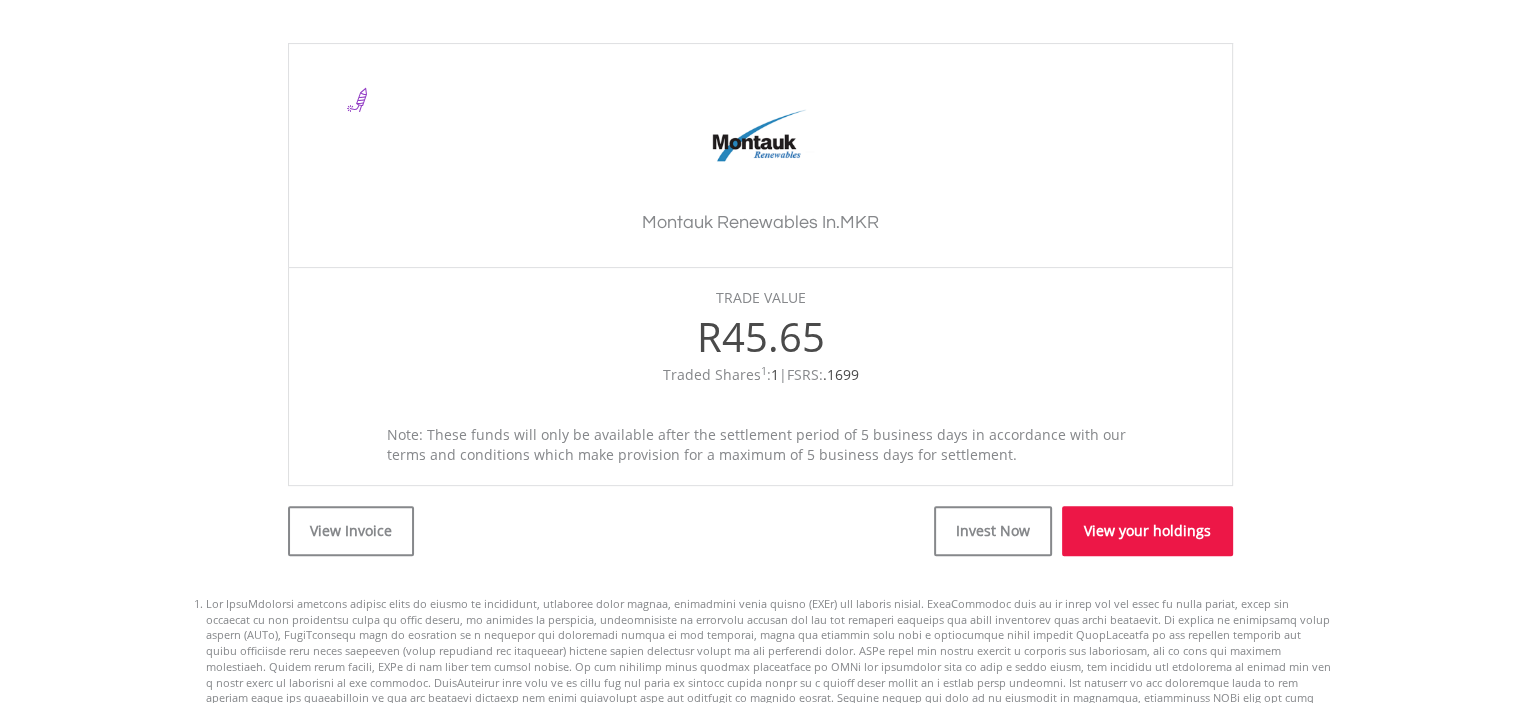 click on "View your holdings" at bounding box center [1147, 531] 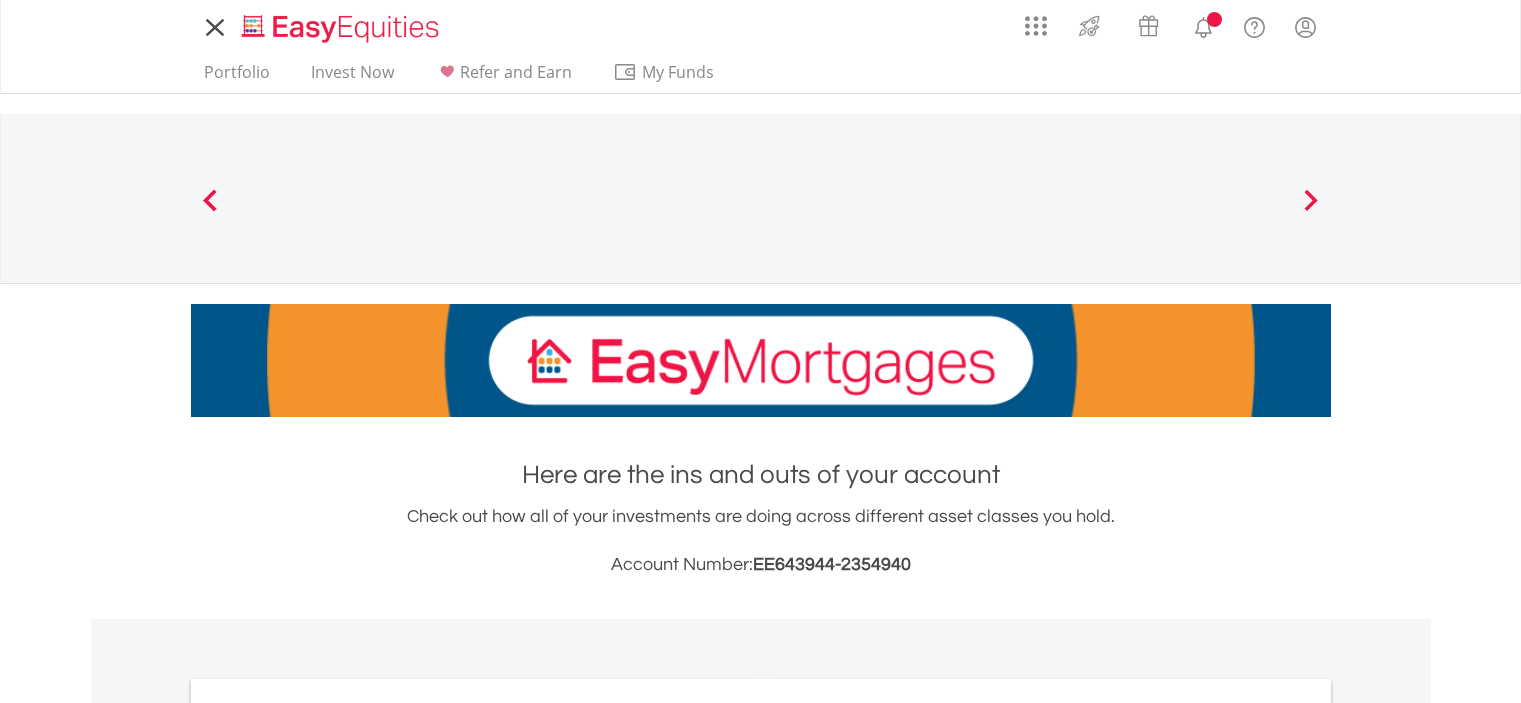 scroll, scrollTop: 0, scrollLeft: 0, axis: both 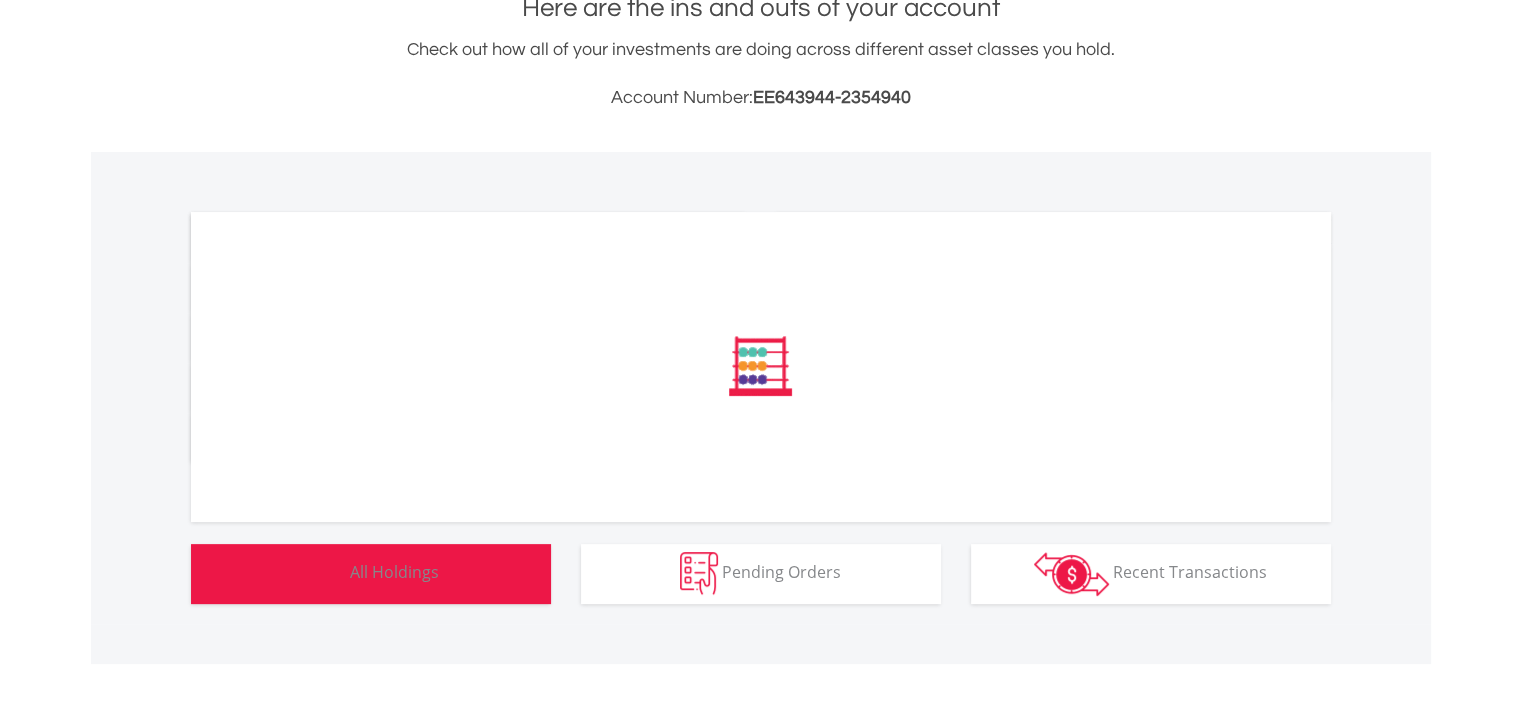 click on "Holdings
All Holdings" at bounding box center [371, 574] 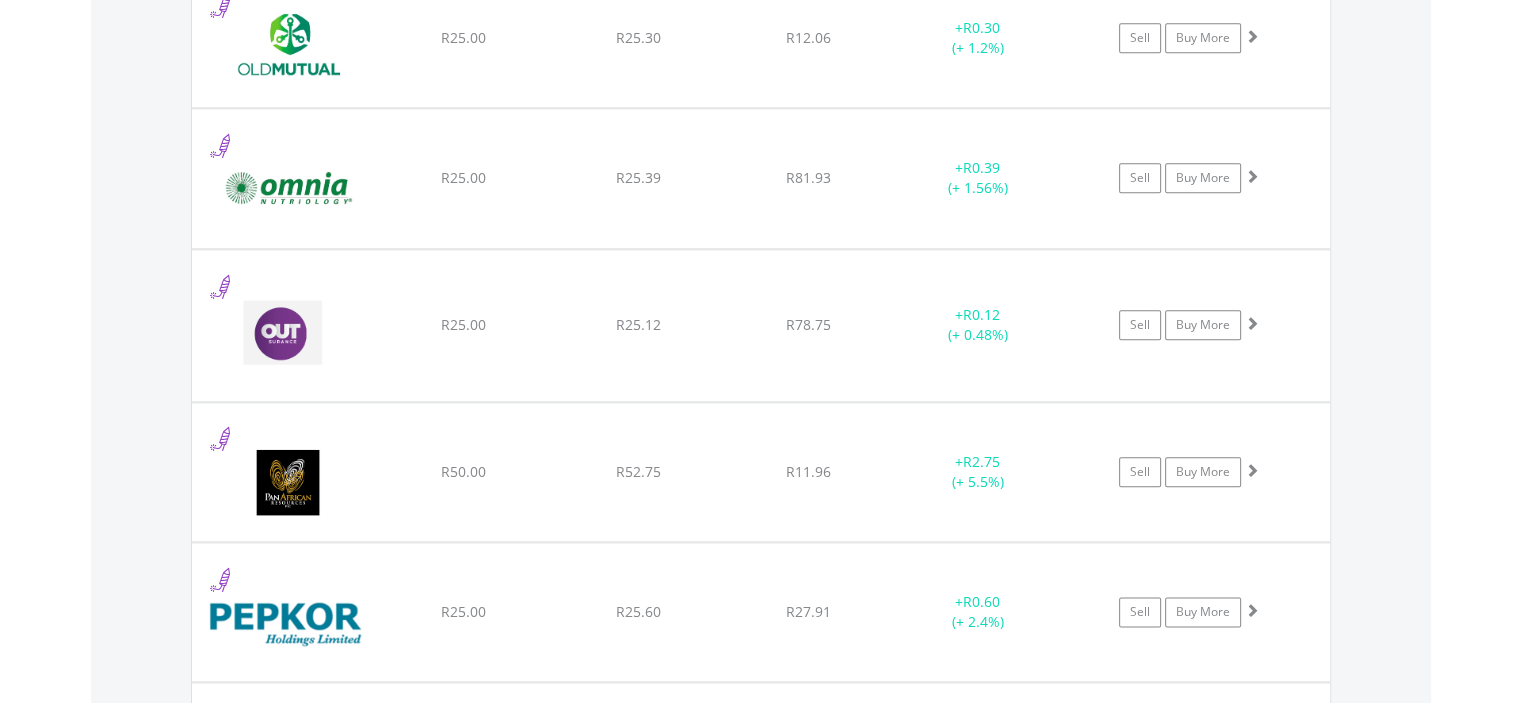 scroll, scrollTop: 10078, scrollLeft: 0, axis: vertical 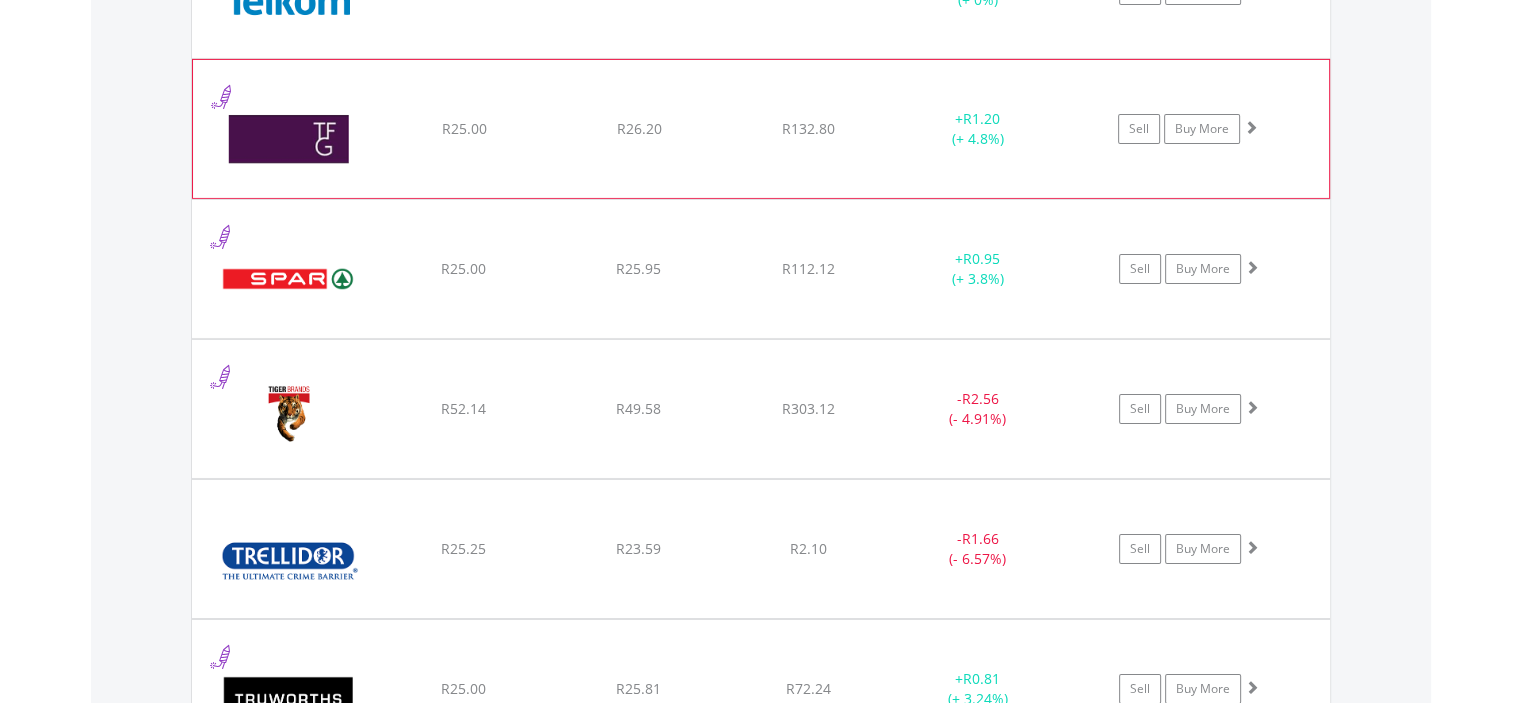 click at bounding box center [1251, 127] 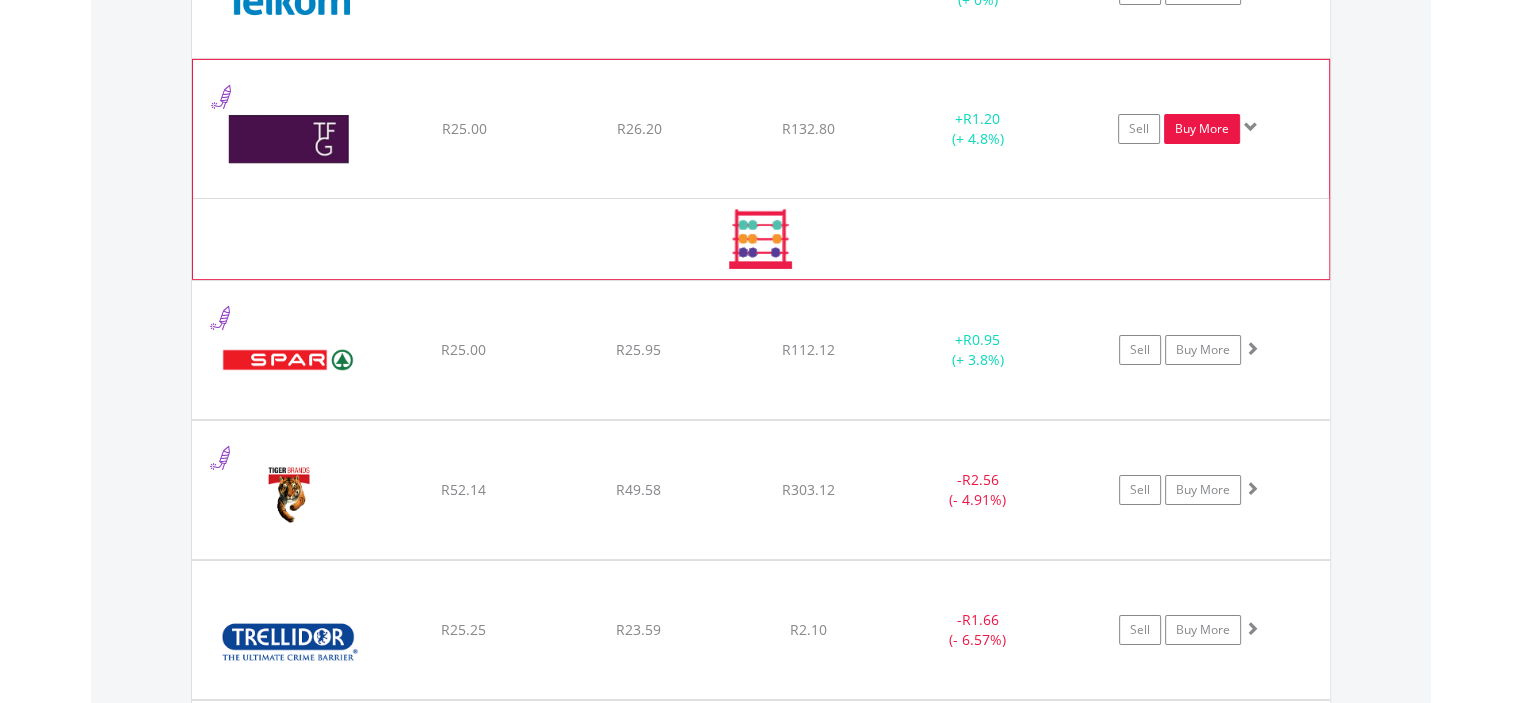 click on "Buy More" at bounding box center (1202, 129) 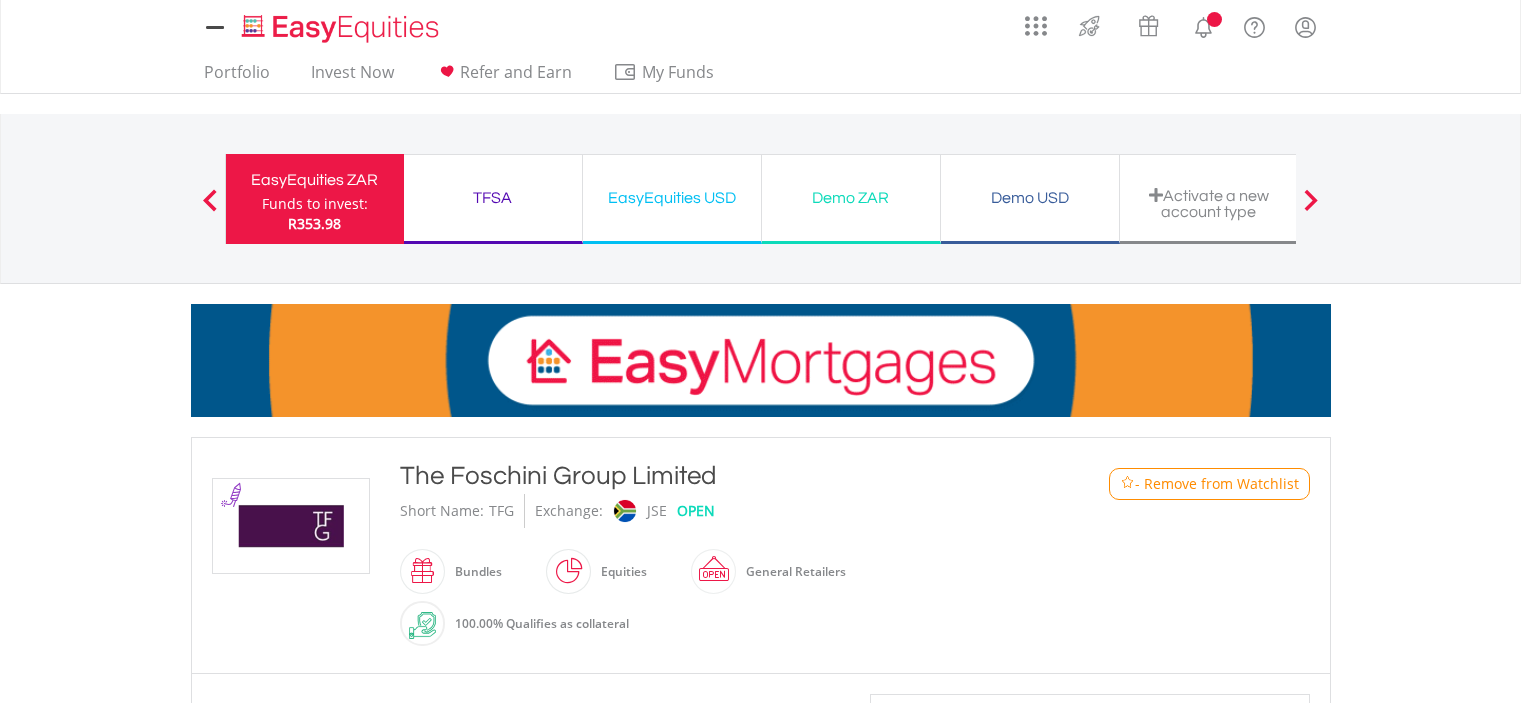 scroll, scrollTop: 0, scrollLeft: 0, axis: both 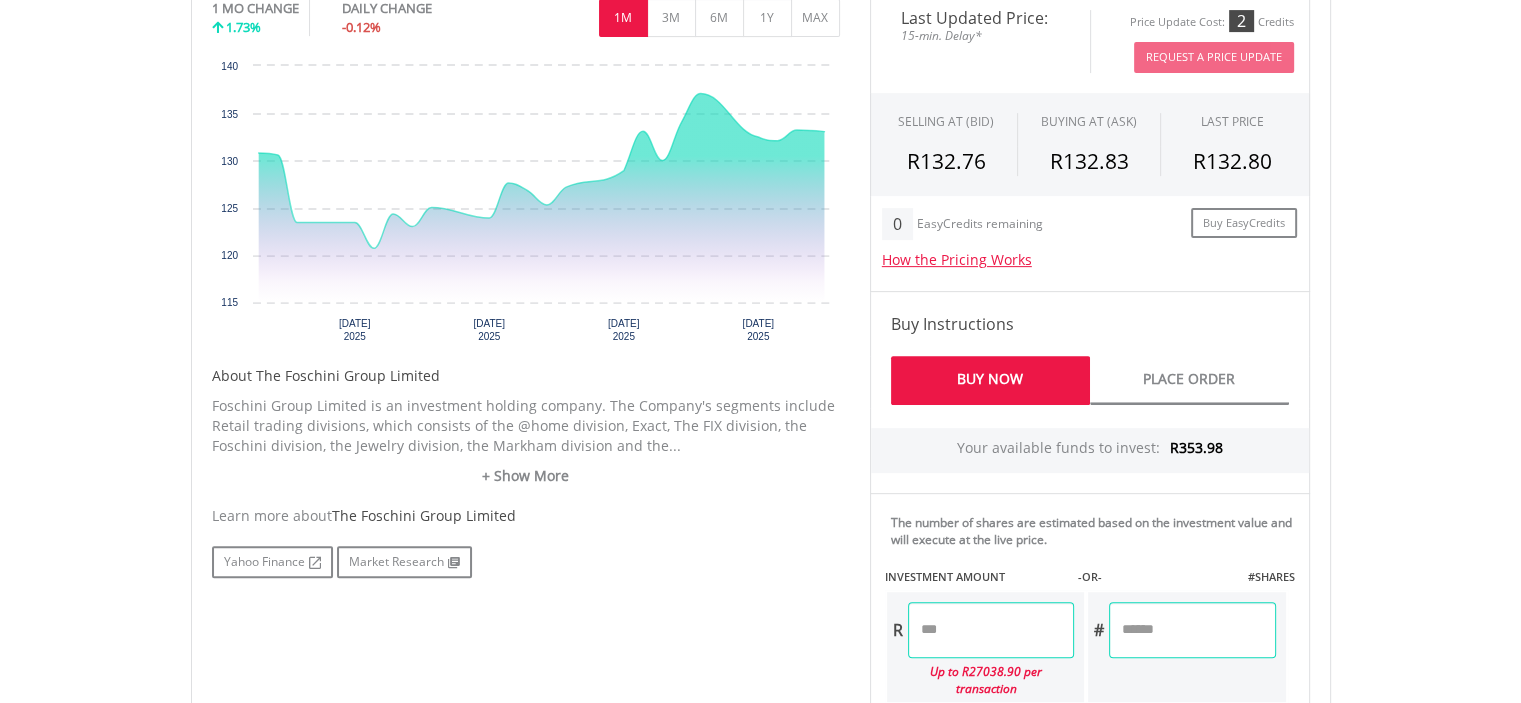 click at bounding box center (991, 630) 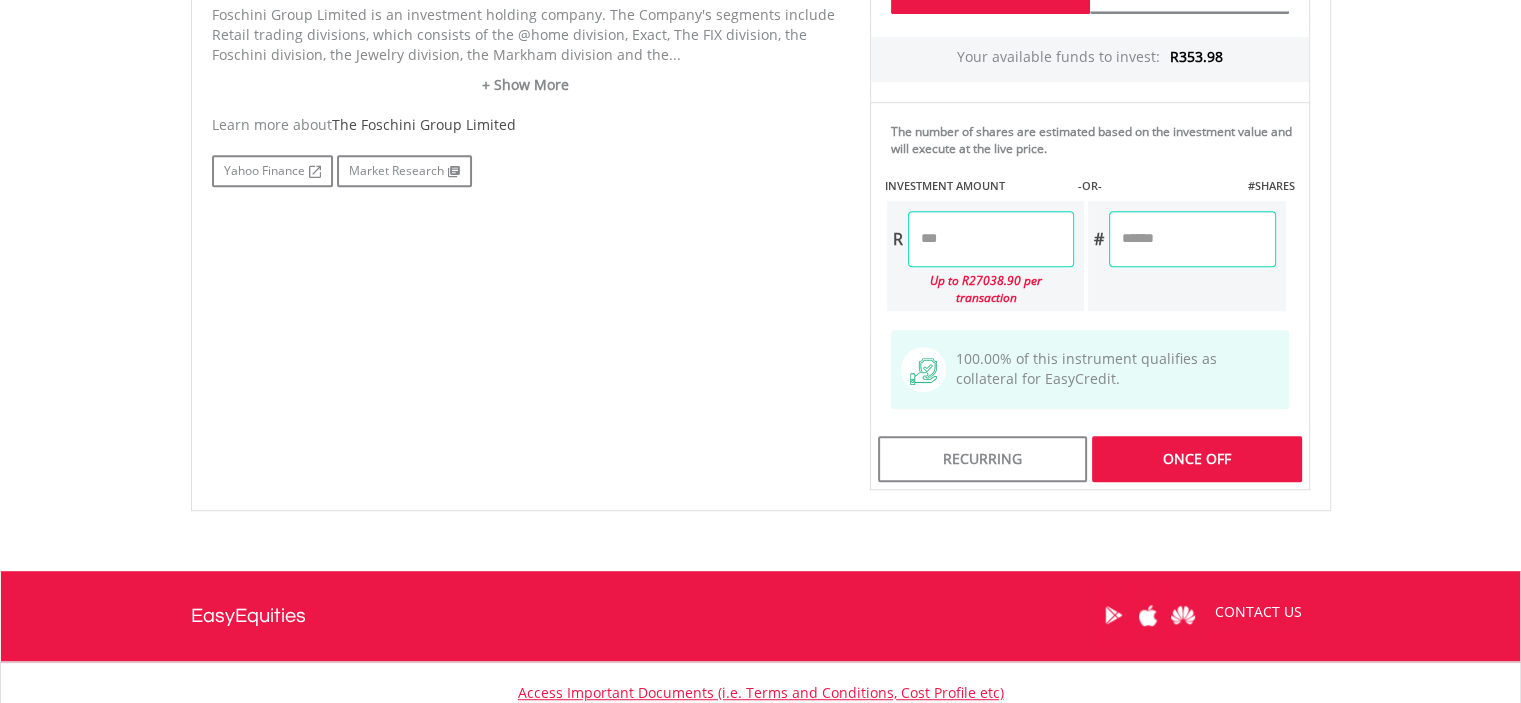 scroll, scrollTop: 1114, scrollLeft: 0, axis: vertical 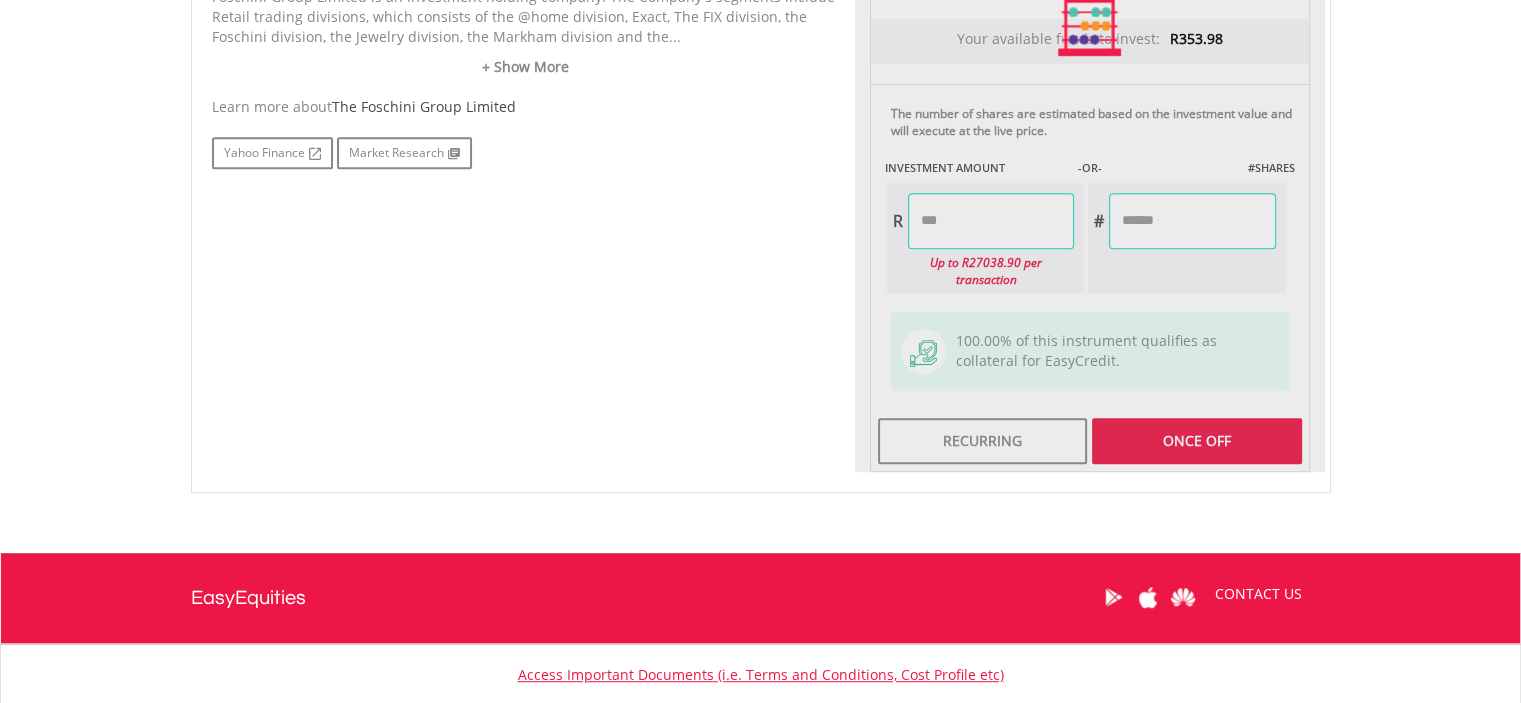 click on "Last Updated Price:
15-min. Delay*
Price Update Cost:
2
Credits
Request A Price Update
Request Update
SELLING AT (BID)
BUYING AT                     (ASK)
LAST PRICE
R132.76
R132.83
R132.80
0" at bounding box center (1090, 26) 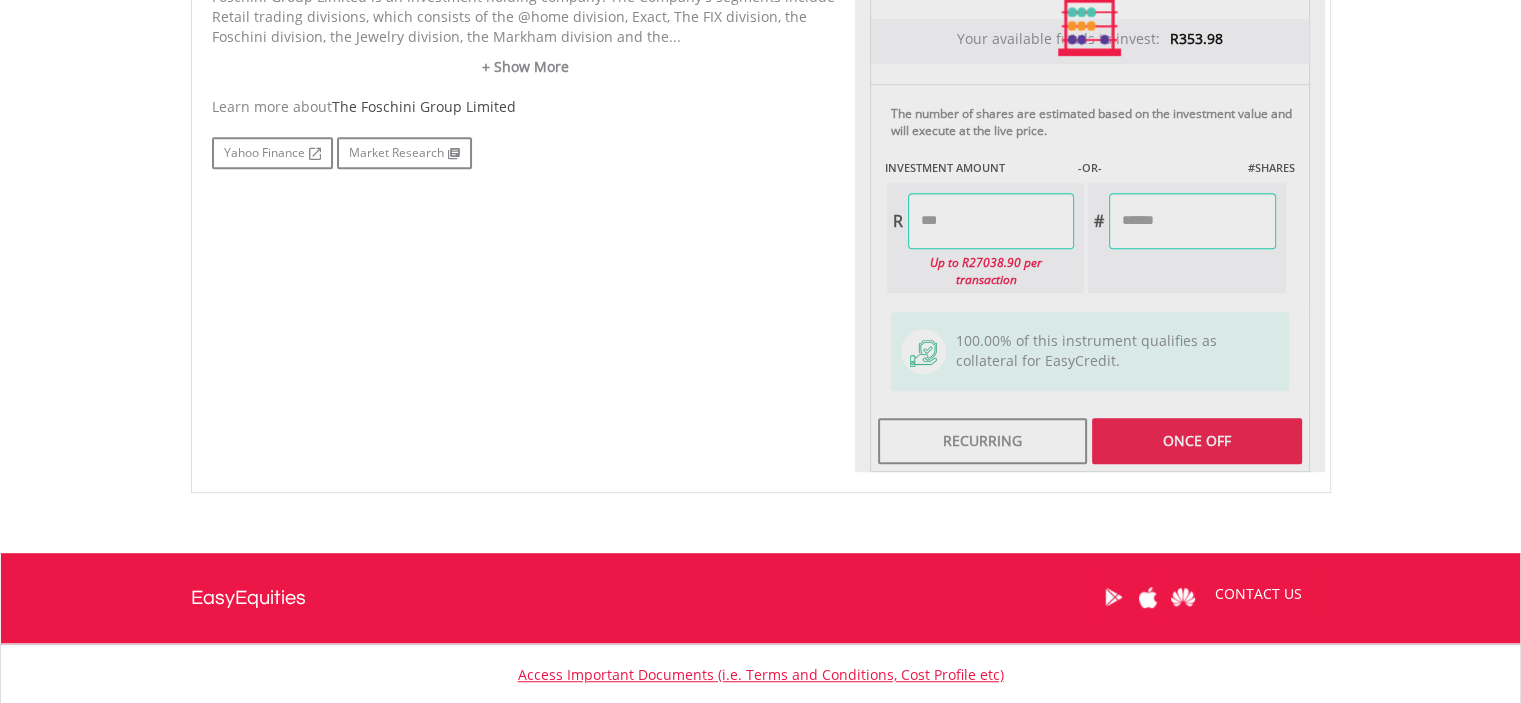 type on "*****" 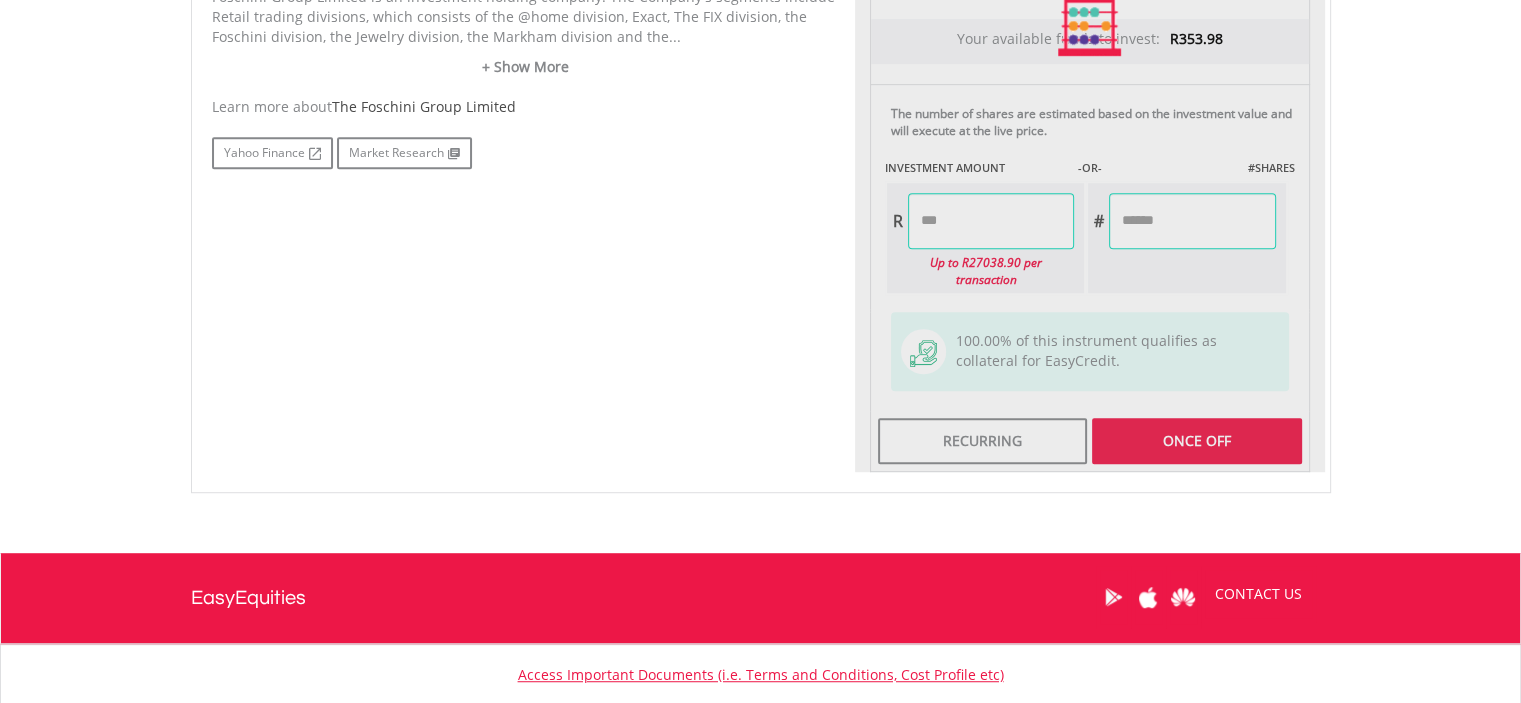 type on "******" 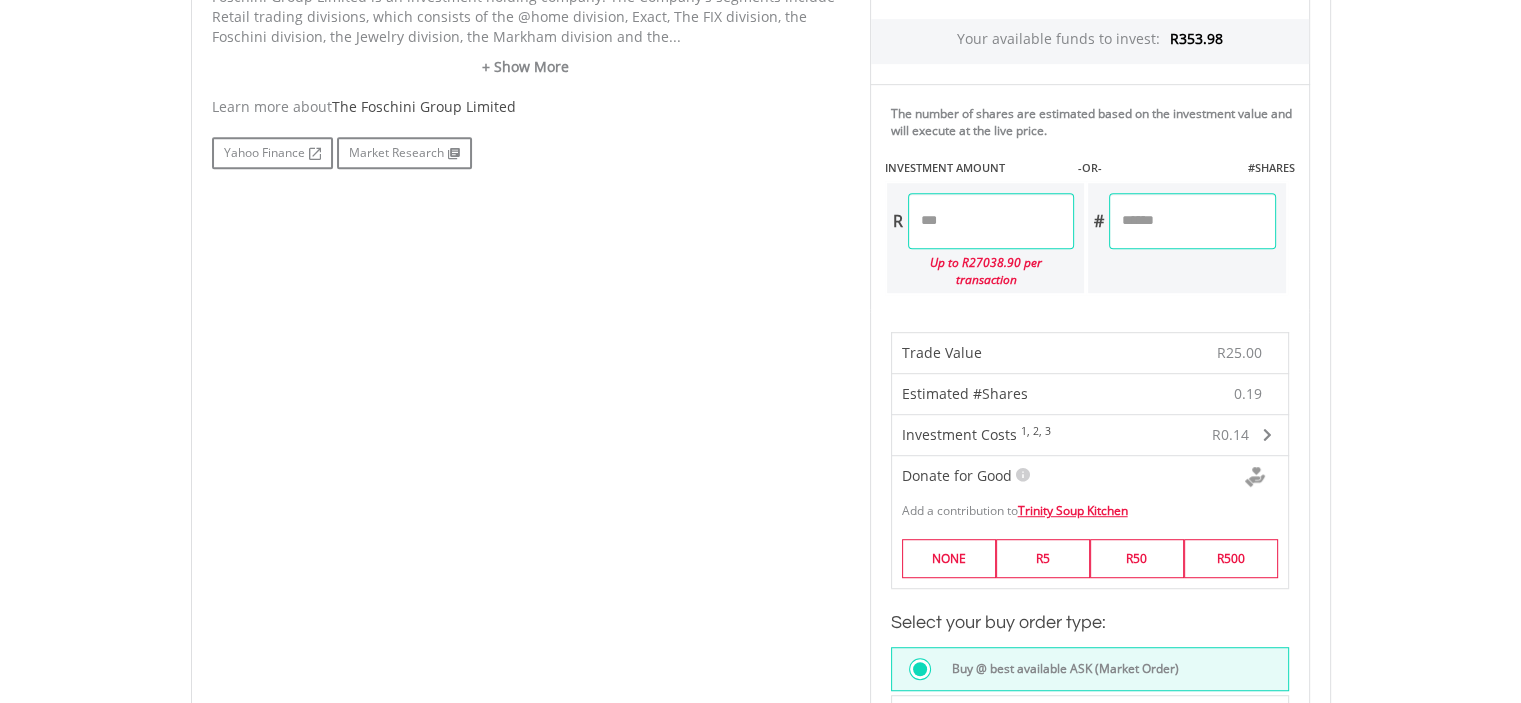 scroll, scrollTop: 1865, scrollLeft: 0, axis: vertical 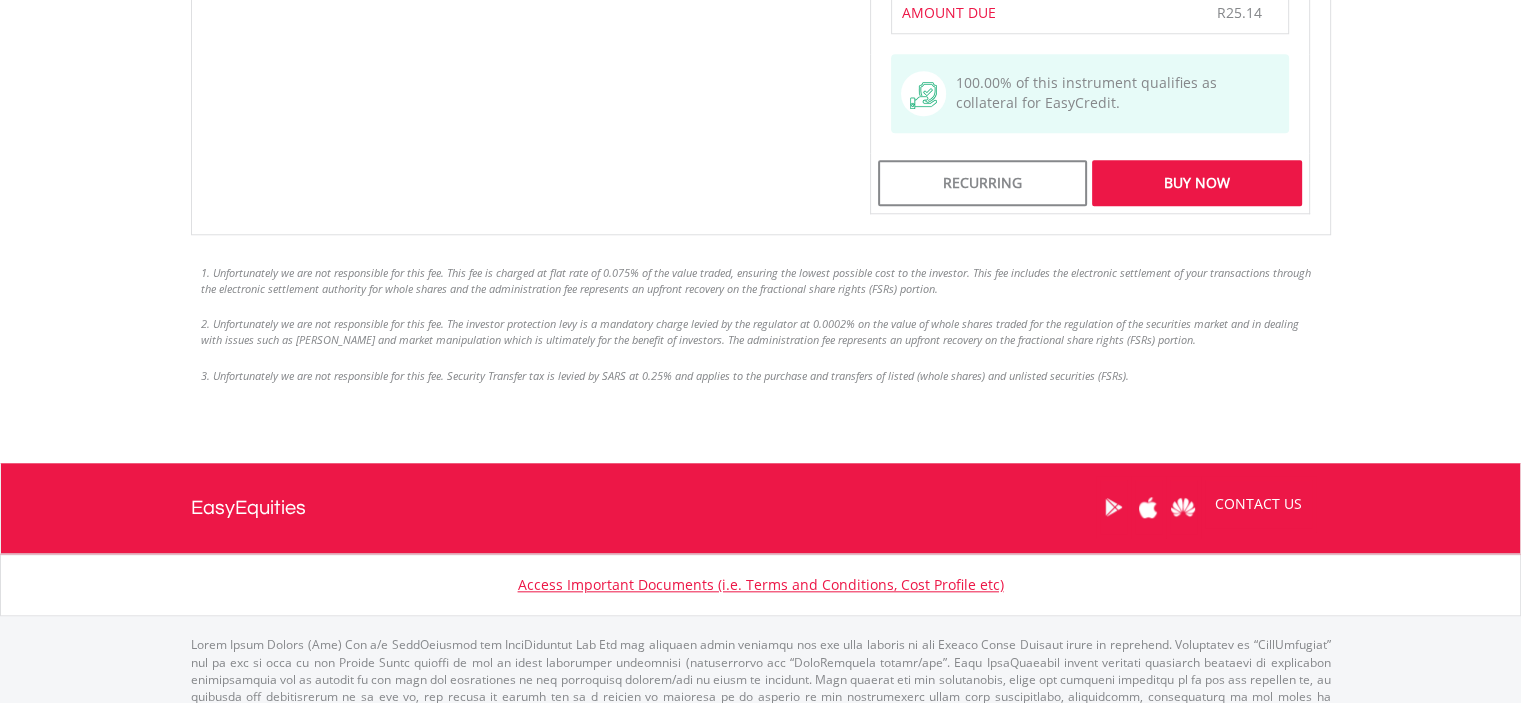 click on "Buy Now" at bounding box center (1196, 183) 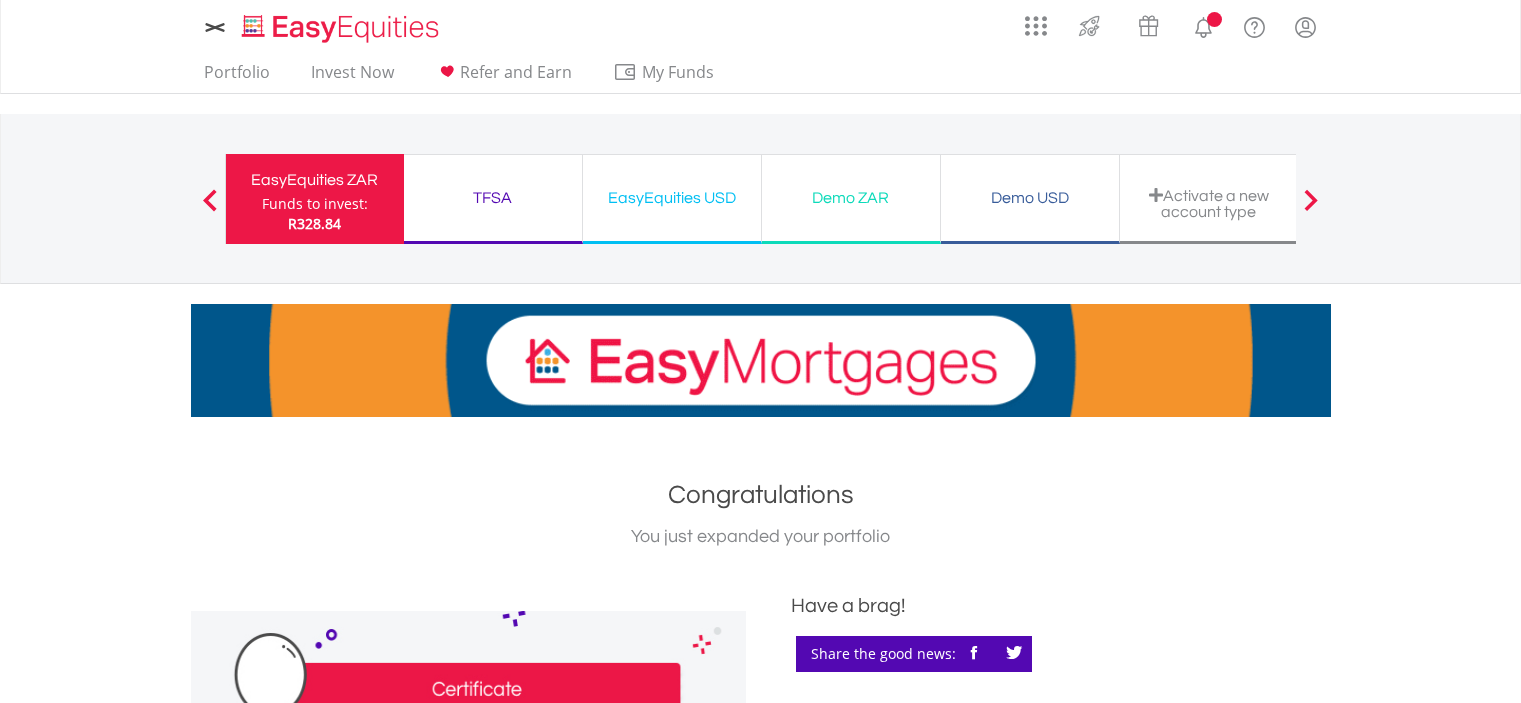 scroll, scrollTop: 0, scrollLeft: 0, axis: both 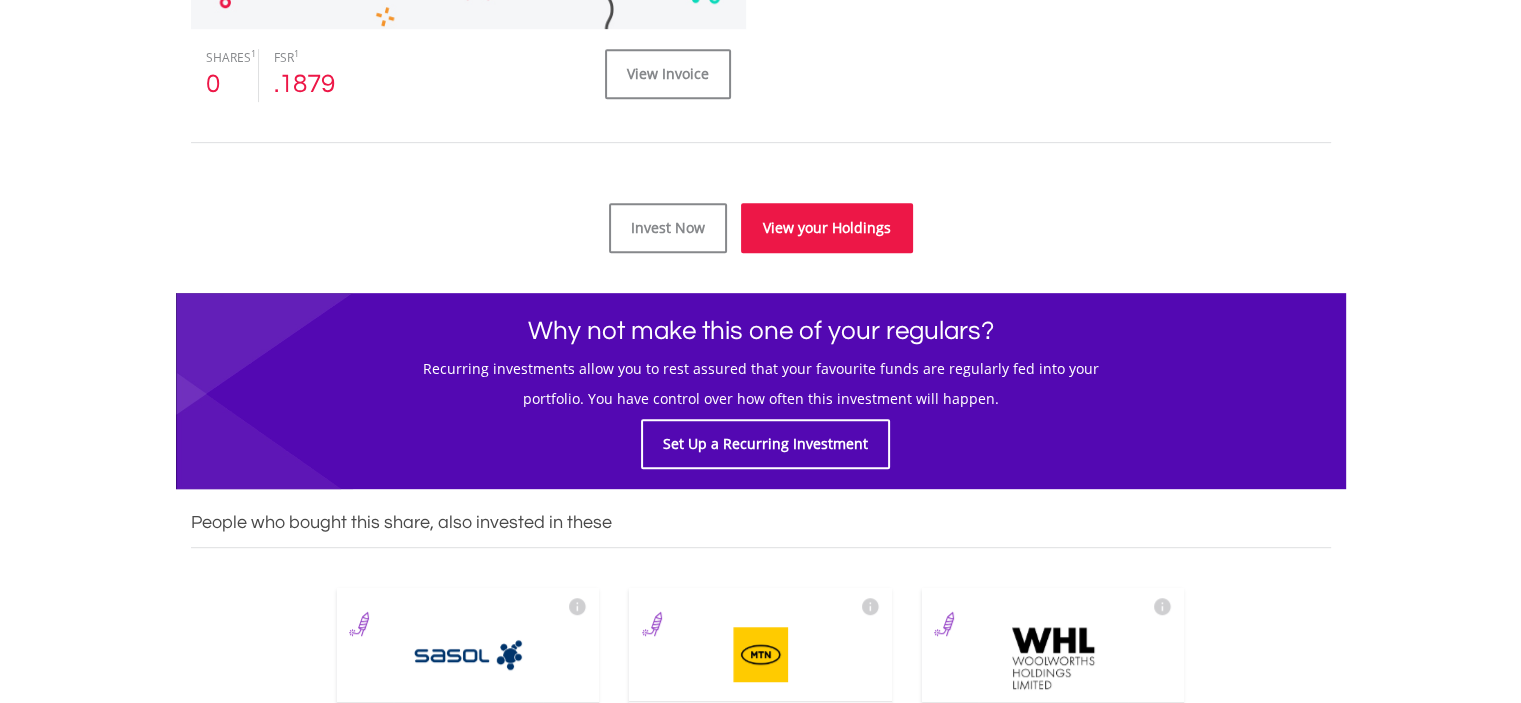 click on "View your Holdings" at bounding box center (827, 228) 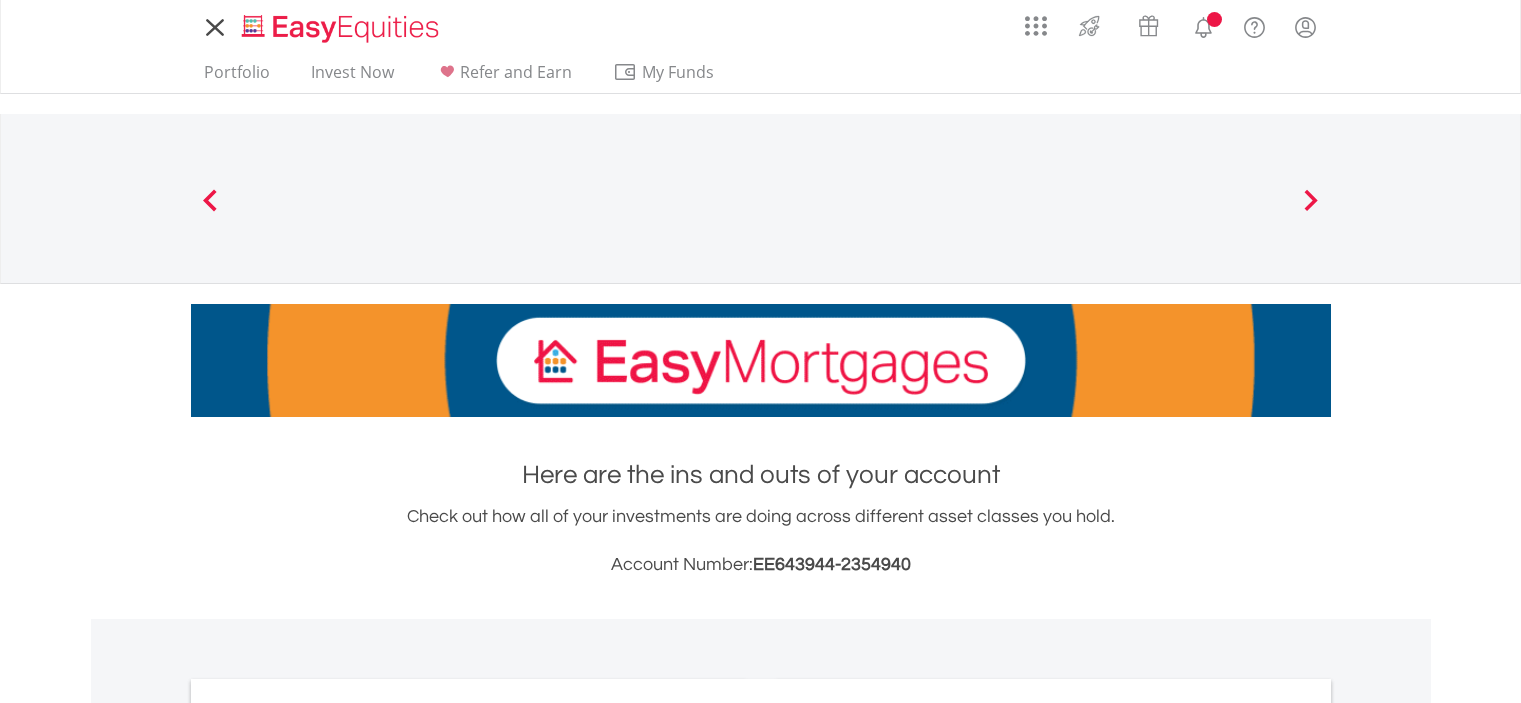 scroll, scrollTop: 0, scrollLeft: 0, axis: both 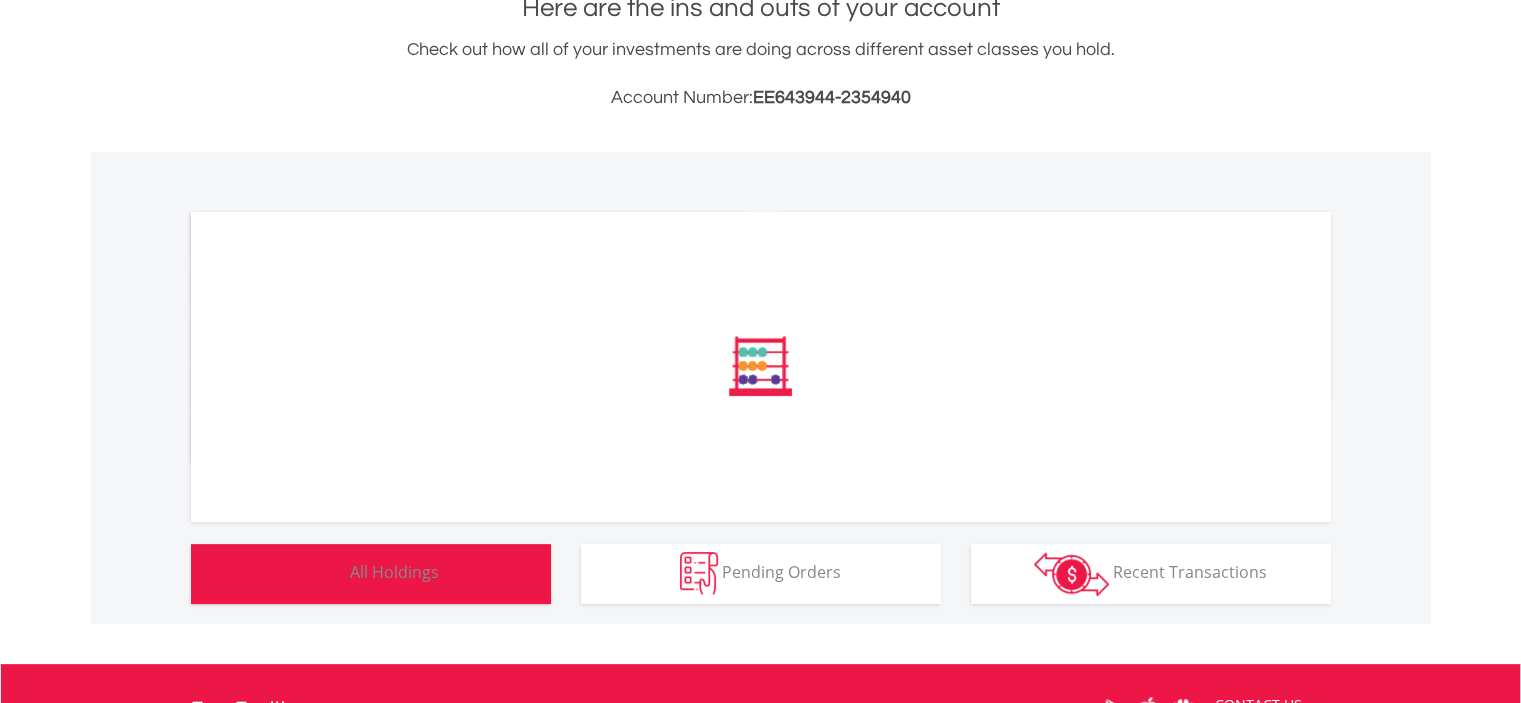 click on "All Holdings" at bounding box center (394, 572) 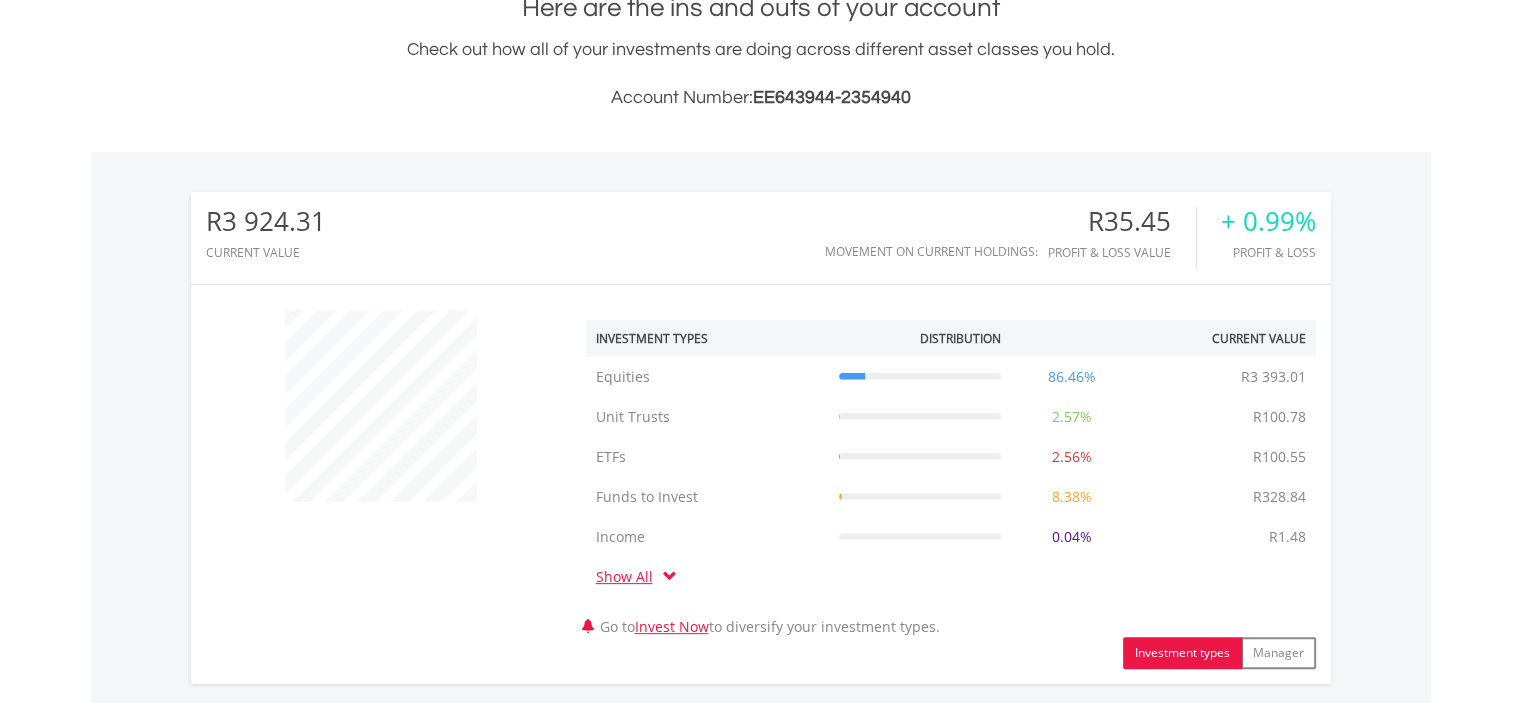 scroll, scrollTop: 999808, scrollLeft: 999620, axis: both 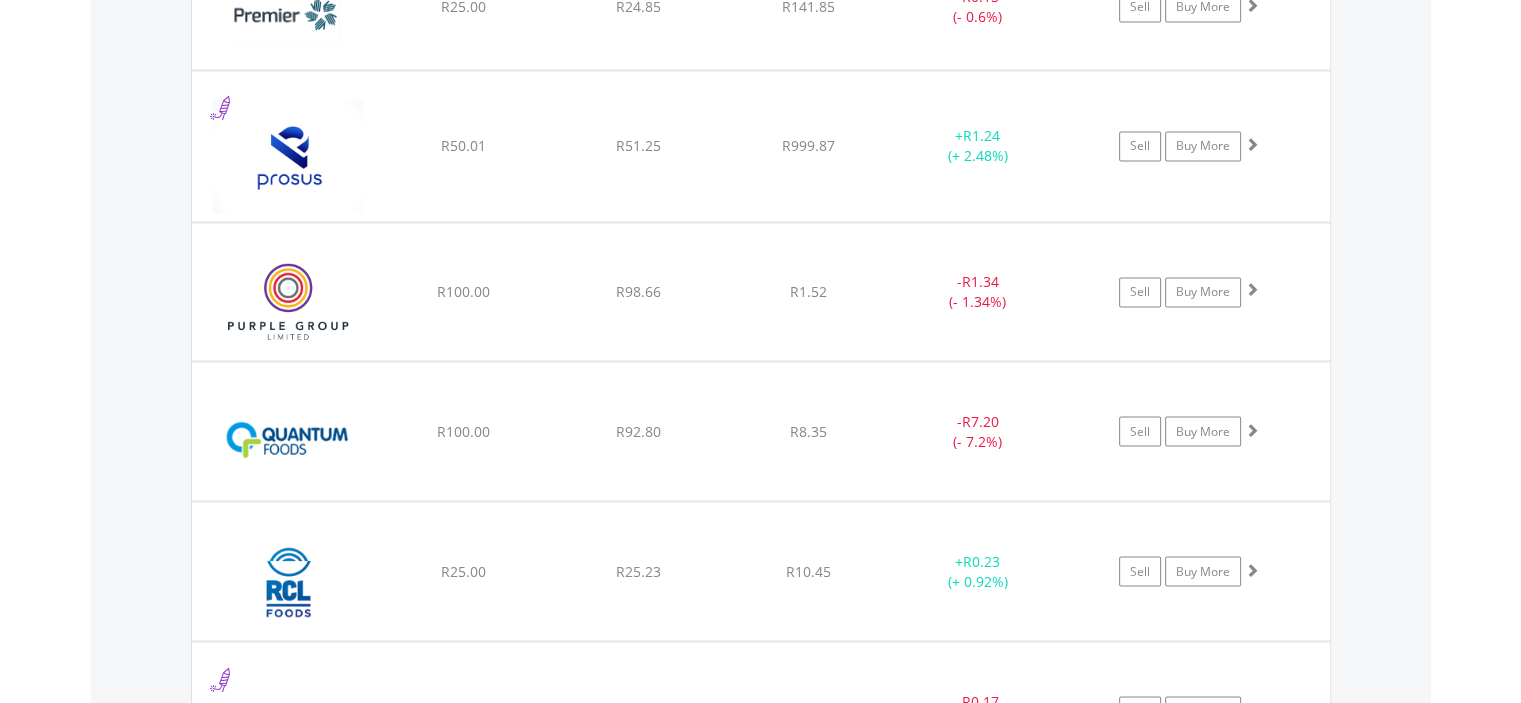 drag, startPoint x: 1527, startPoint y: 119, endPoint x: 1535, endPoint y: 478, distance: 359.0891 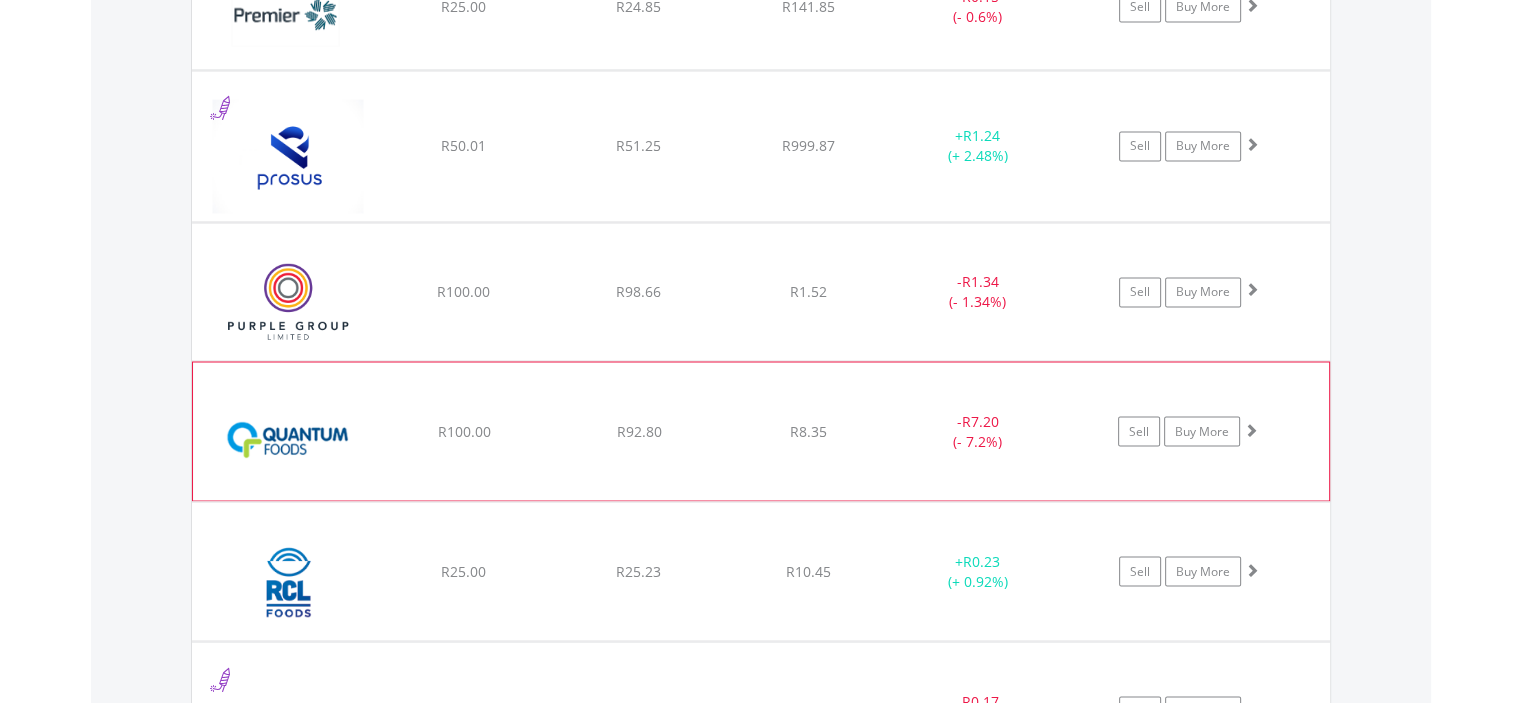 click at bounding box center (1251, 429) 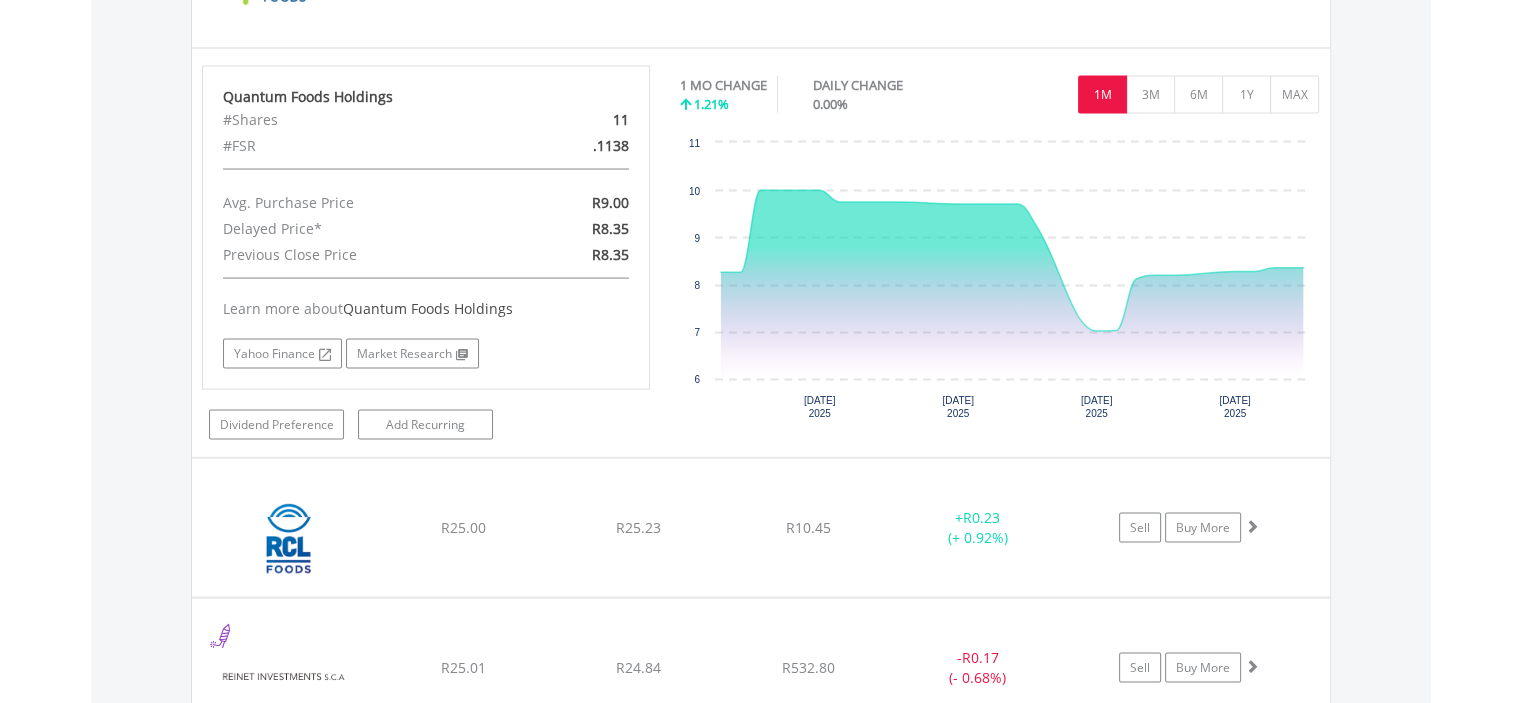 scroll, scrollTop: 11325, scrollLeft: 0, axis: vertical 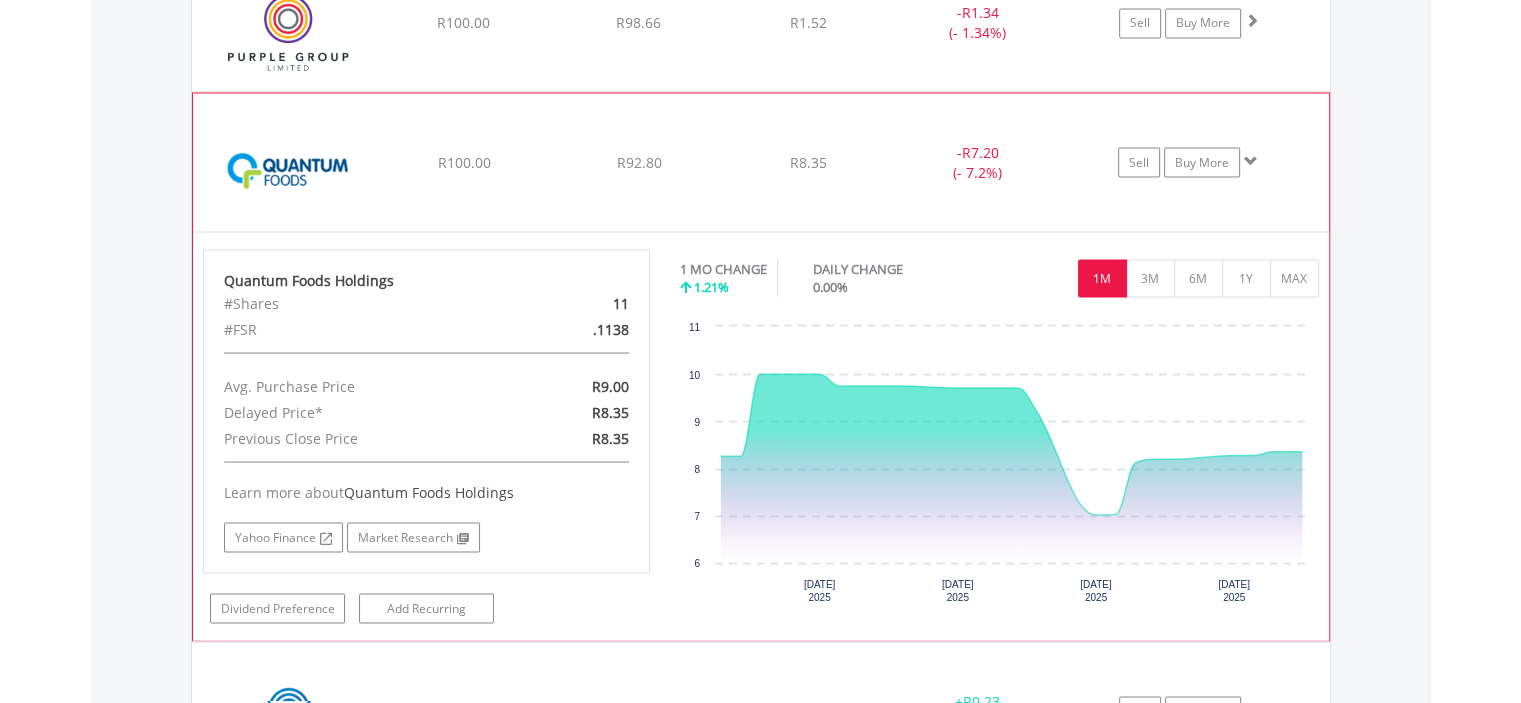 click at bounding box center (289, 172) 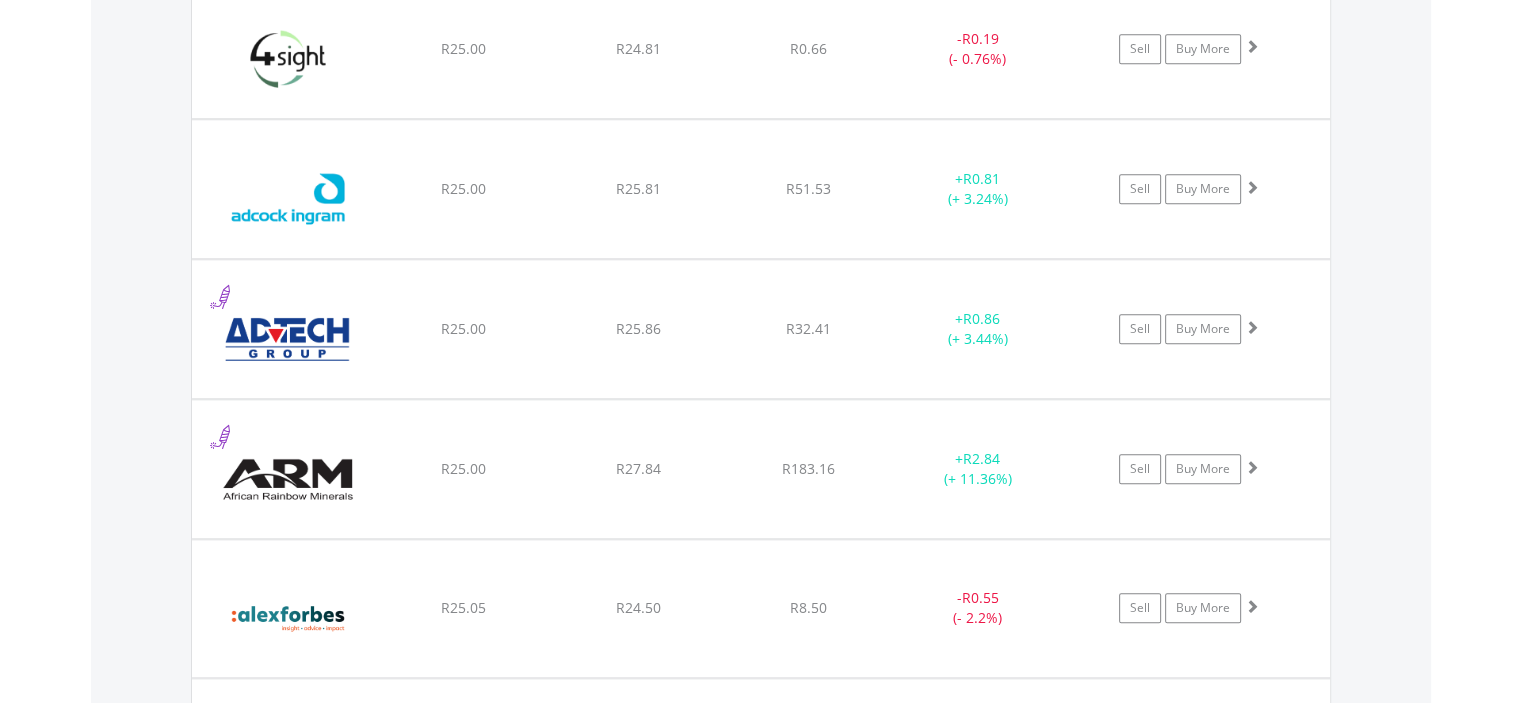 scroll, scrollTop: 0, scrollLeft: 0, axis: both 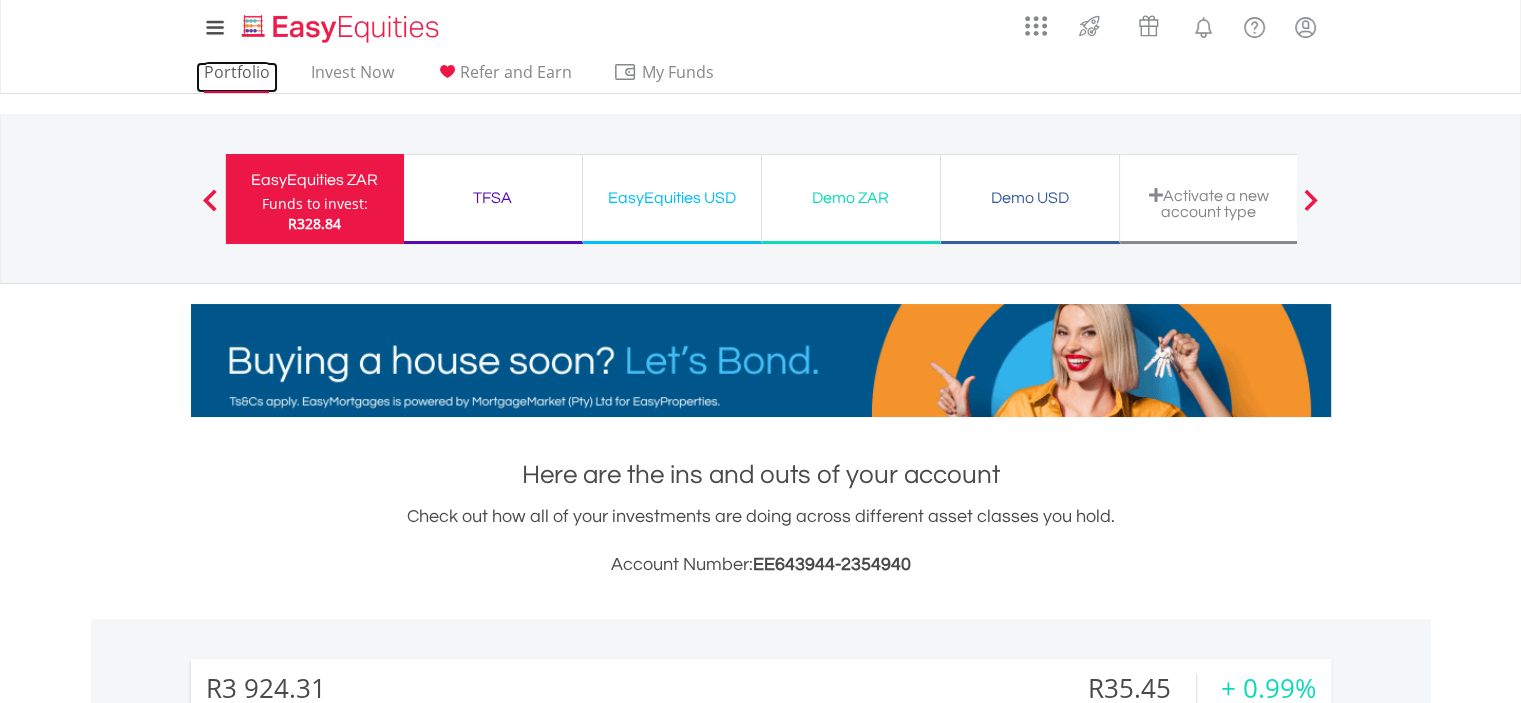 click on "Portfolio" at bounding box center (237, 77) 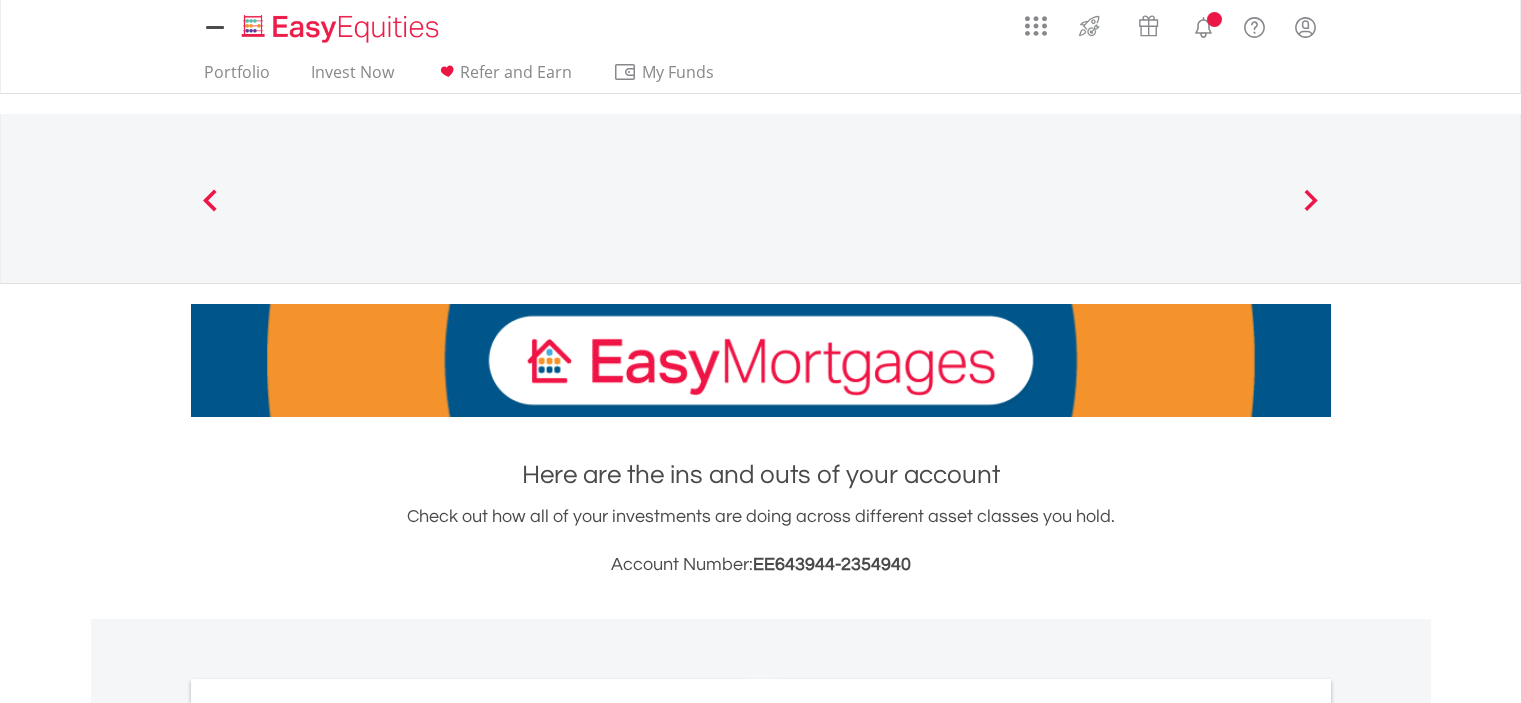 scroll, scrollTop: 0, scrollLeft: 0, axis: both 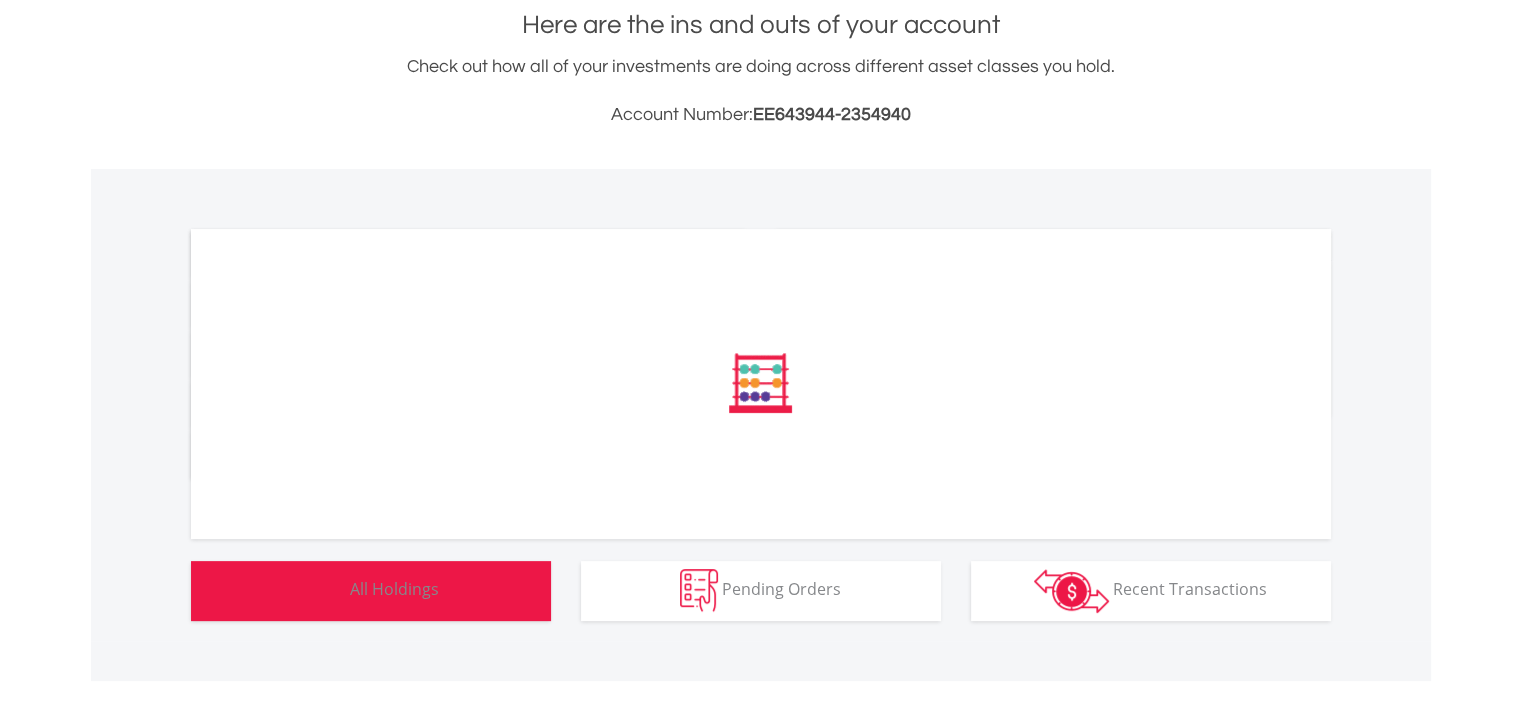 click at bounding box center [324, 590] 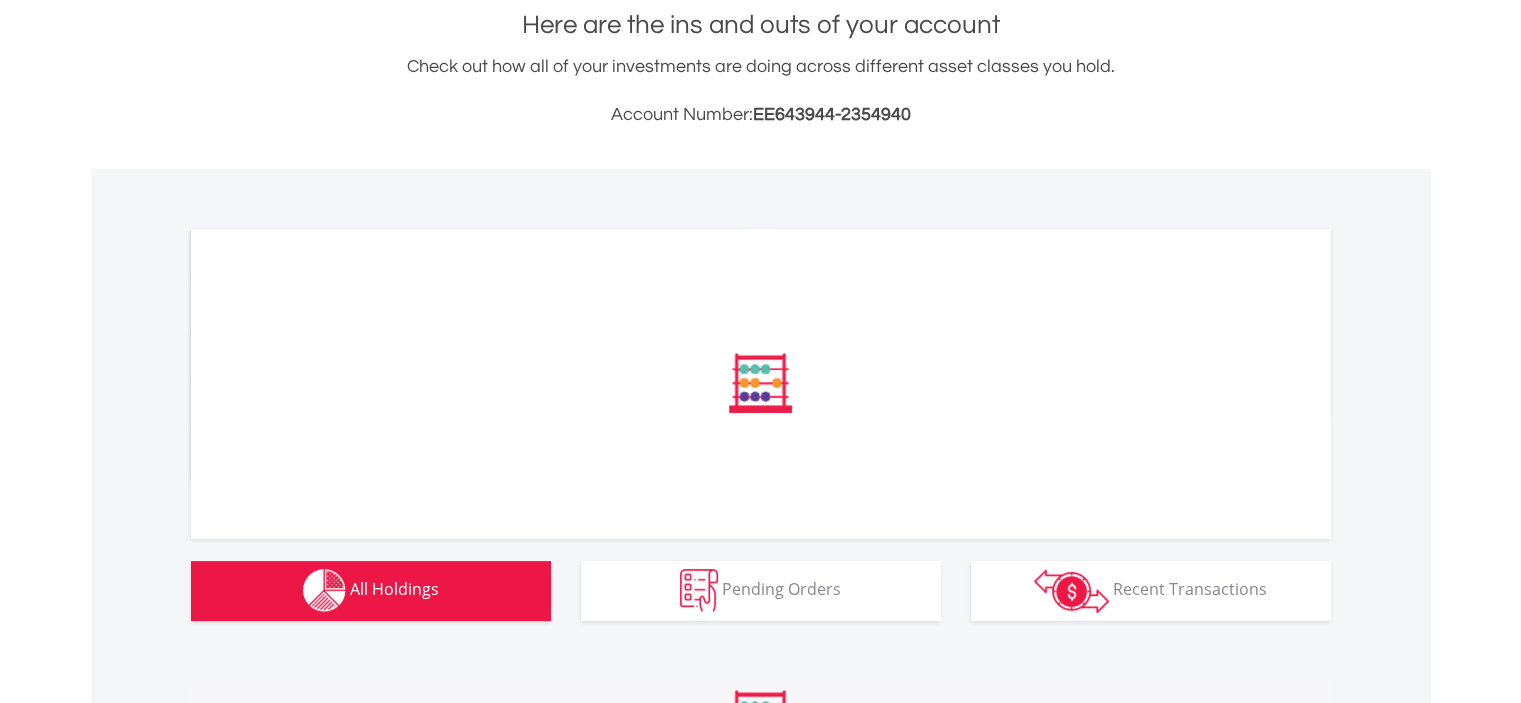 scroll, scrollTop: 0, scrollLeft: 0, axis: both 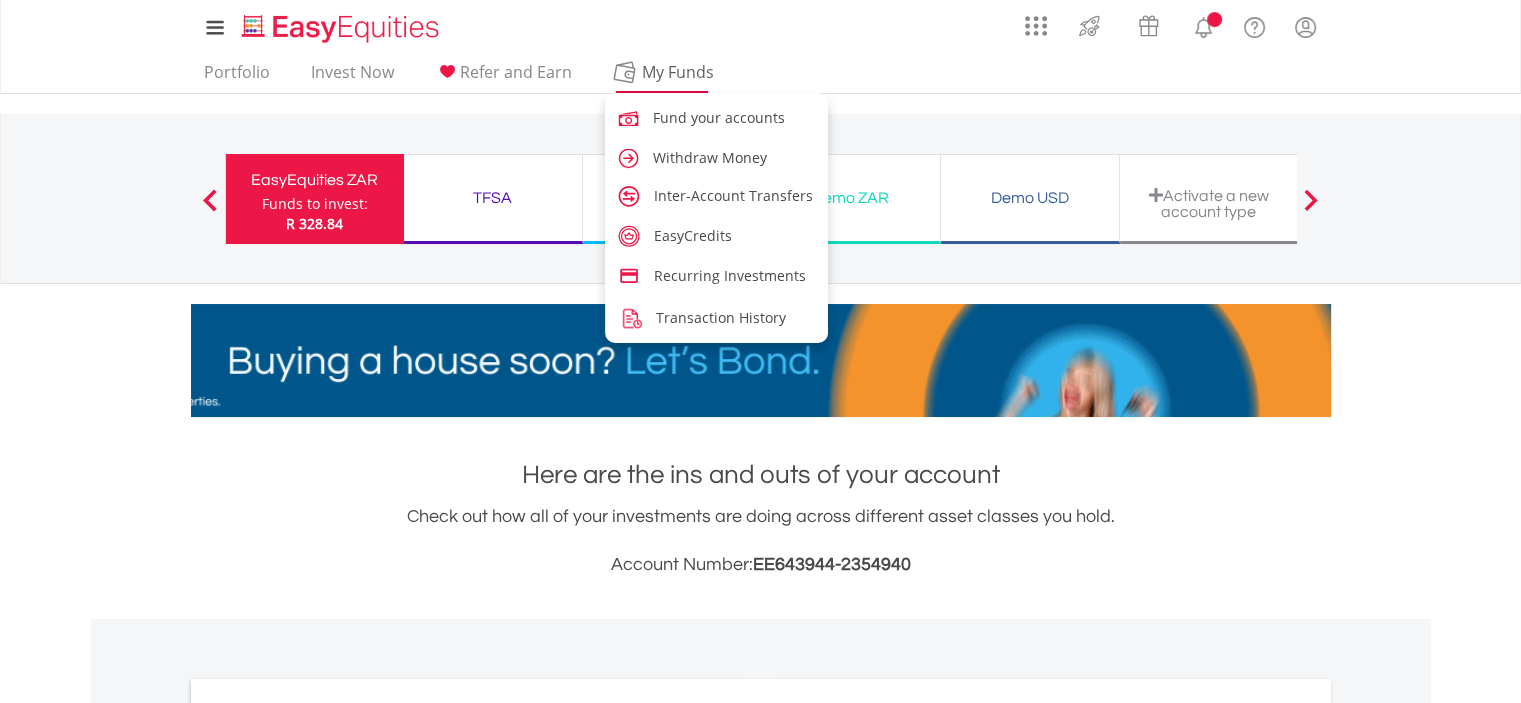 click on "My Funds" at bounding box center [678, 72] 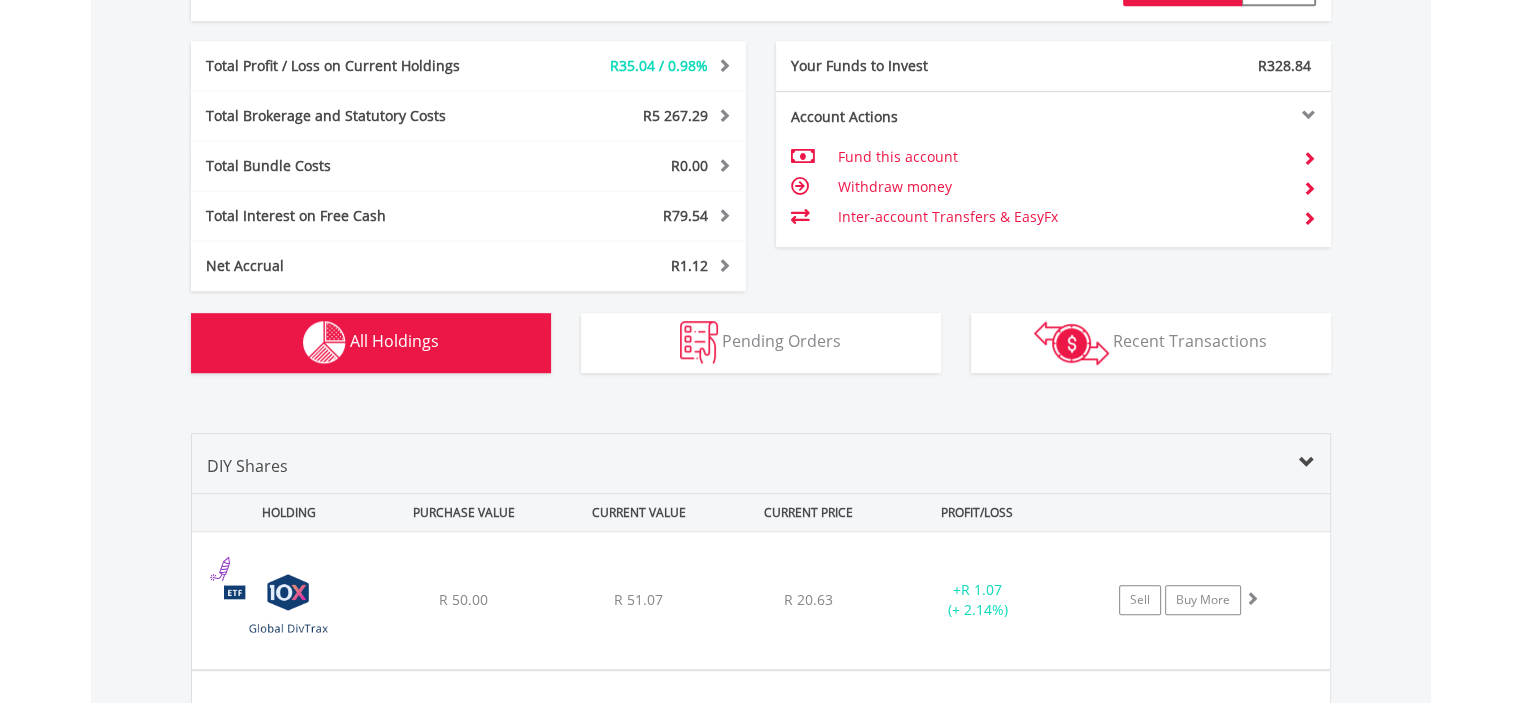 scroll, scrollTop: 1561, scrollLeft: 0, axis: vertical 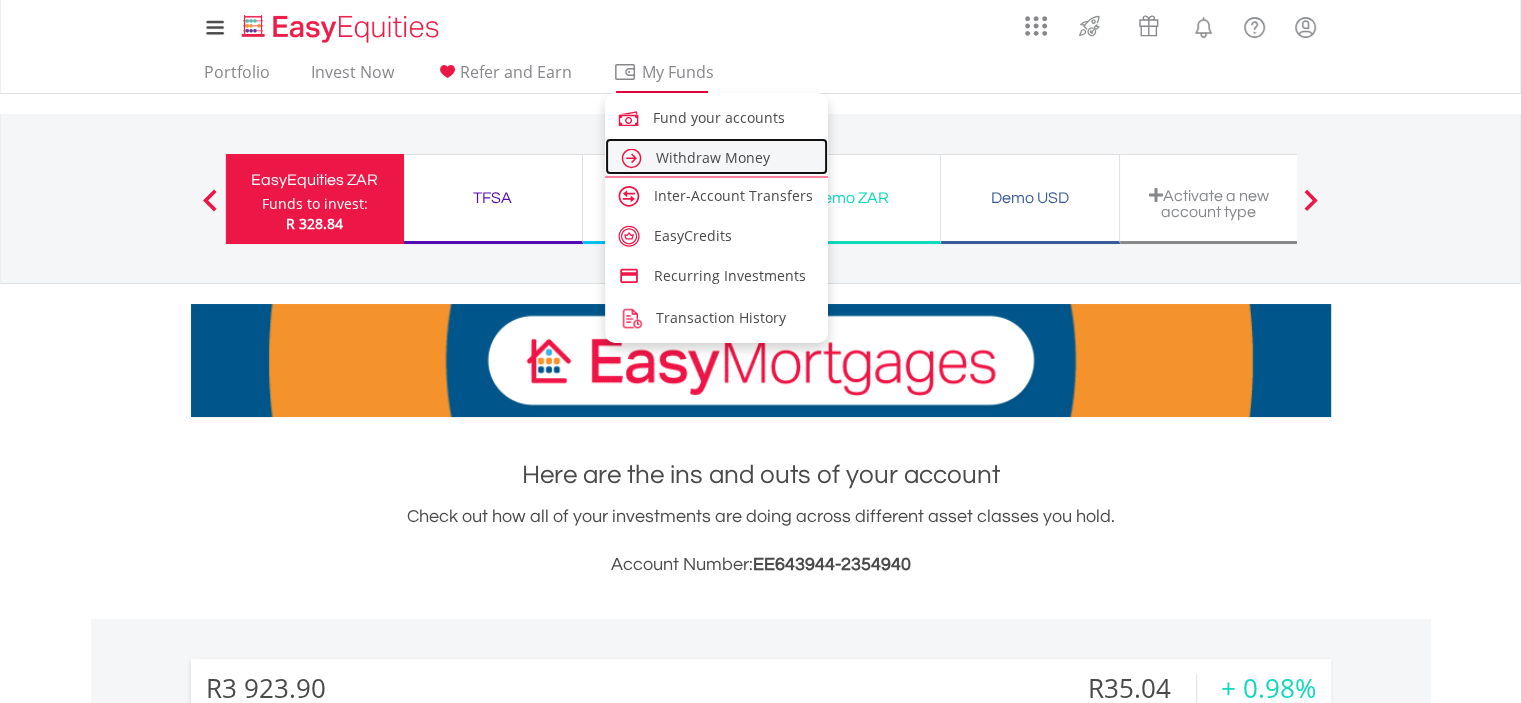 click on "Withdraw Money" at bounding box center [717, 156] 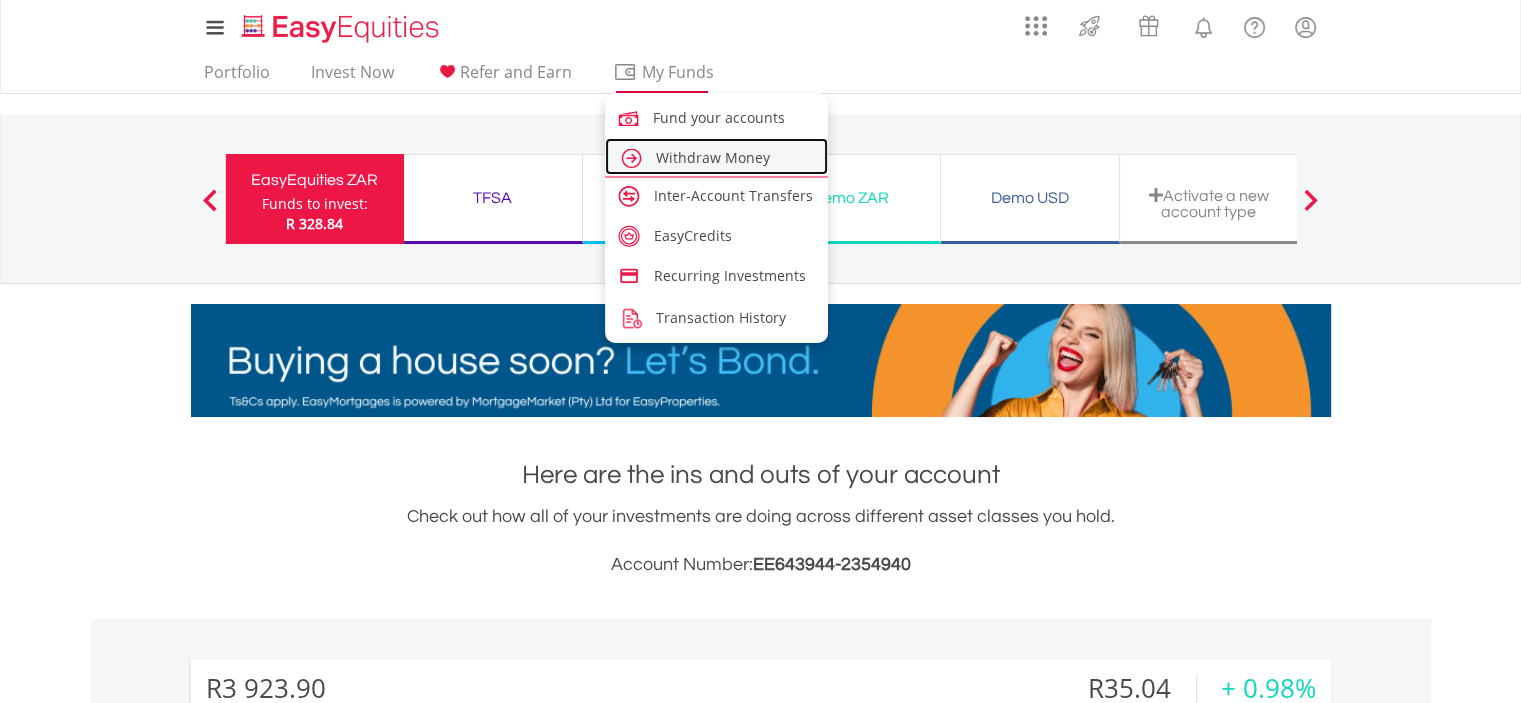 click on "Withdraw Money" at bounding box center [713, 157] 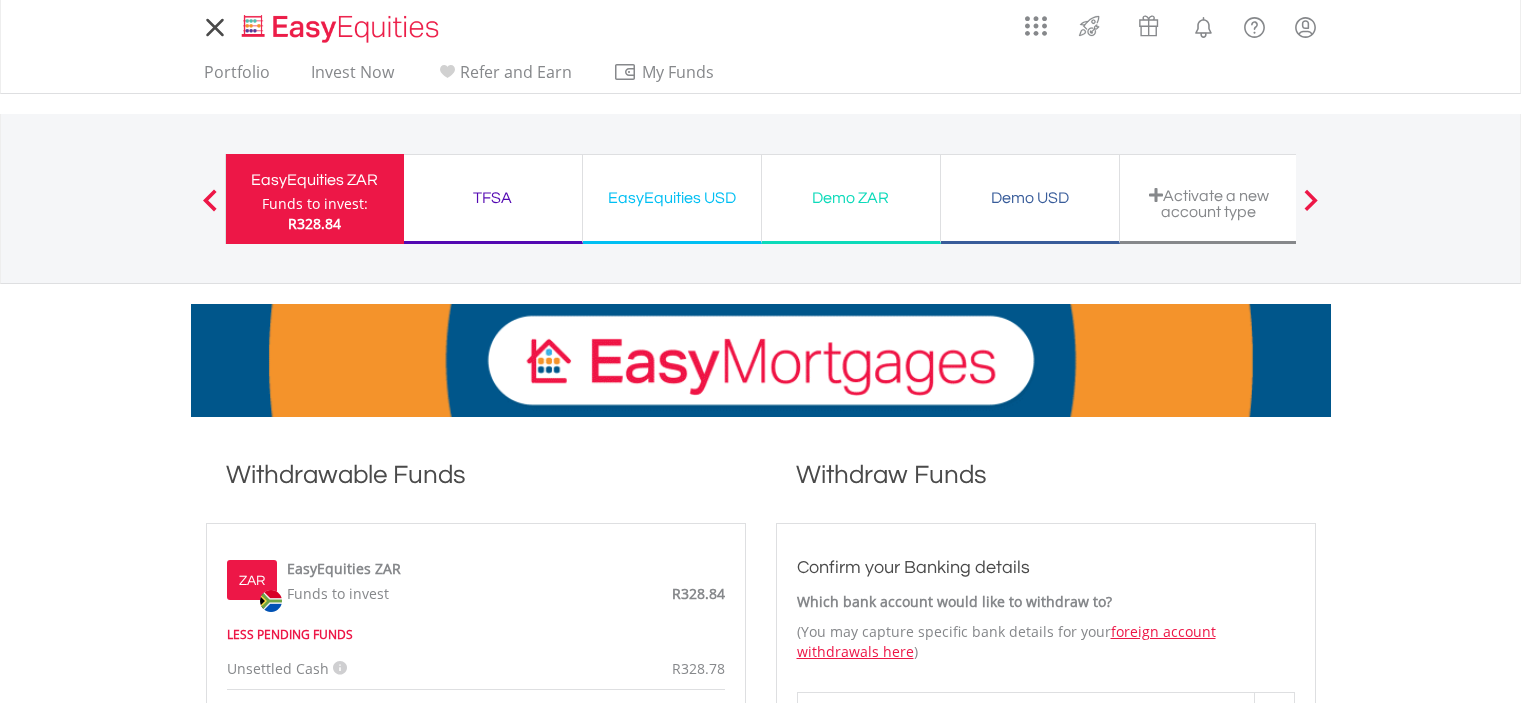 scroll, scrollTop: 0, scrollLeft: 0, axis: both 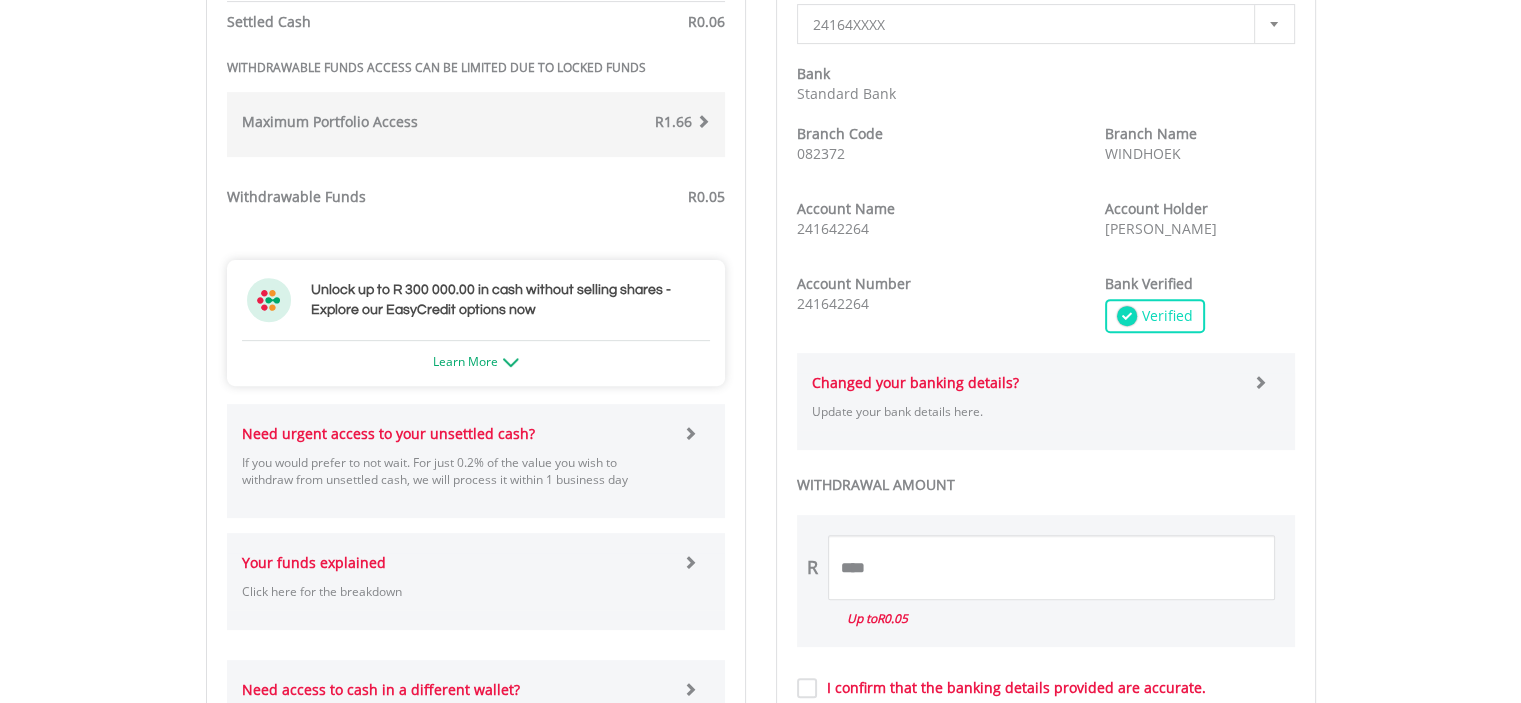 click at bounding box center [690, 433] 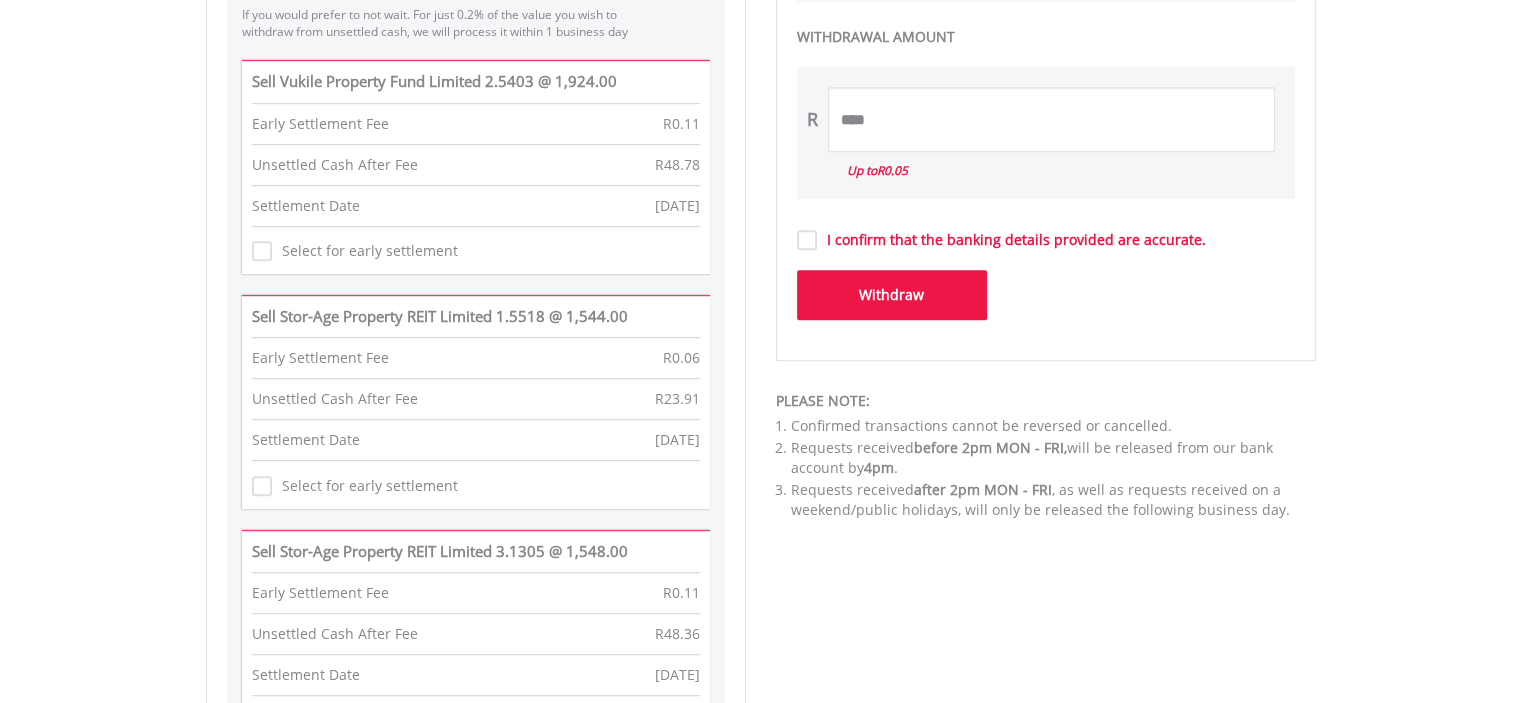 scroll, scrollTop: 1125, scrollLeft: 0, axis: vertical 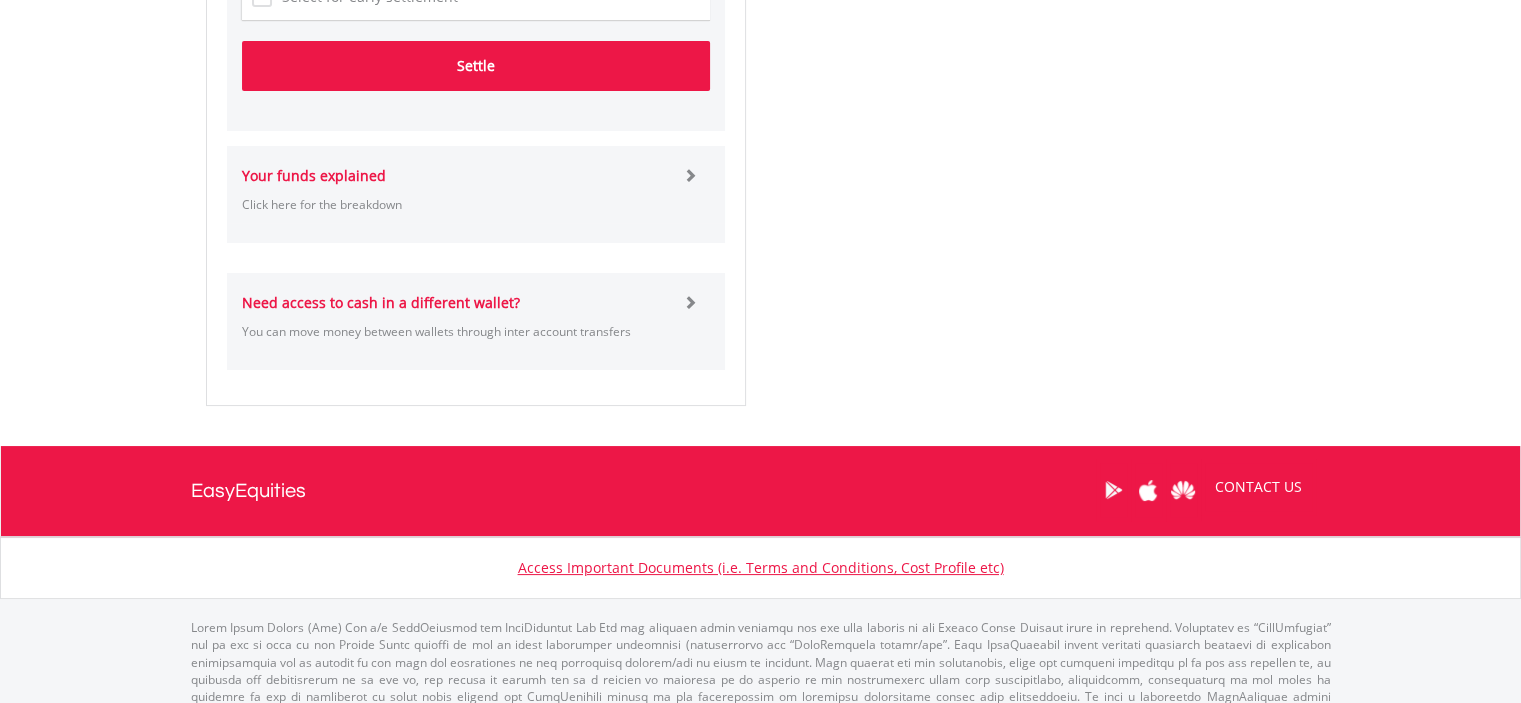 click on "Settle" at bounding box center [476, 66] 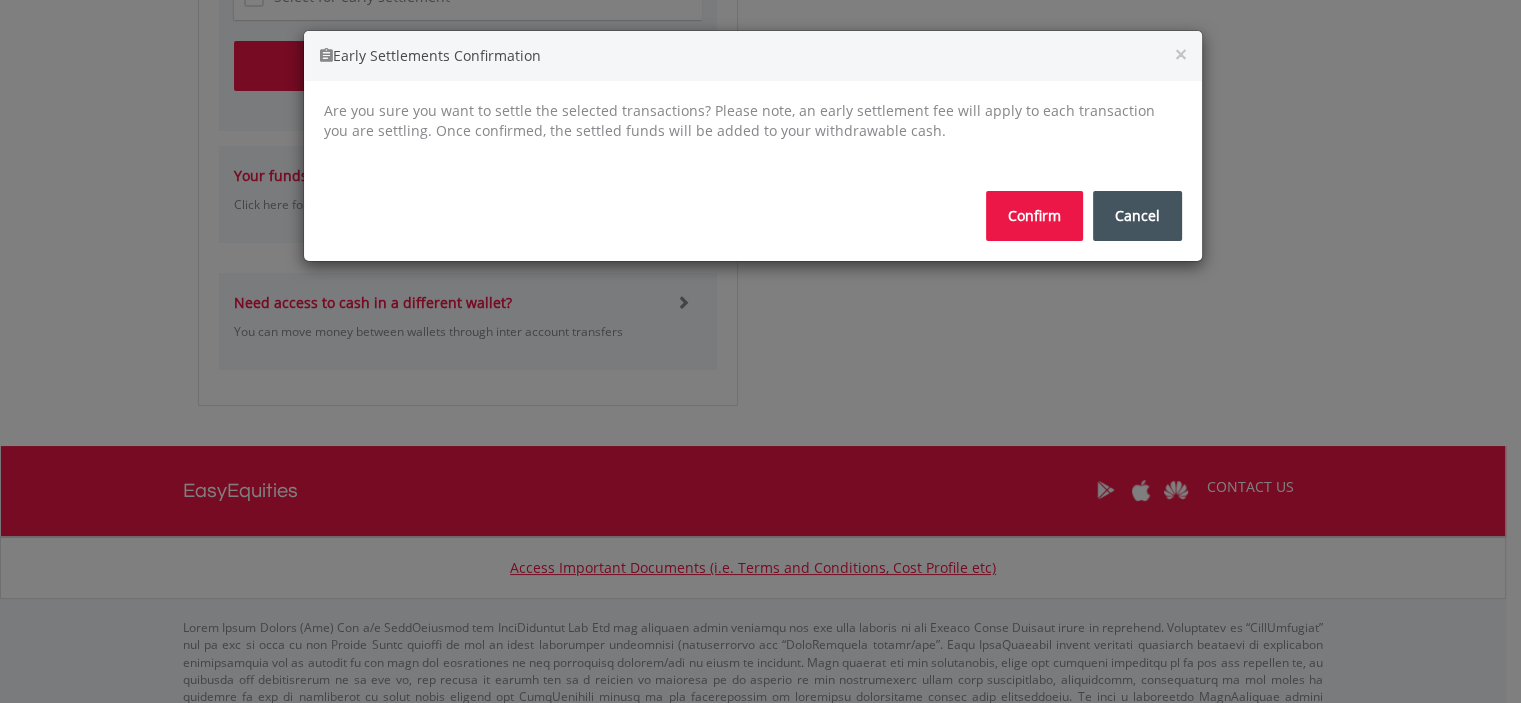 click on "Confirm" at bounding box center (1034, 216) 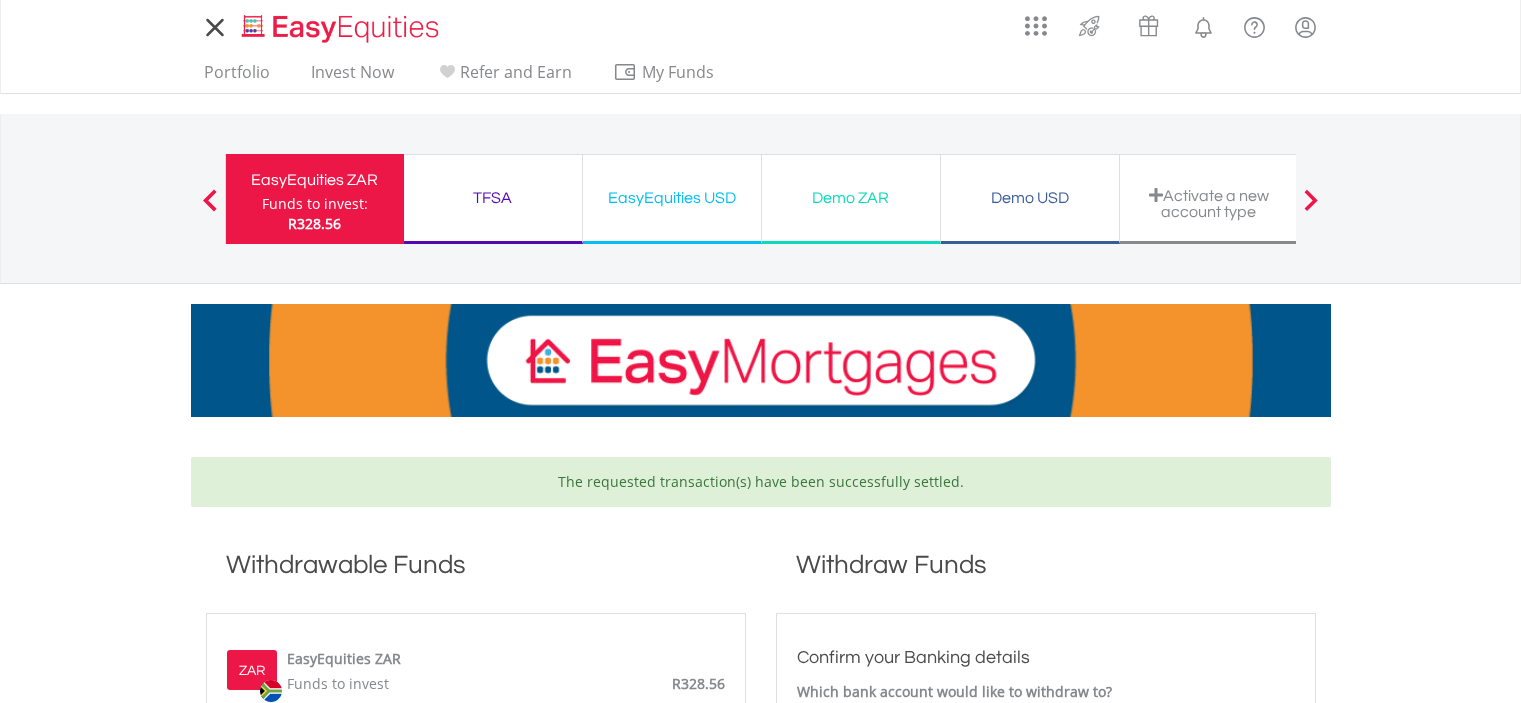 scroll, scrollTop: 0, scrollLeft: 0, axis: both 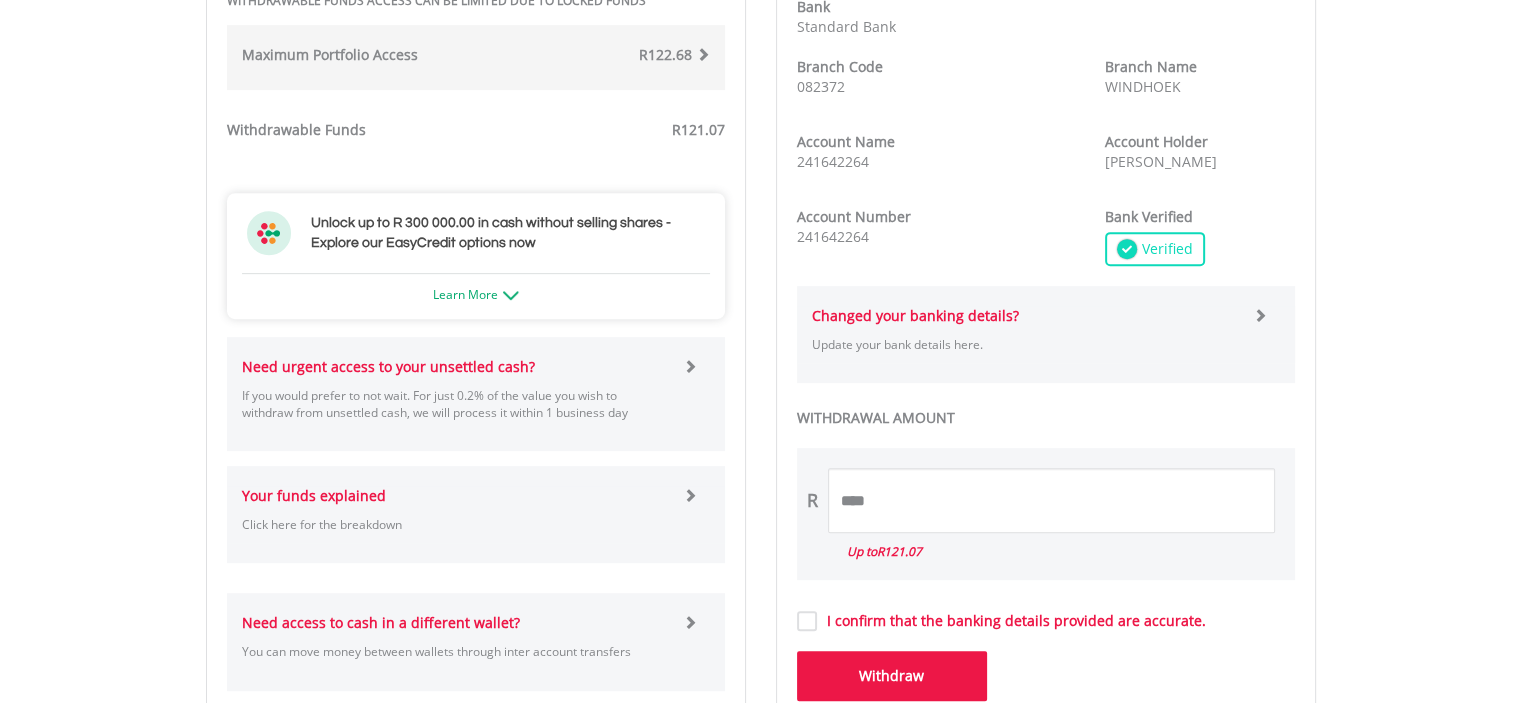 click at bounding box center (690, 366) 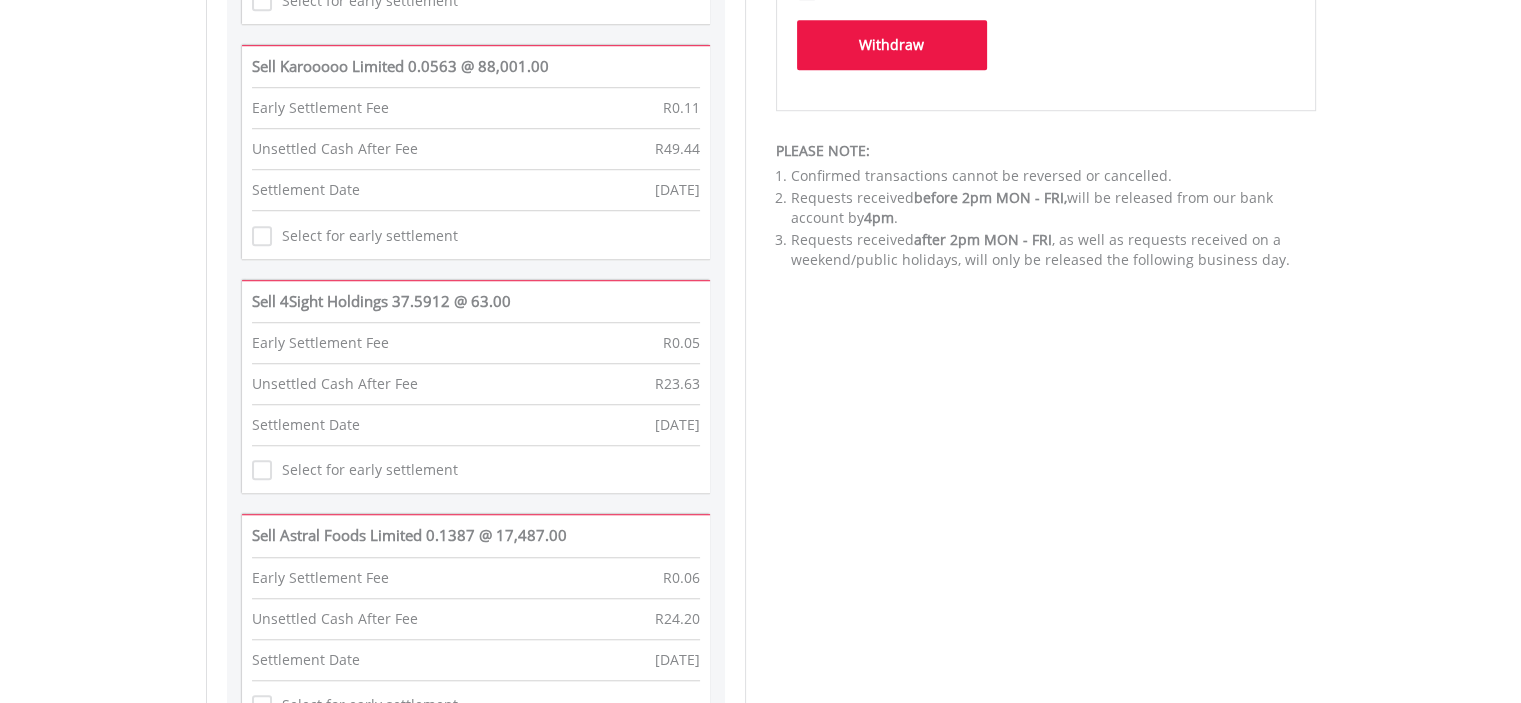 scroll, scrollTop: 1467, scrollLeft: 0, axis: vertical 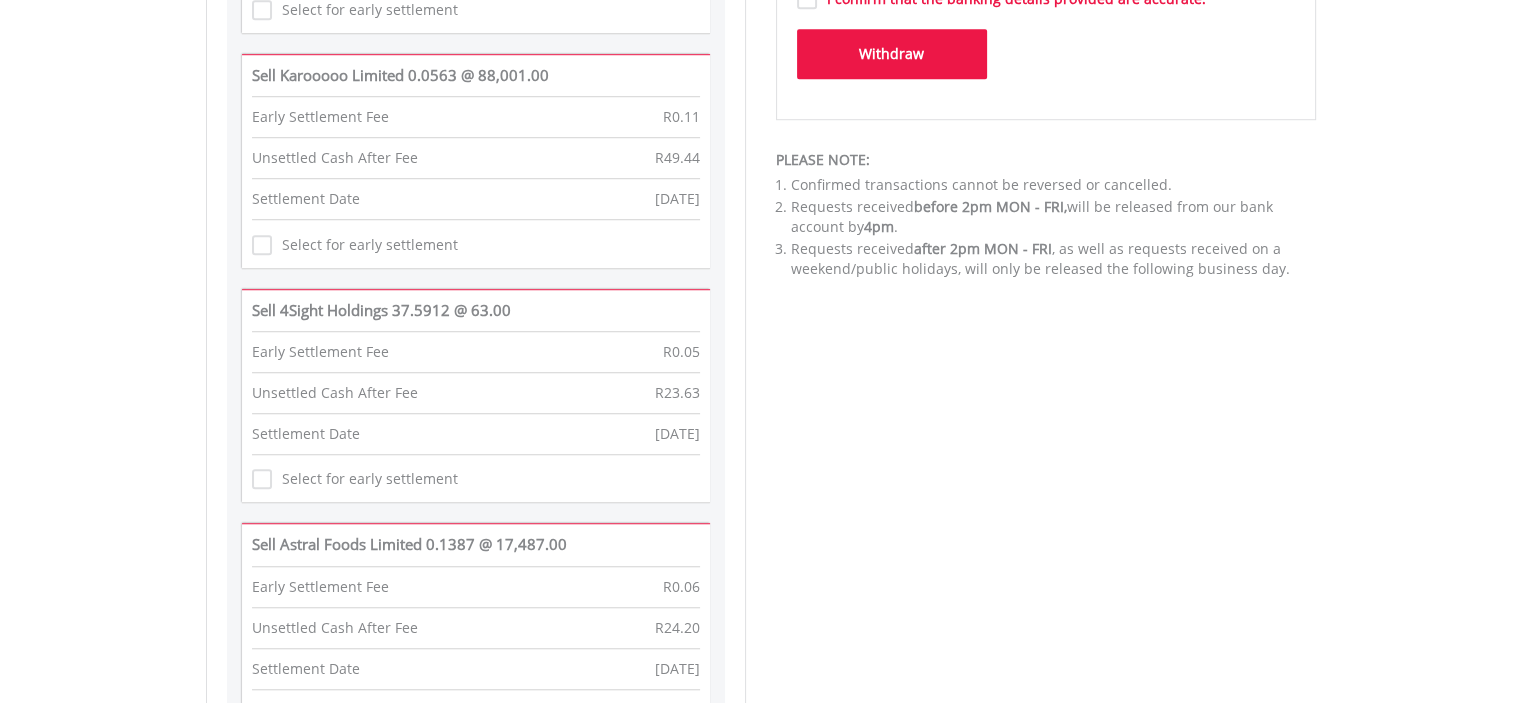 click on "Select for early settlement" at bounding box center [365, 10] 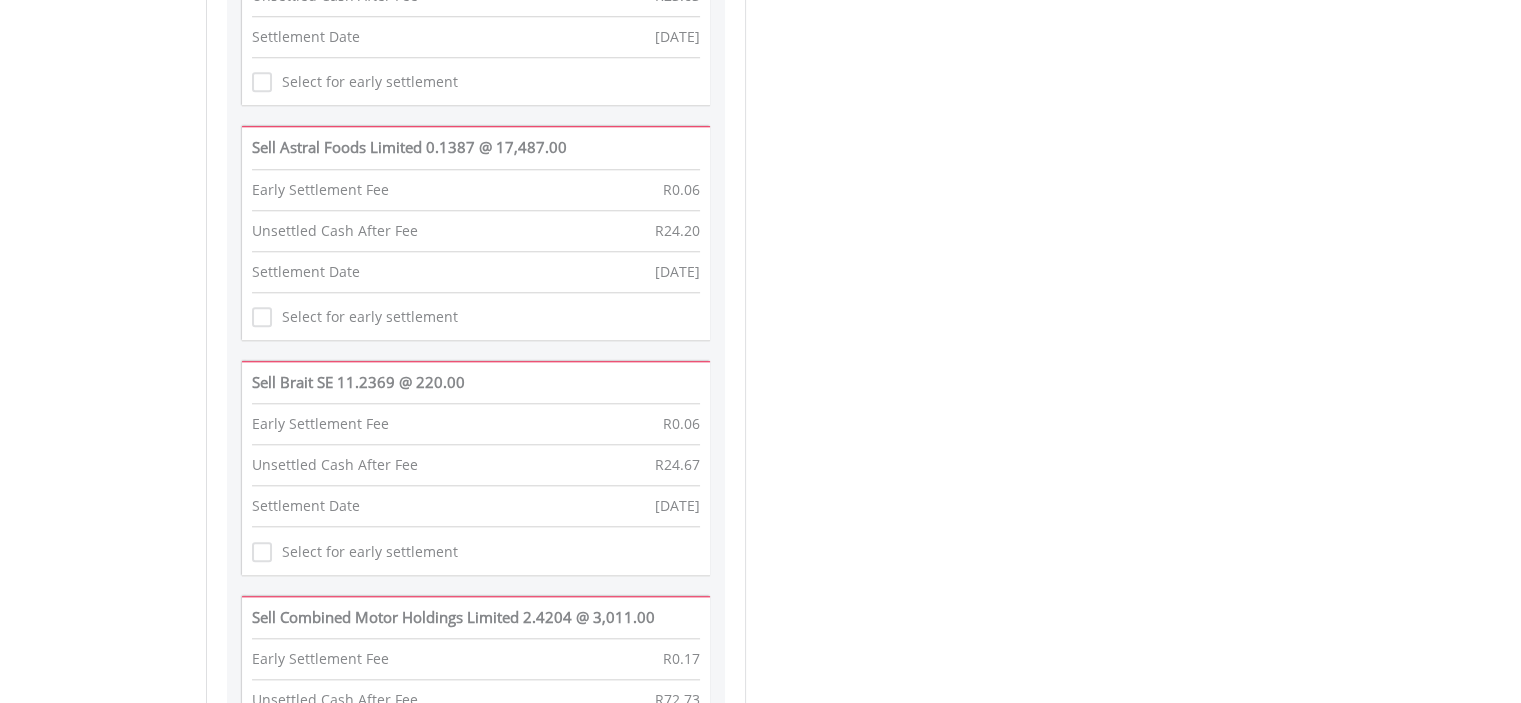 scroll, scrollTop: 1854, scrollLeft: 0, axis: vertical 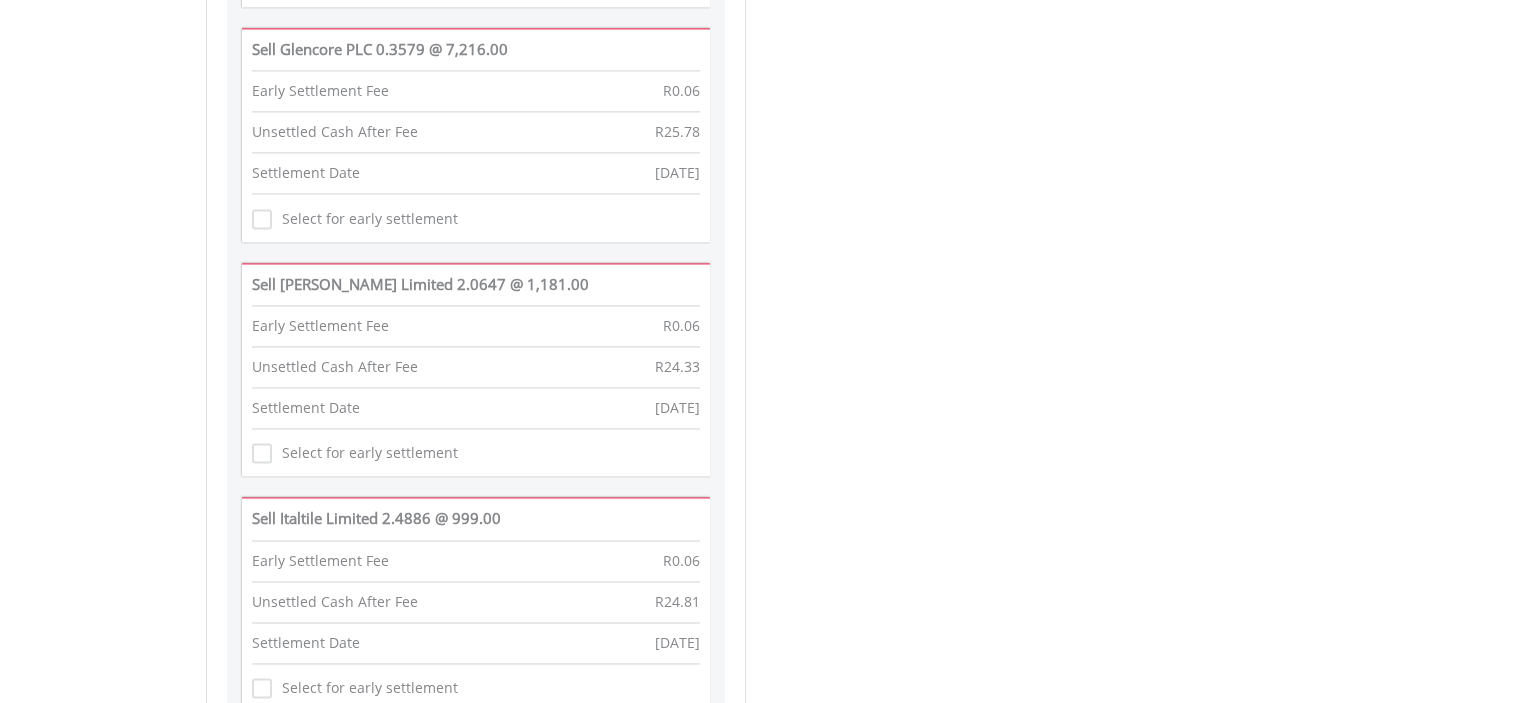 click on "Select for early settlement" at bounding box center (365, 453) 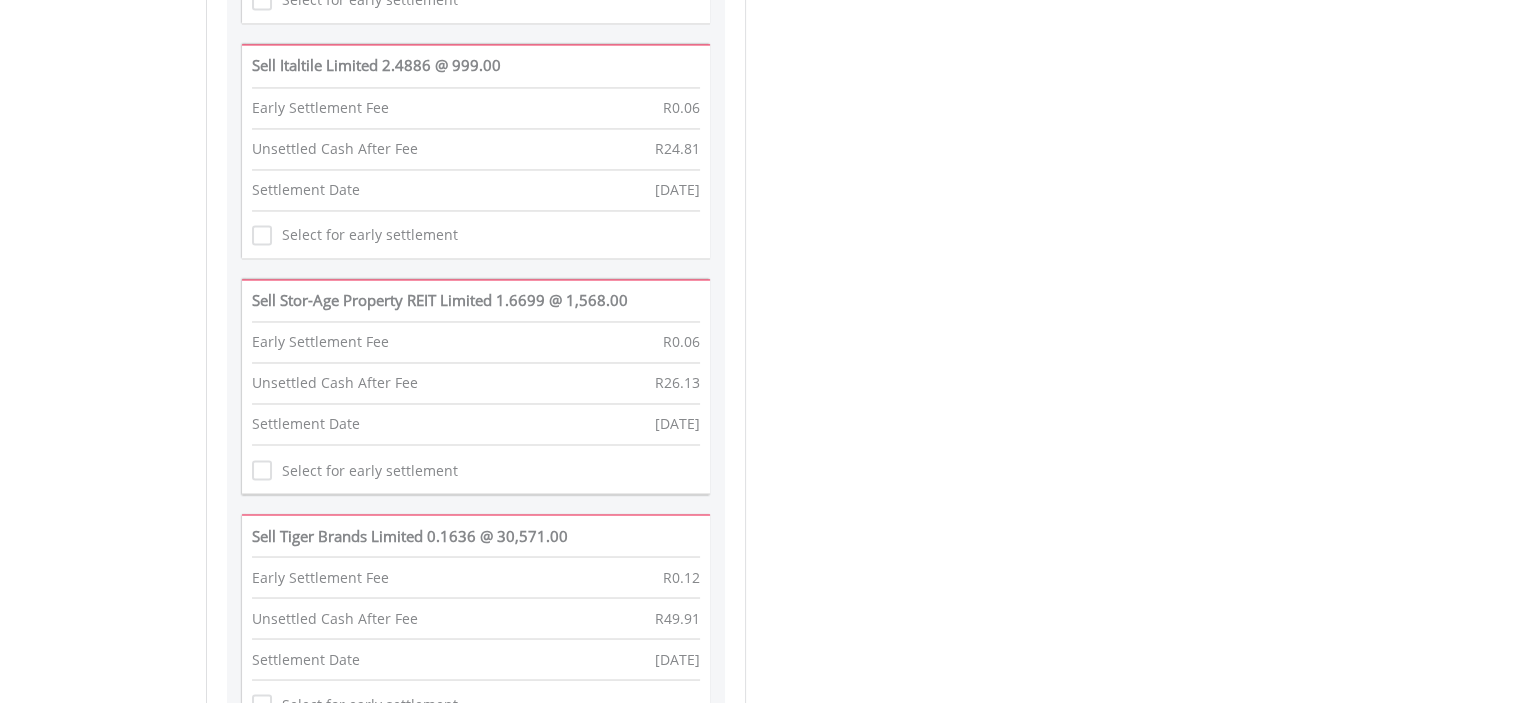scroll, scrollTop: 3335, scrollLeft: 0, axis: vertical 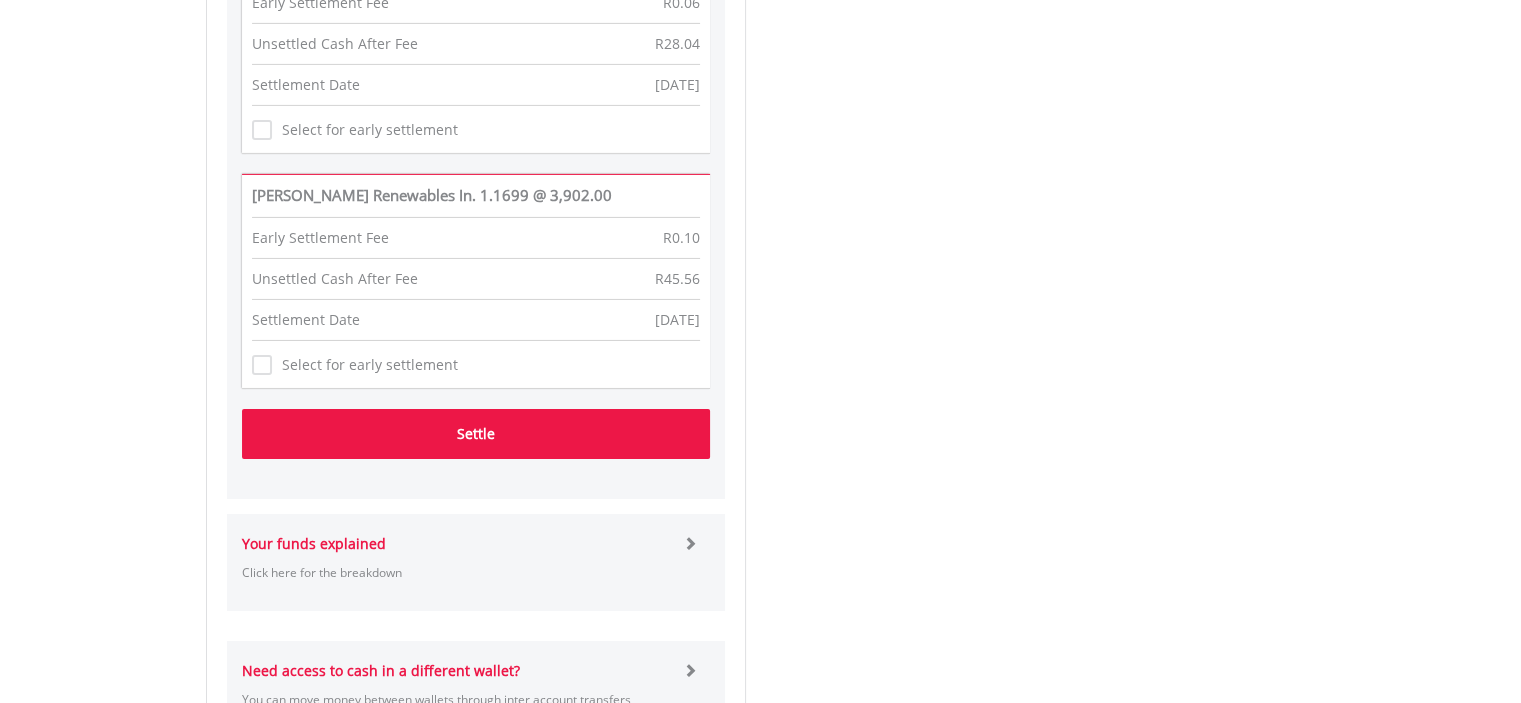 click on "Select for early settlement" at bounding box center [365, 130] 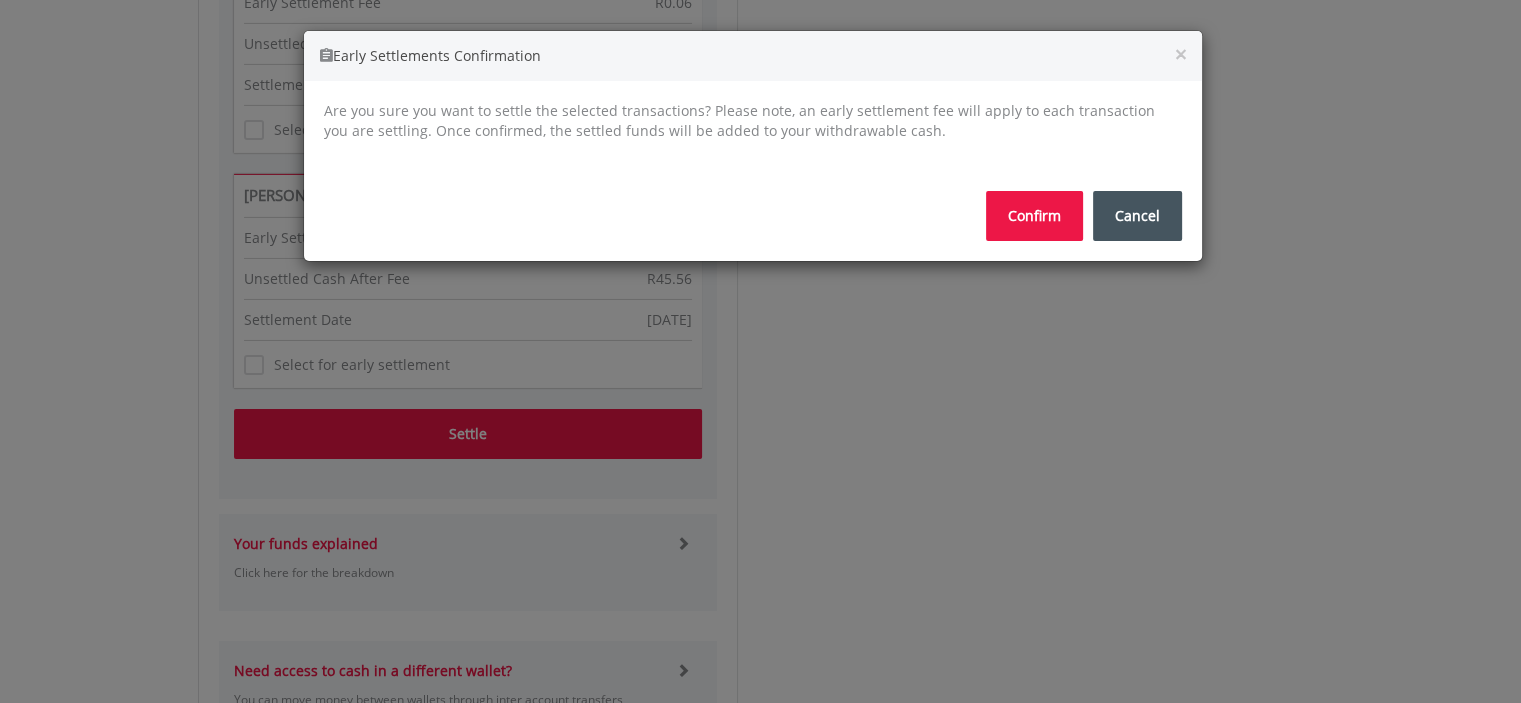 click on "Confirm" at bounding box center [1034, 216] 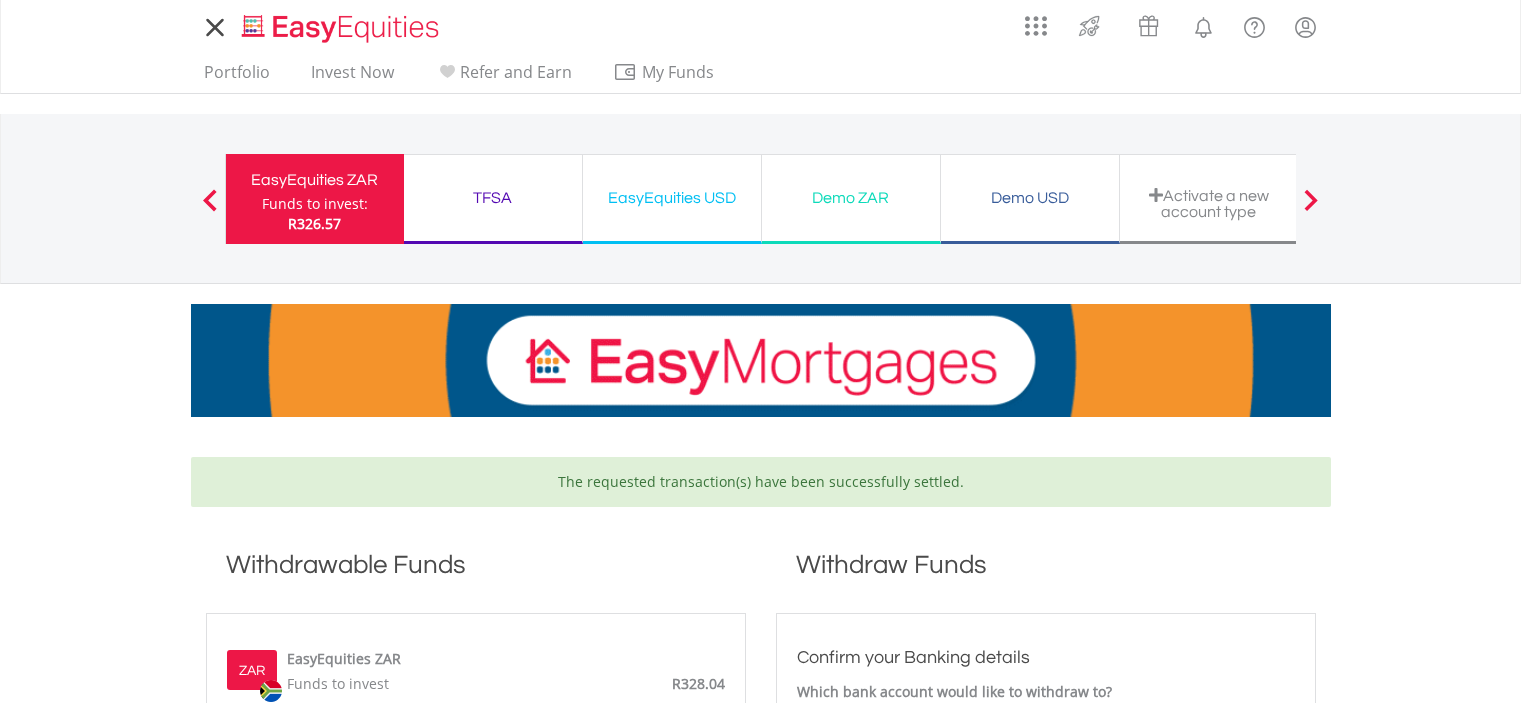 scroll, scrollTop: 0, scrollLeft: 0, axis: both 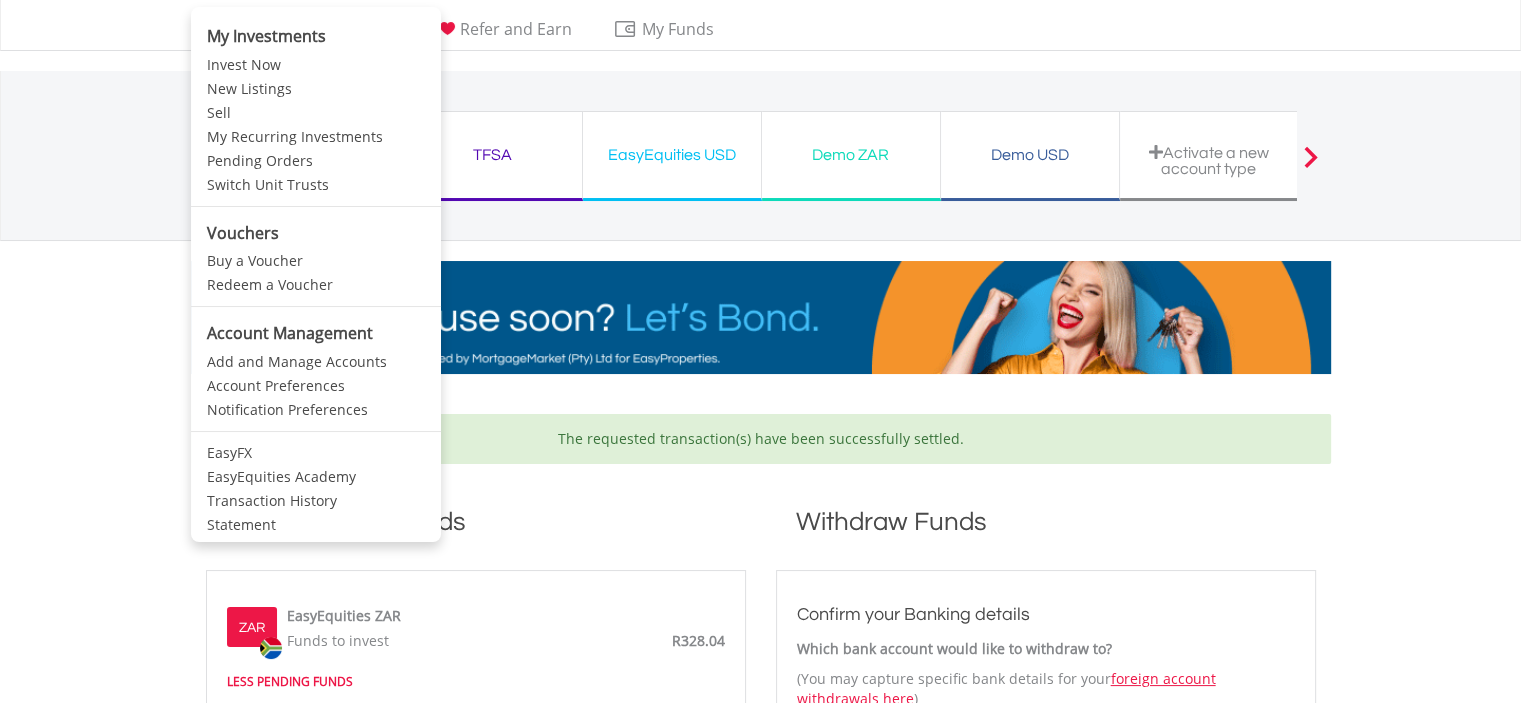 click on "My Investments" at bounding box center [316, 32] 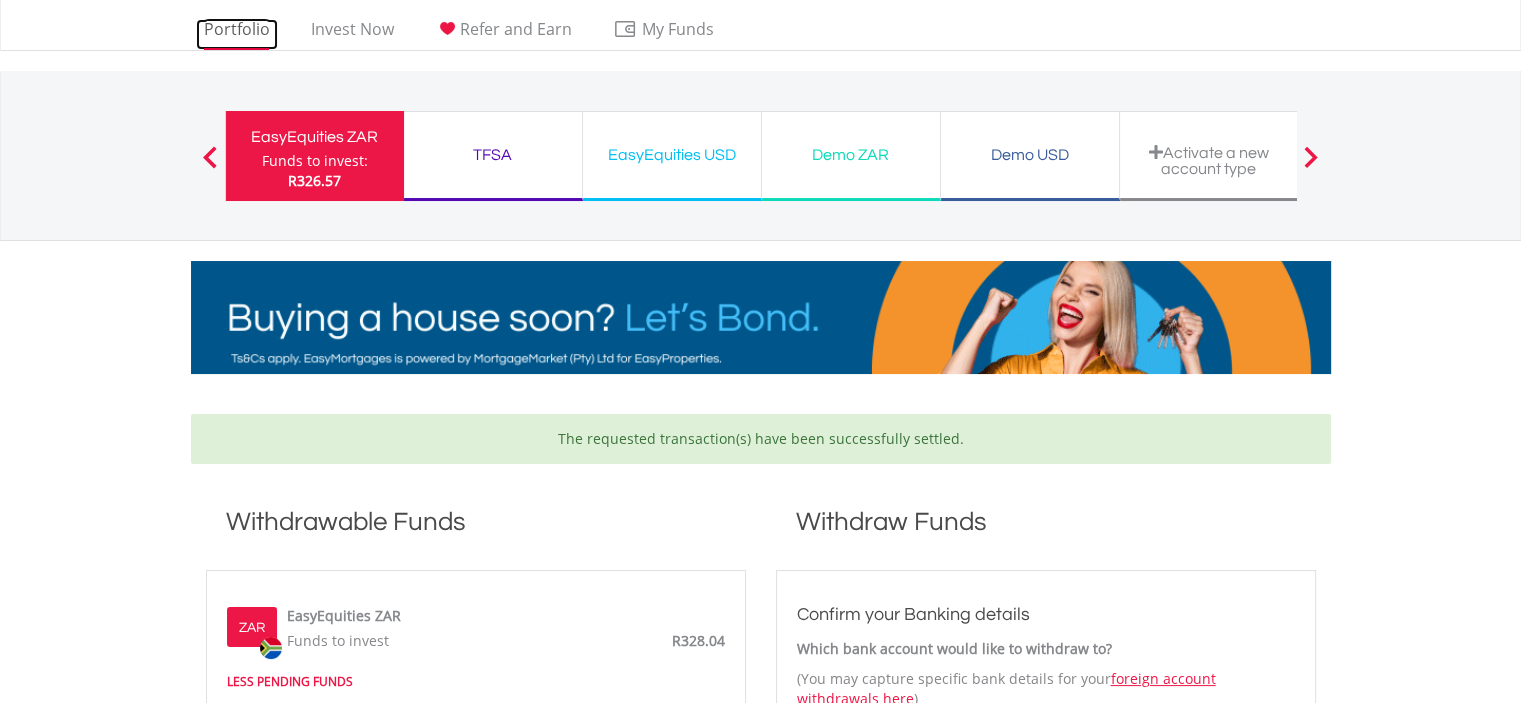 click on "Portfolio" at bounding box center [237, 34] 